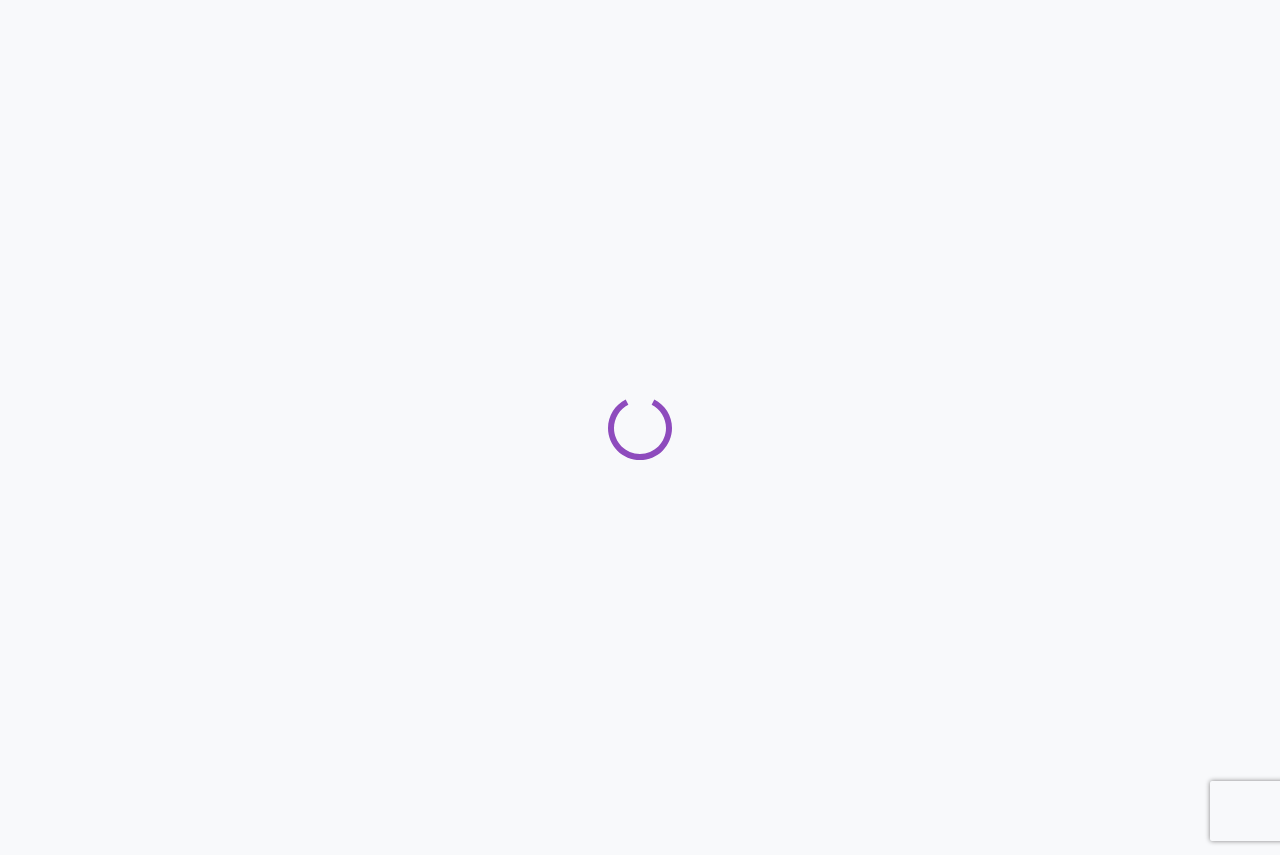 scroll, scrollTop: 0, scrollLeft: 0, axis: both 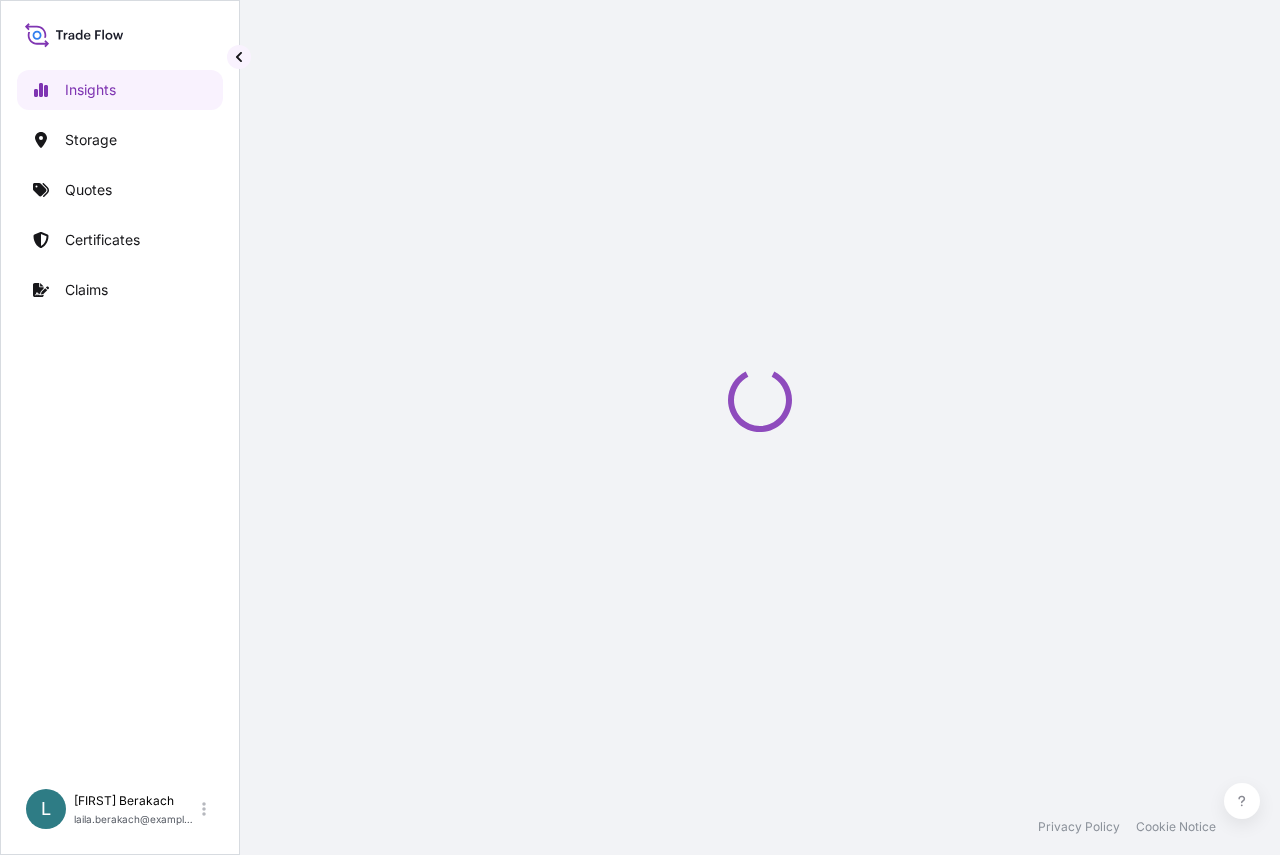 select on "2025" 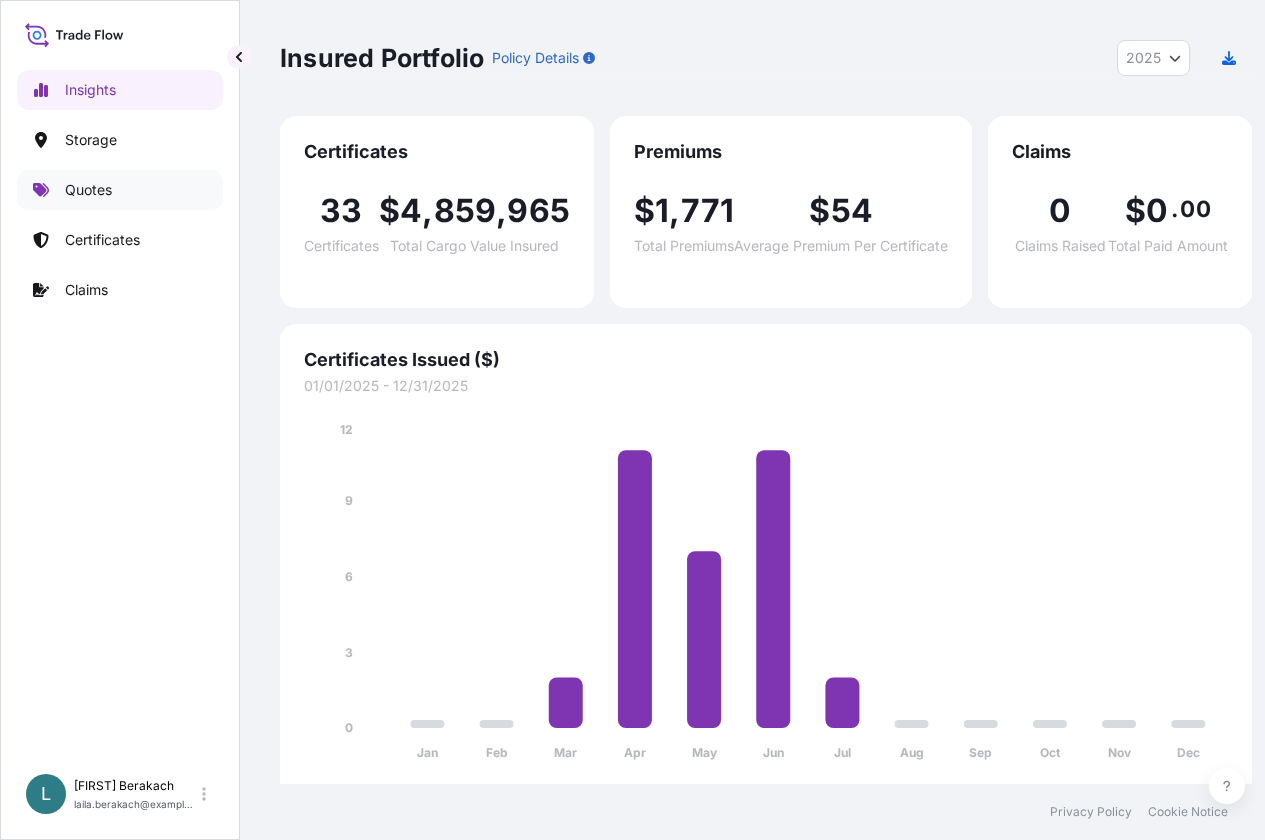 click on "Quotes" at bounding box center (88, 190) 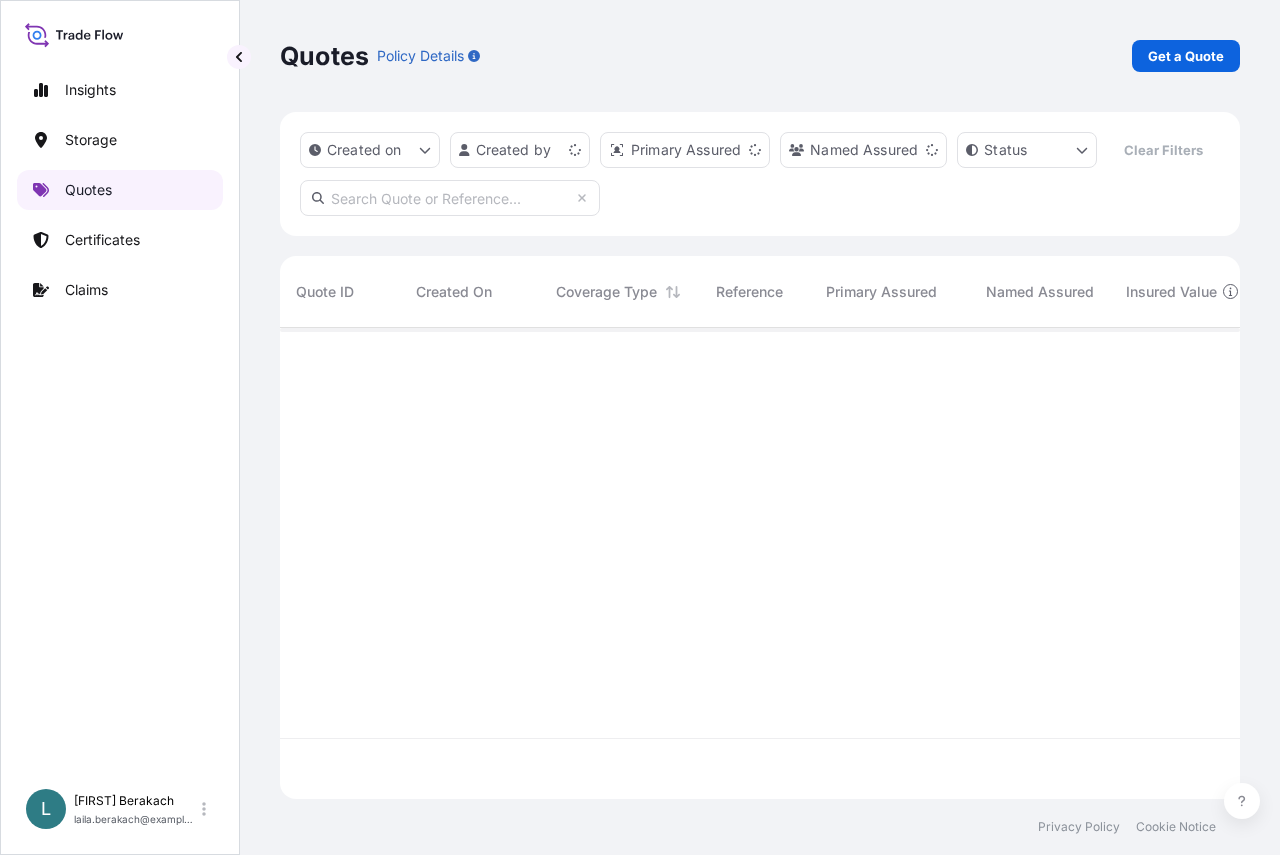 scroll, scrollTop: 16, scrollLeft: 16, axis: both 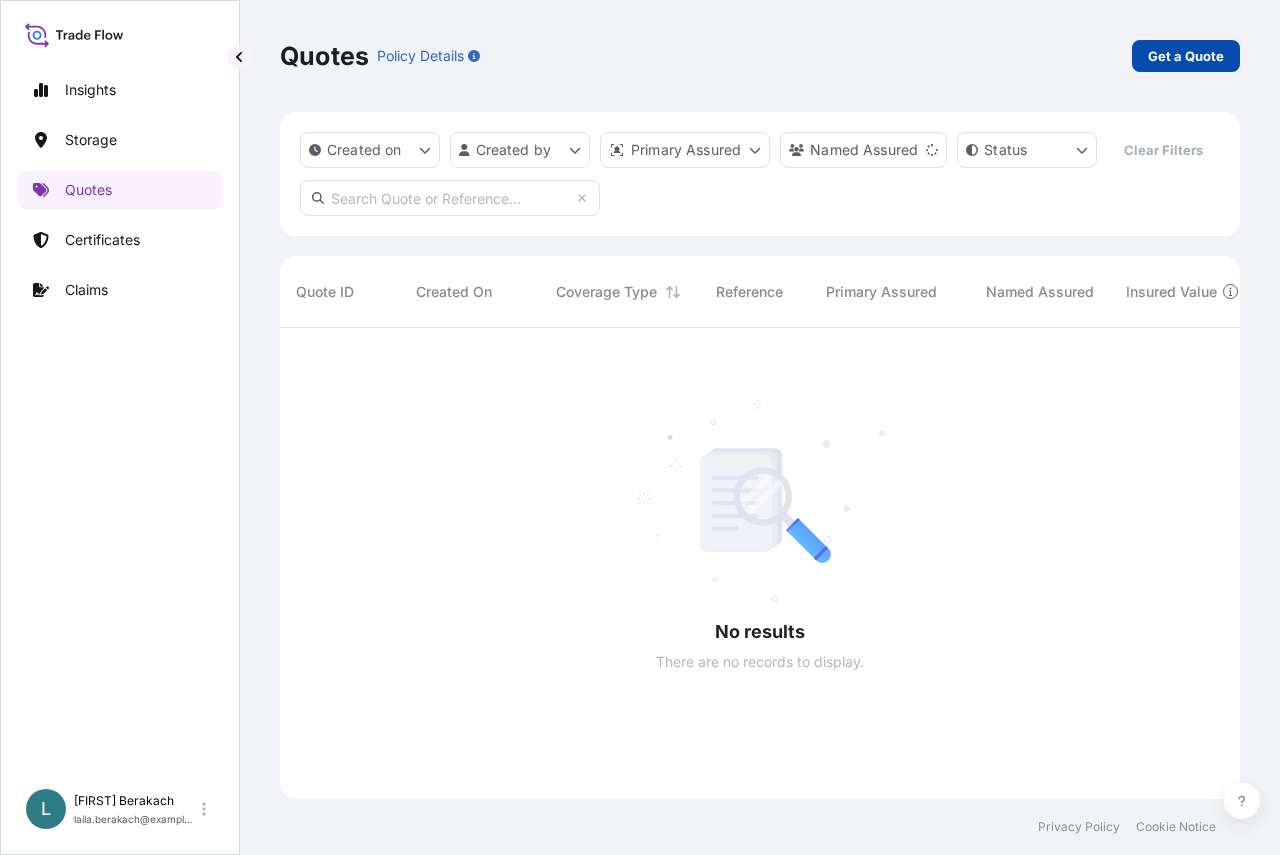 click on "Get a Quote" at bounding box center [1186, 56] 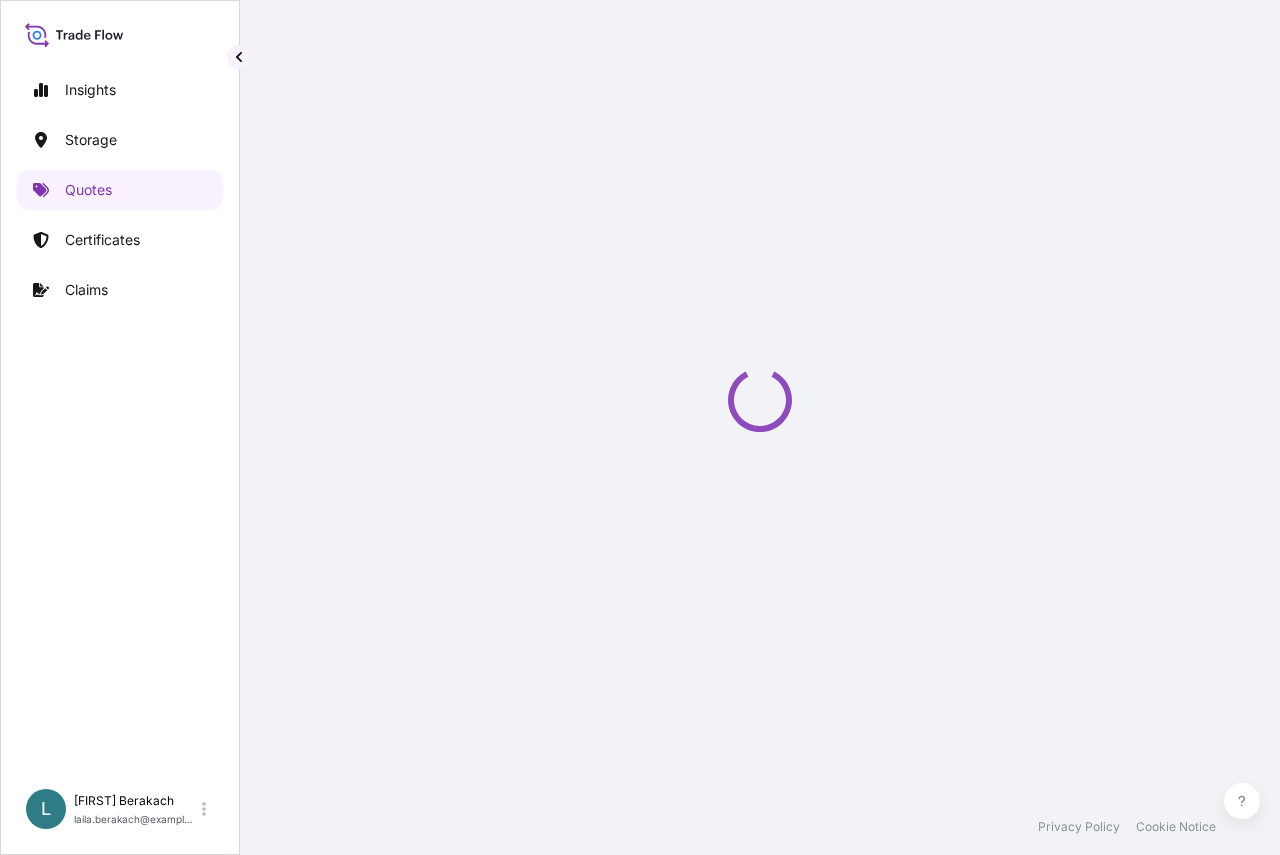scroll, scrollTop: 32, scrollLeft: 0, axis: vertical 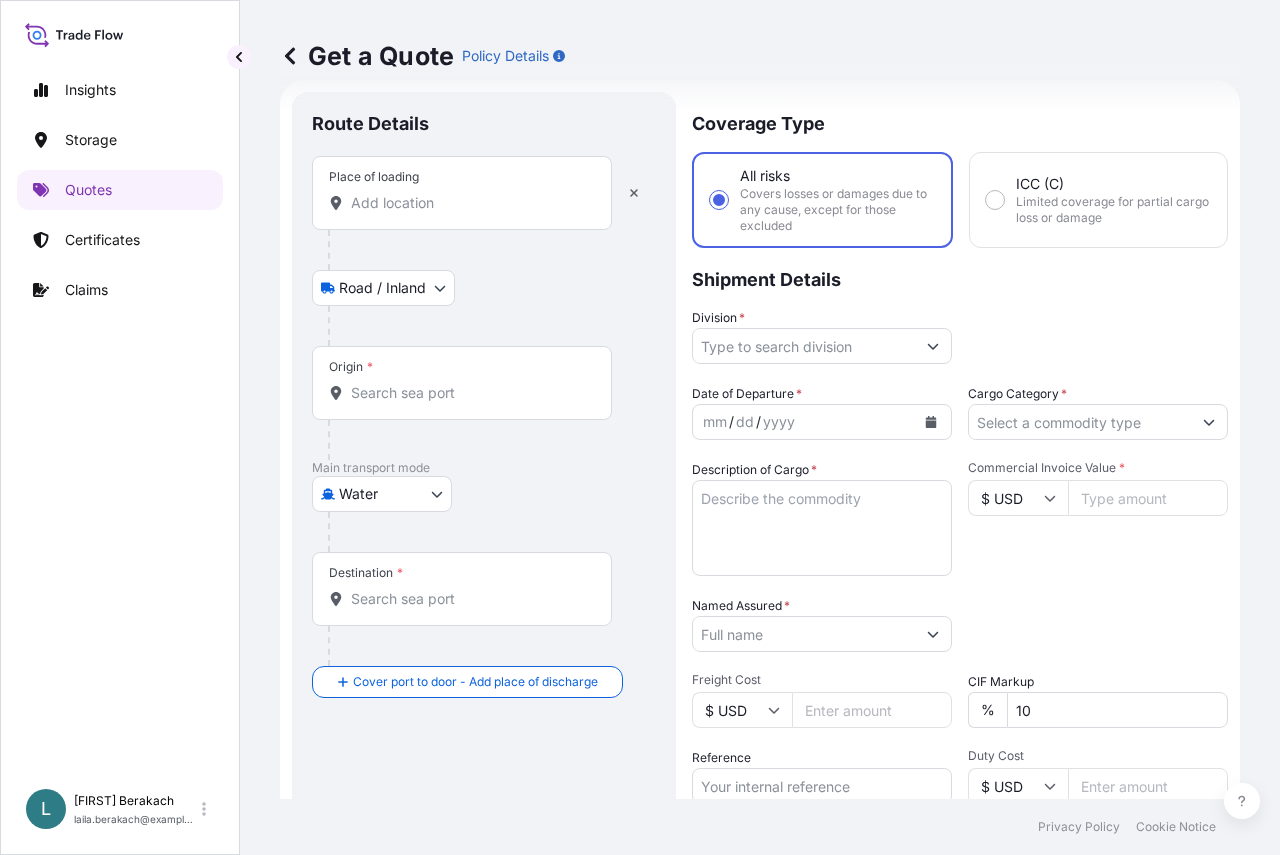 click on "Place of loading" at bounding box center [462, 193] 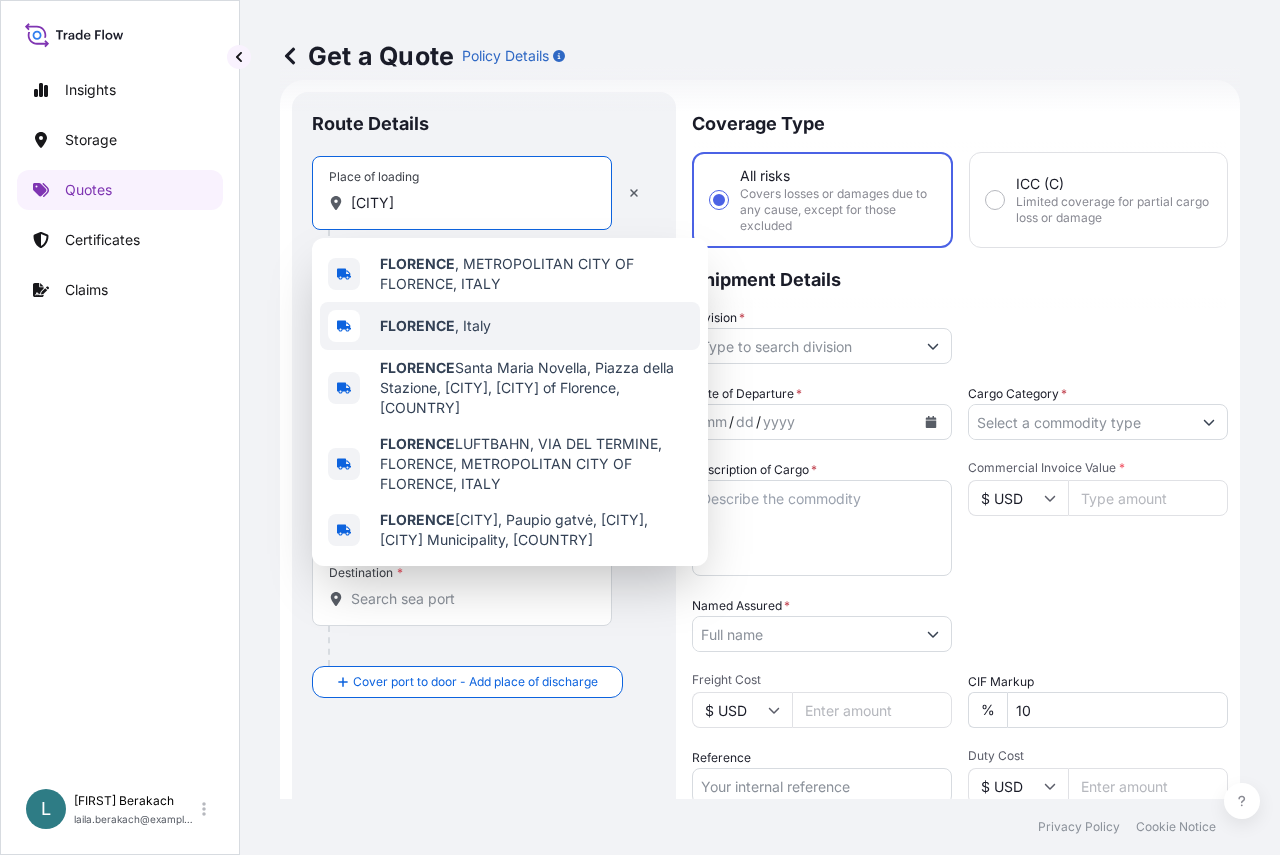 click on "[CITY] , Italy" at bounding box center [510, 326] 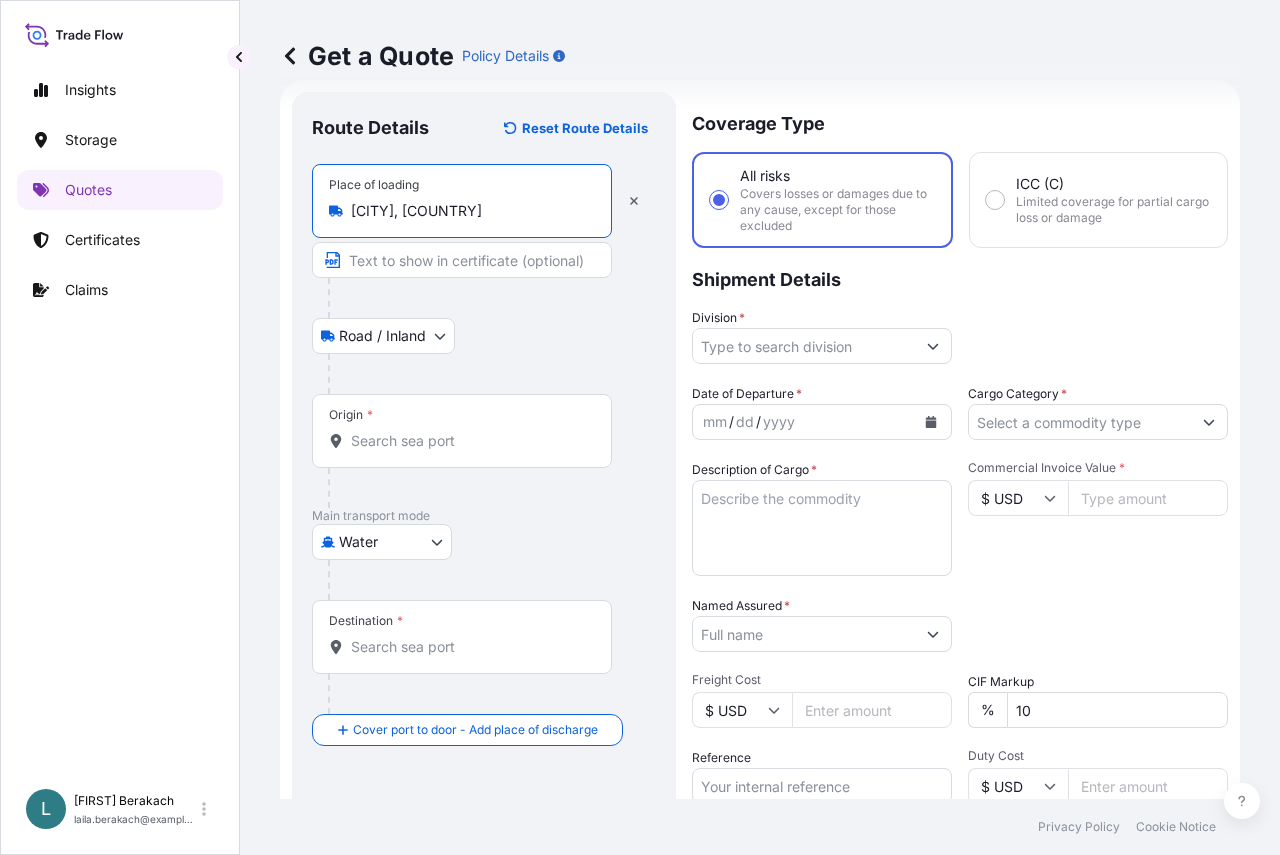 type on "[CITY], [COUNTRY]" 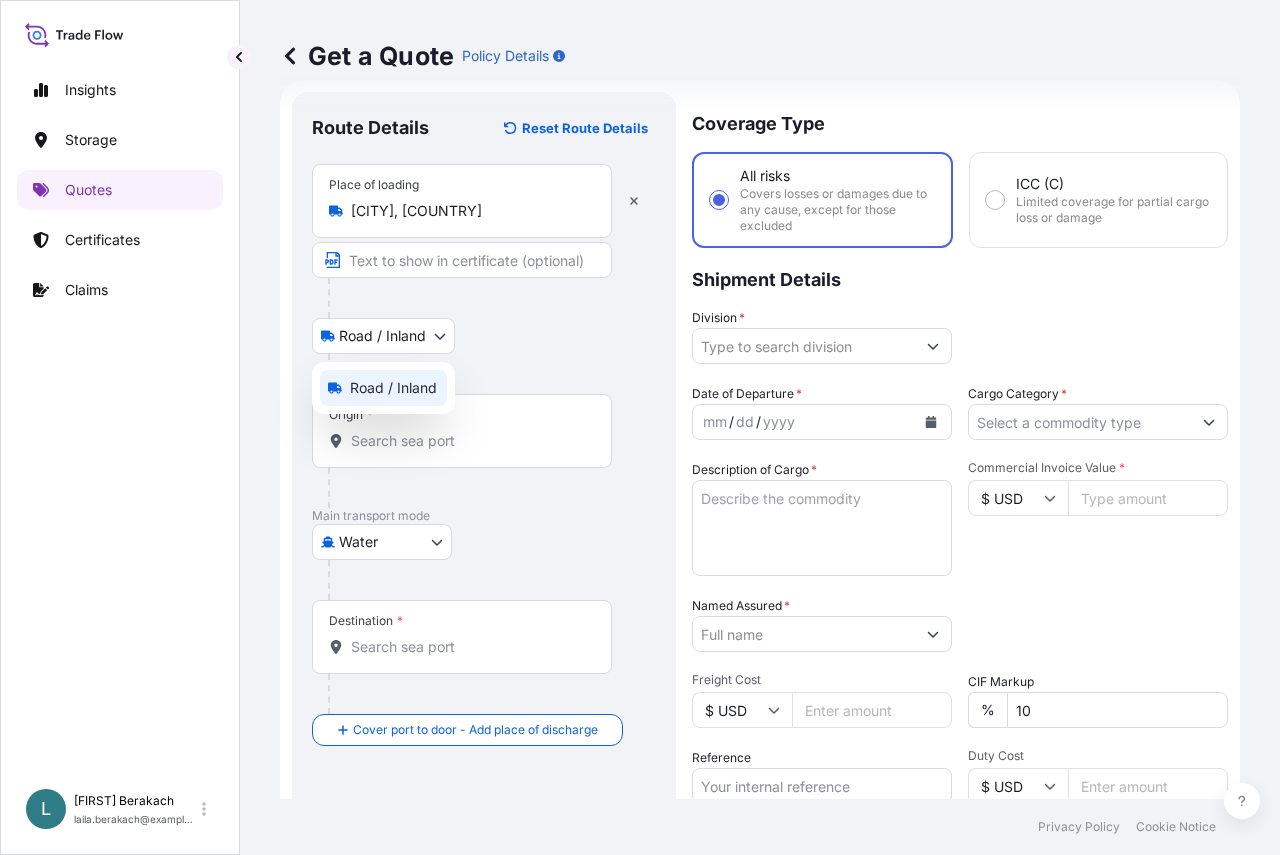 click on "5 options available.
Insights Storage Quotes Certificates Claims L L [LAST_NAME] [LAST_NAME] [EMAIL] Get a Quote Policy Details Route Details Reset Route Details Place of loading Firenze, Italy Road / Inland Road / Inland Origin * Main transport mode Water Air Water Inland Destination * Cover port to door - Add place of discharge Road / Inland Road / Inland Place of Discharge Coverage Type All risks Covers losses or damages due to any cause, except for those excluded ICC (C) Limited coverage for partial cargo loss or damage Shipment Details Division * Date of Departure * mm / dd / yyyy Cargo Category * Description of Cargo * Commercial Invoice Value   * $ USD Named Assured * Packing Category Type to search a container mode Please select a primary mode of transportation first. Freight Cost   $ USD CIF Markup % 10 Reference Duty Cost   $ USD Vessel Name Marks & Numbers Letter of Credit This shipment has a letter of credit Letter of credit * Letter of credit may not exceed 12000 characters
0" at bounding box center (640, 427) 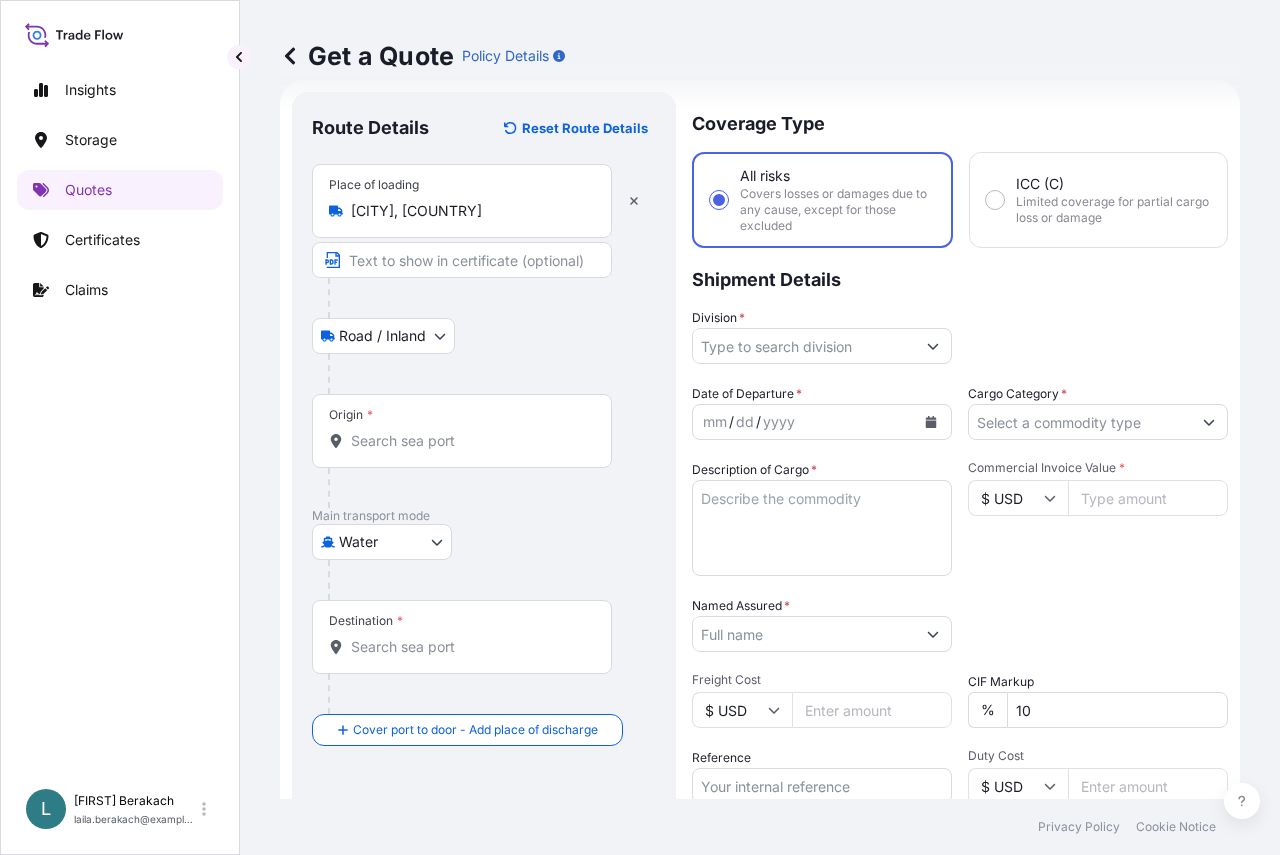 click on "Origin *" at bounding box center [462, 431] 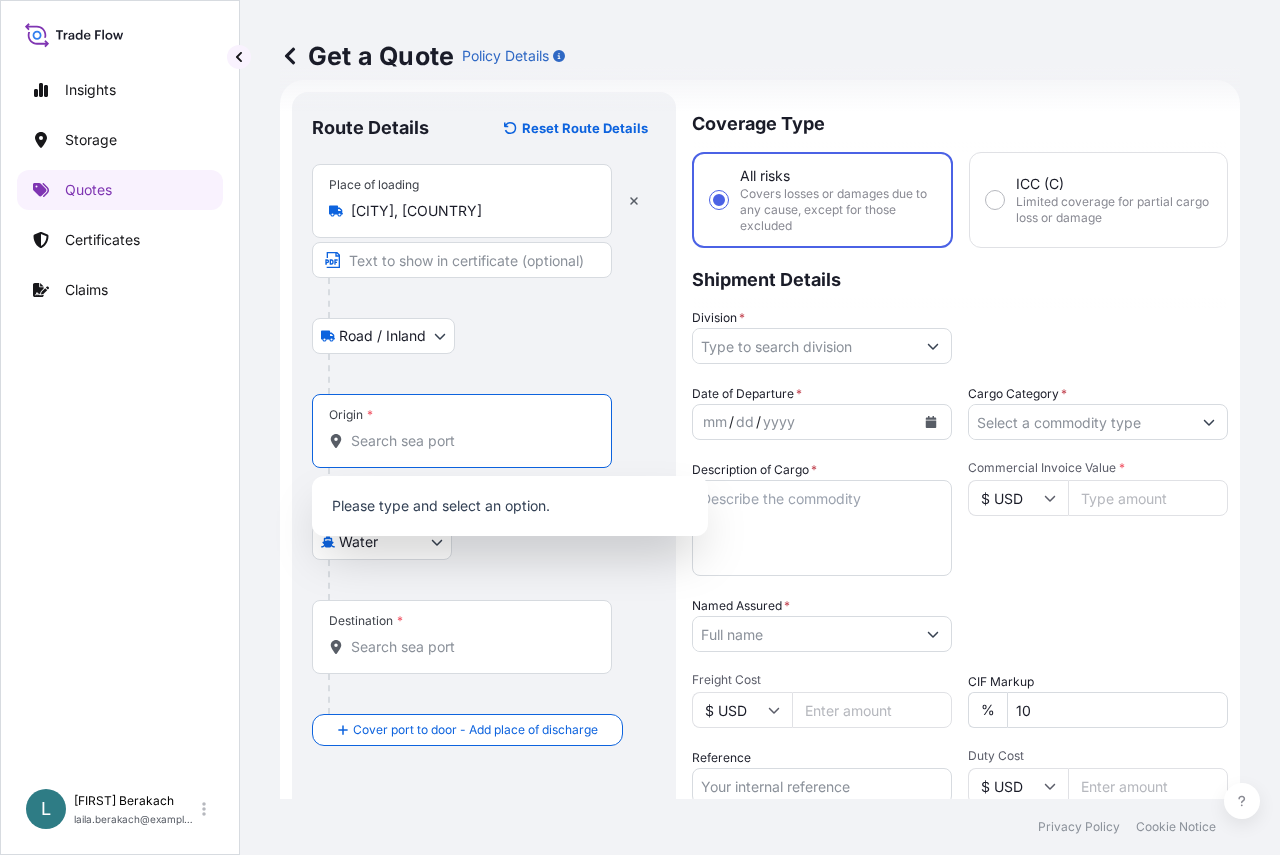 click on "Origin *" at bounding box center (469, 441) 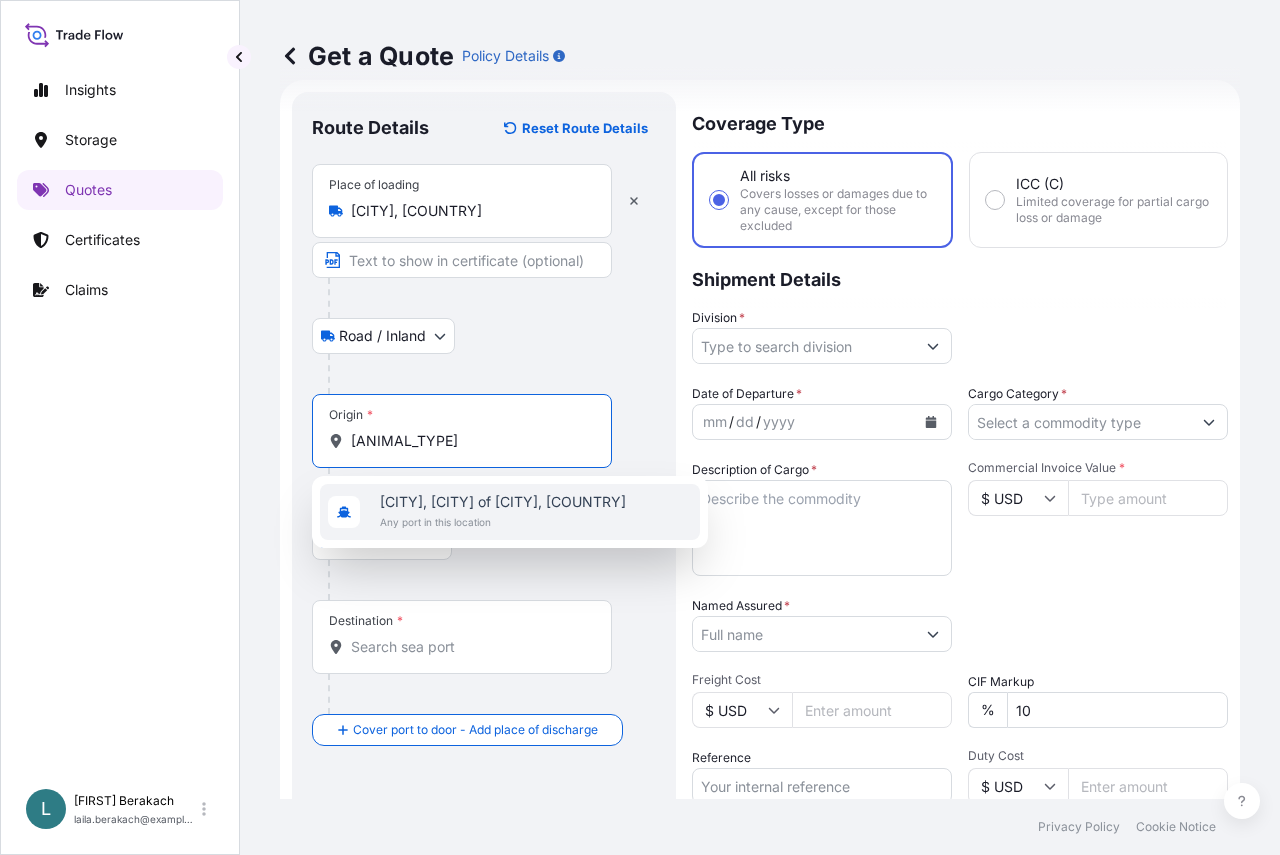 click on "[CITY], [CITY] of [CITY], [COUNTRY]" at bounding box center (503, 502) 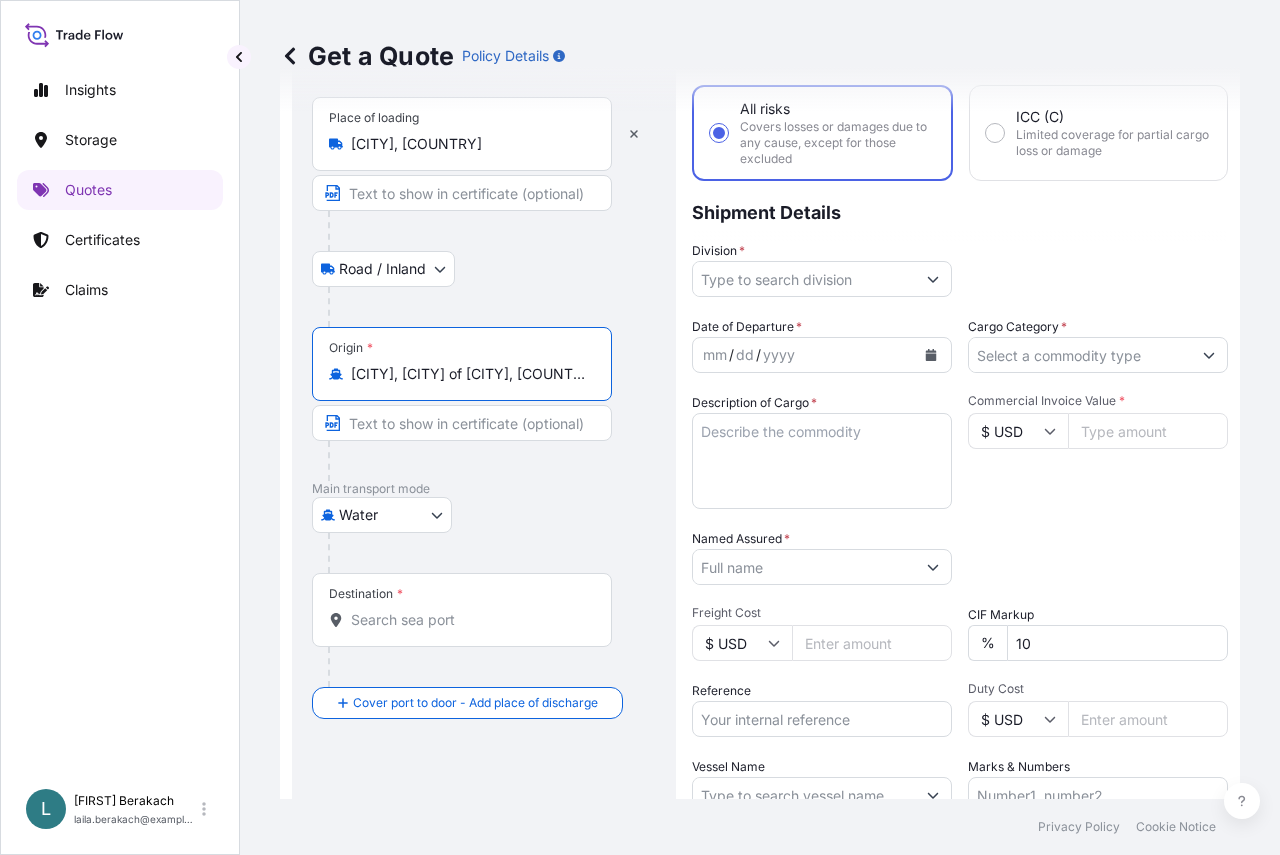 scroll, scrollTop: 132, scrollLeft: 0, axis: vertical 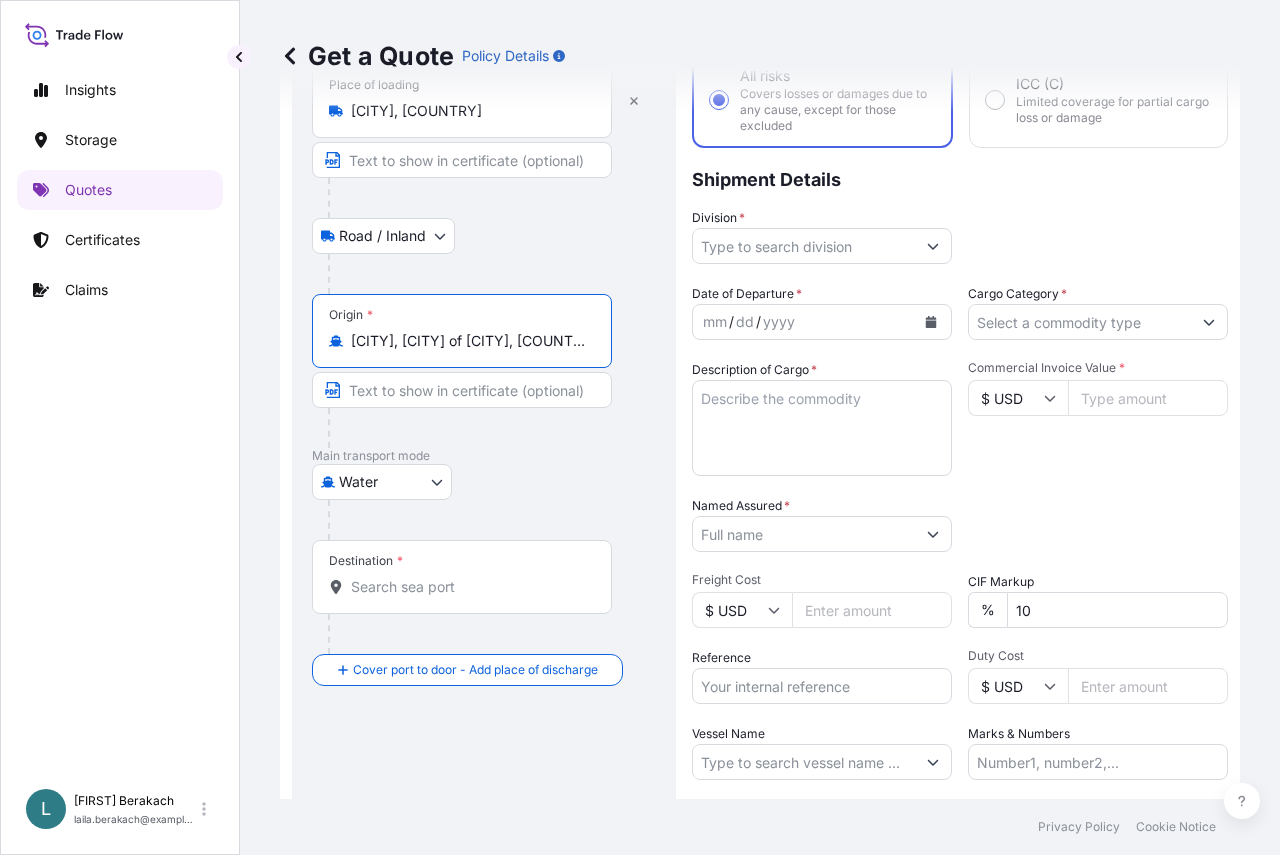 type on "[CITY], [CITY] of [CITY], [COUNTRY]" 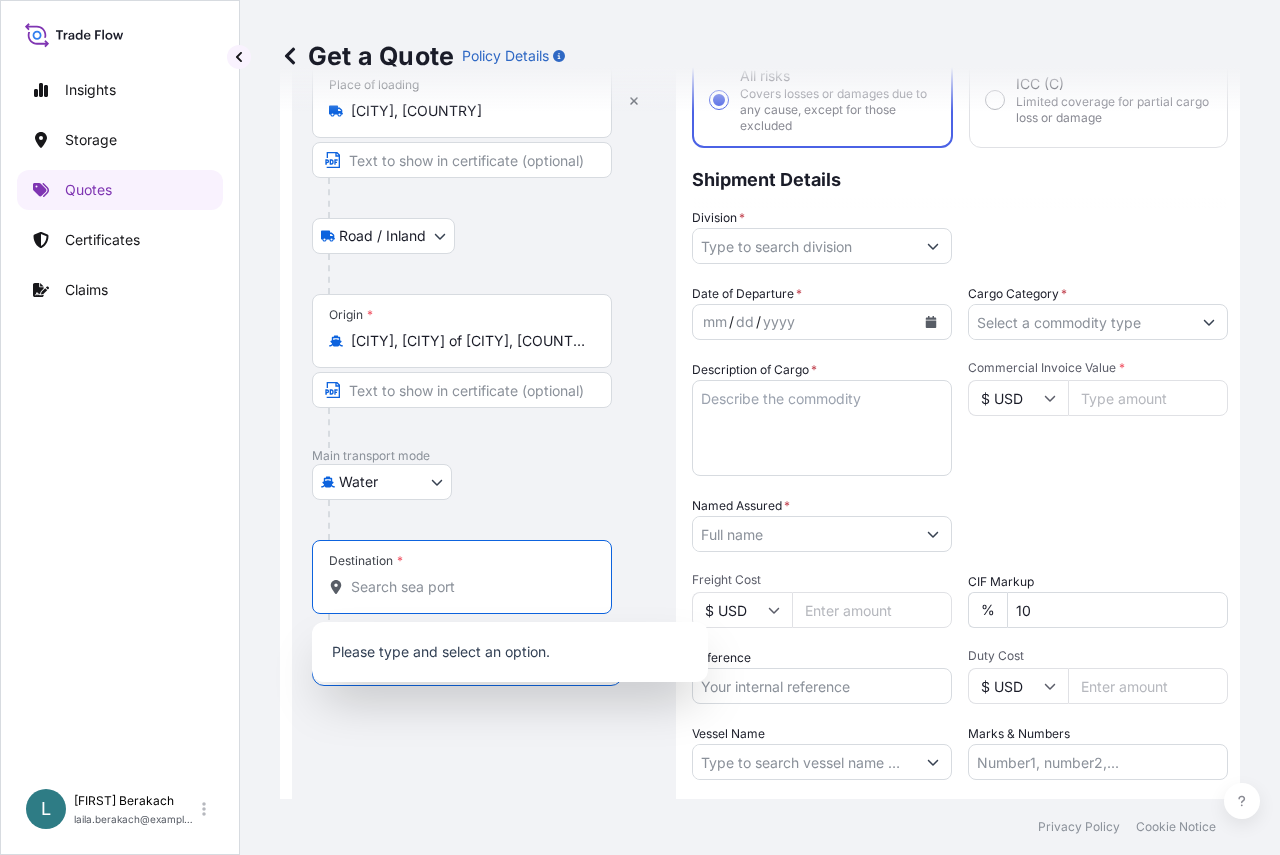 click on "Destination *" at bounding box center (469, 587) 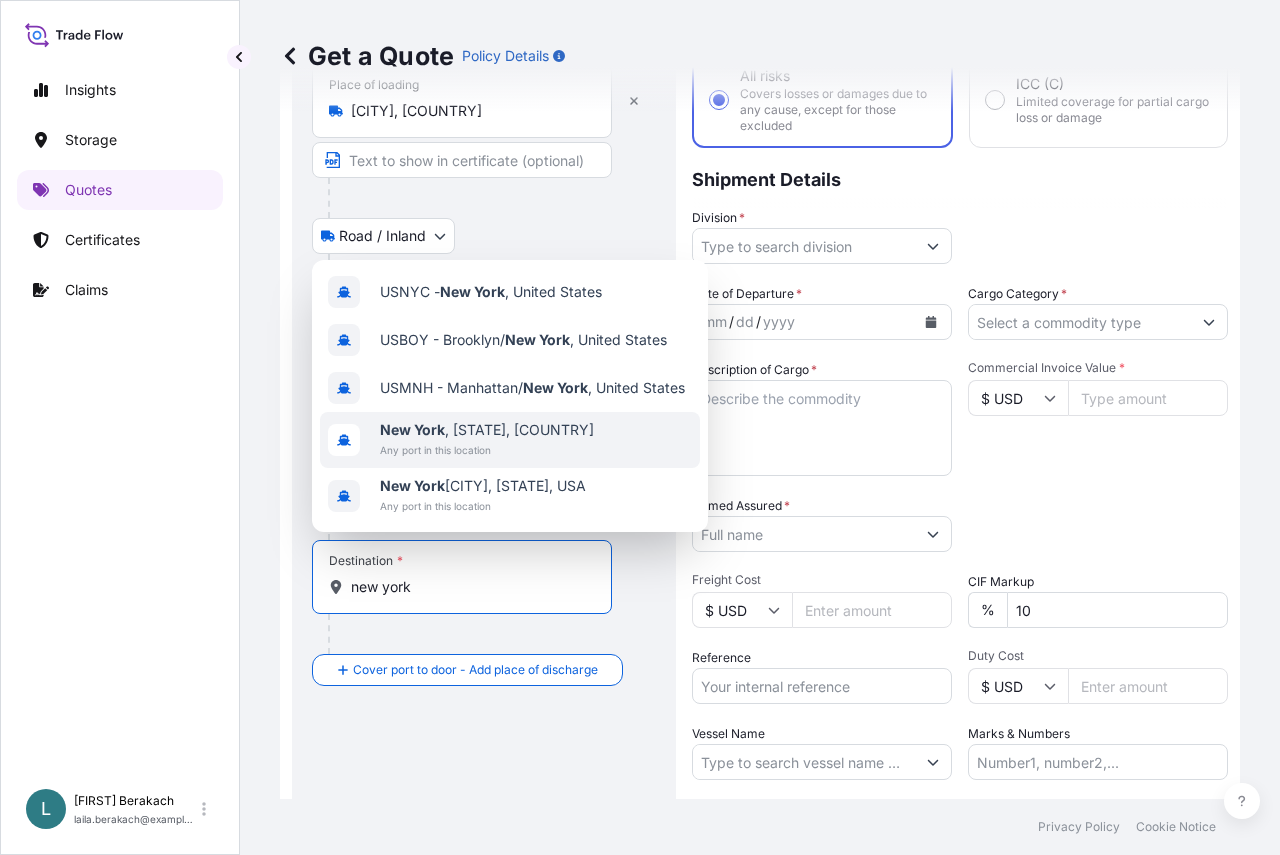 click on "[CITY] , [STATE], [COUNTRY] Any port in this location" at bounding box center (510, 440) 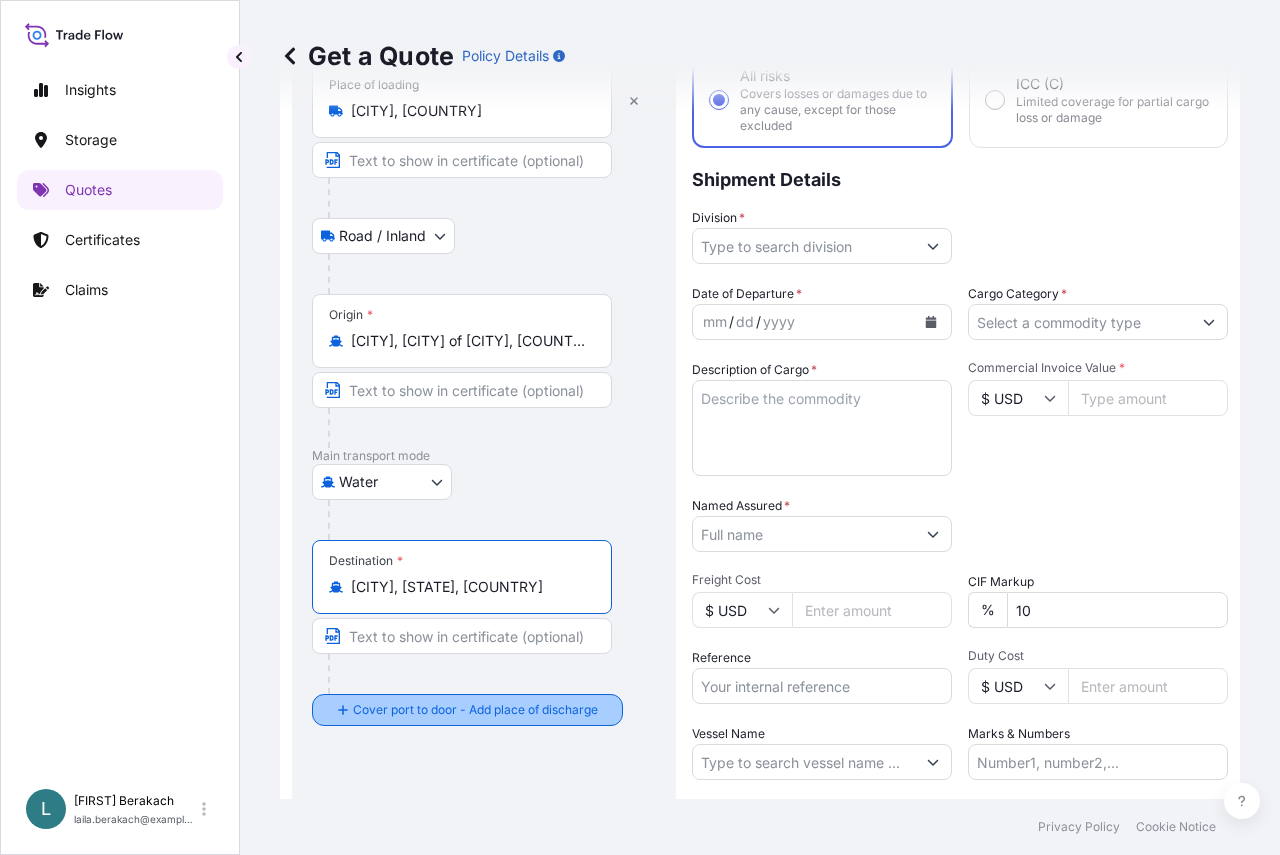 type on "[CITY], [STATE], [COUNTRY]" 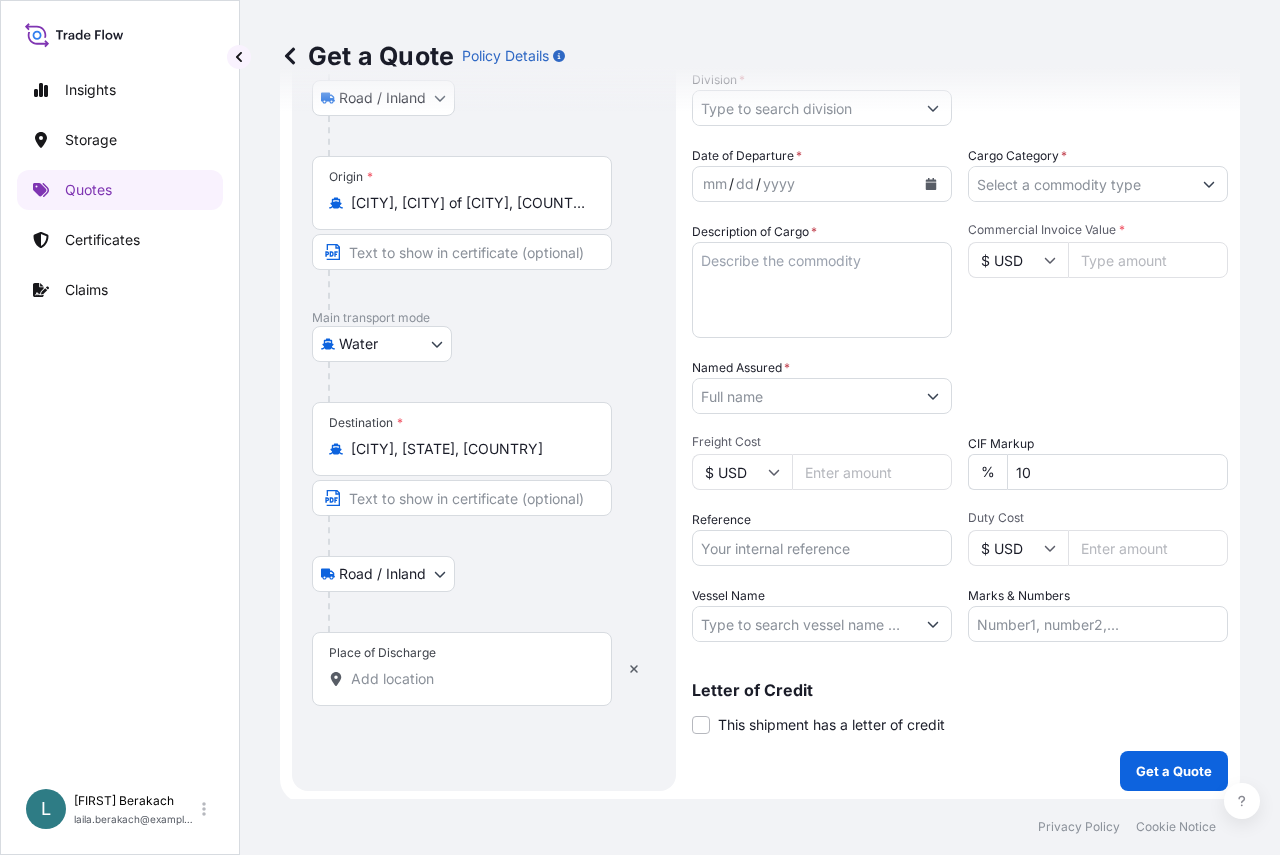 scroll, scrollTop: 274, scrollLeft: 0, axis: vertical 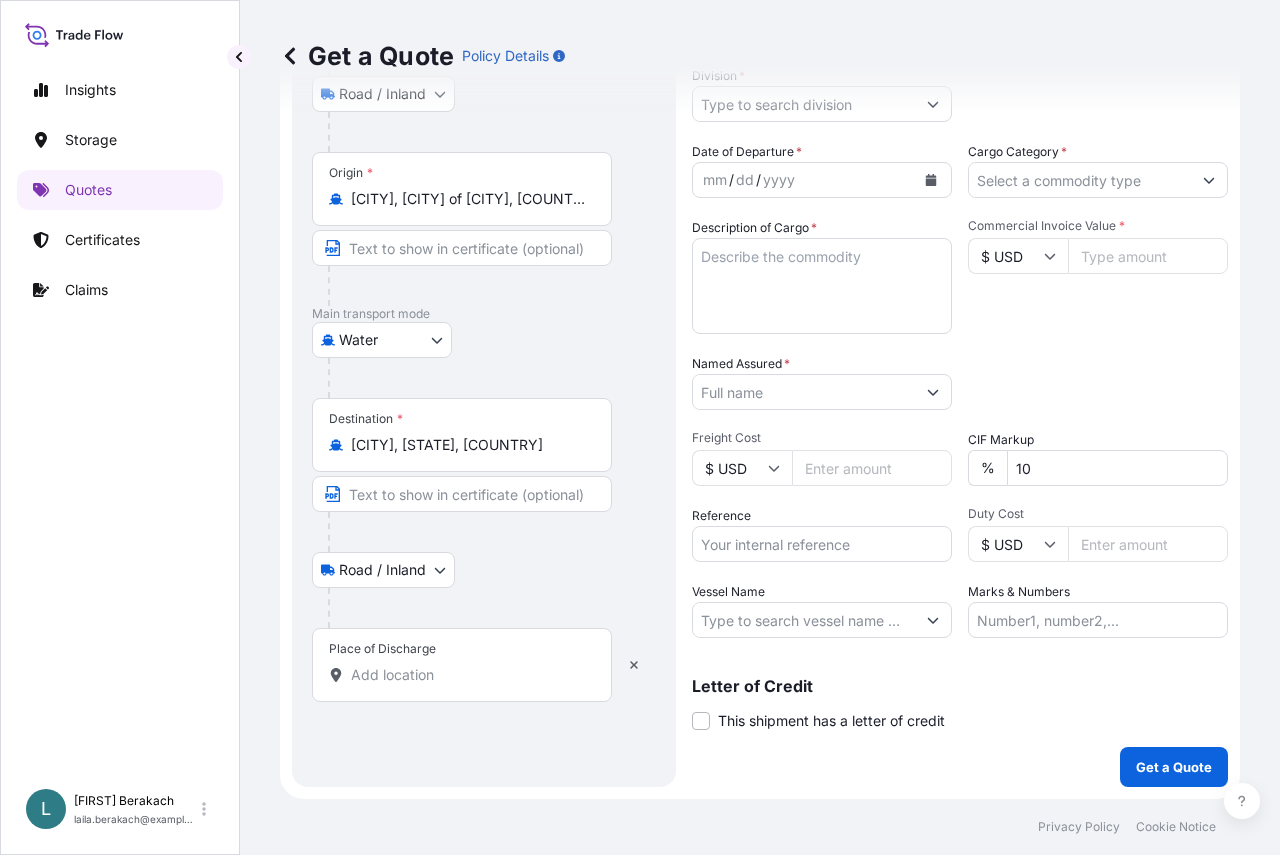 click on "Place of Discharge" at bounding box center (469, 675) 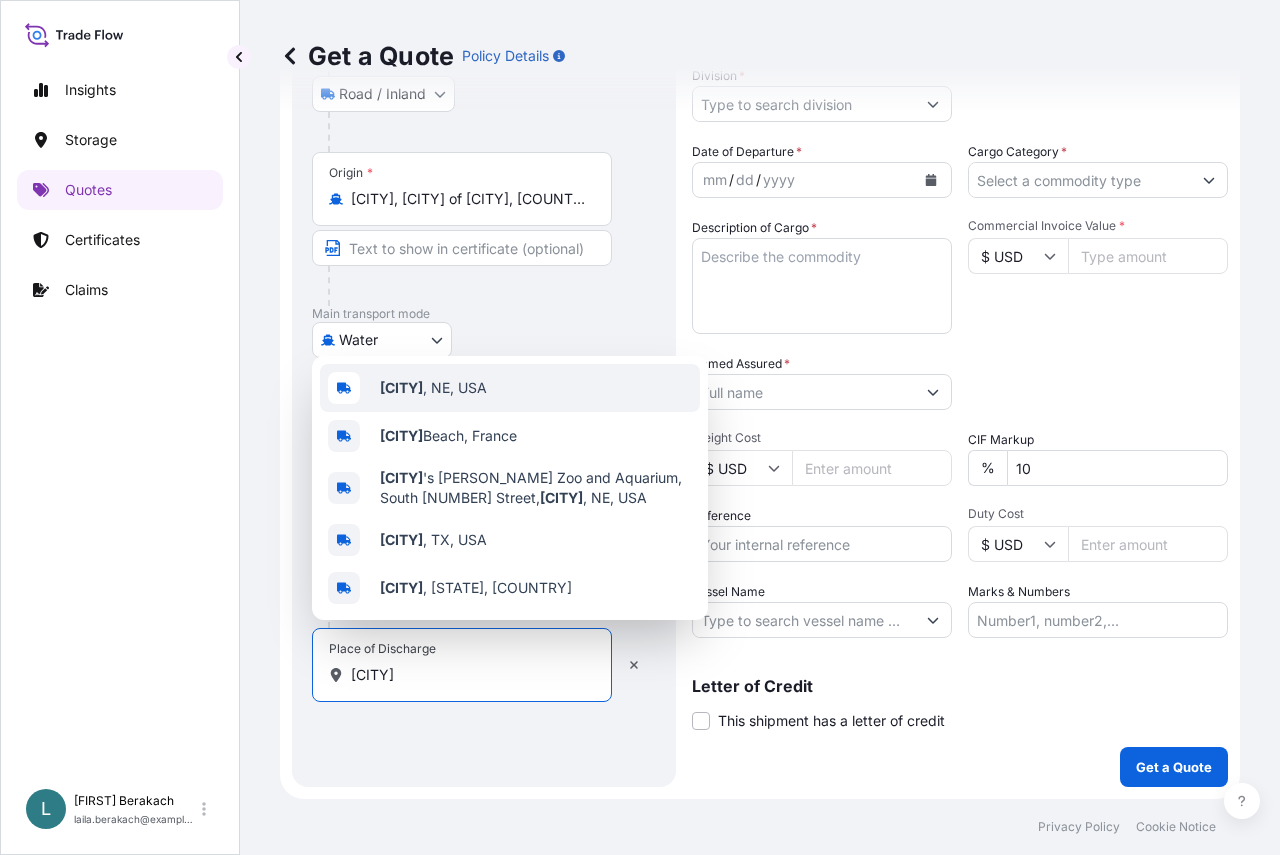 click on "[CITY] , [STATE], [COUNTRY]" at bounding box center [433, 388] 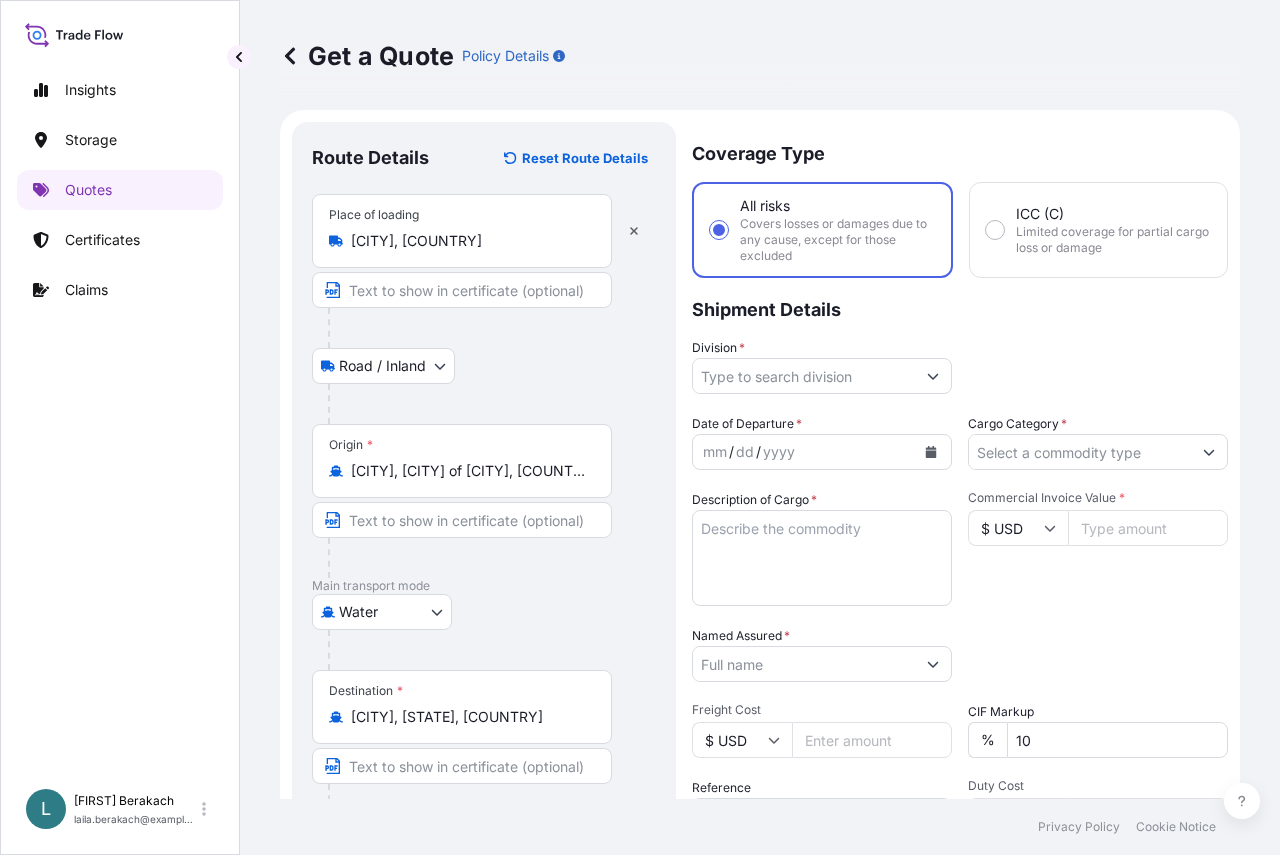 scroll, scrollTop: 0, scrollLeft: 0, axis: both 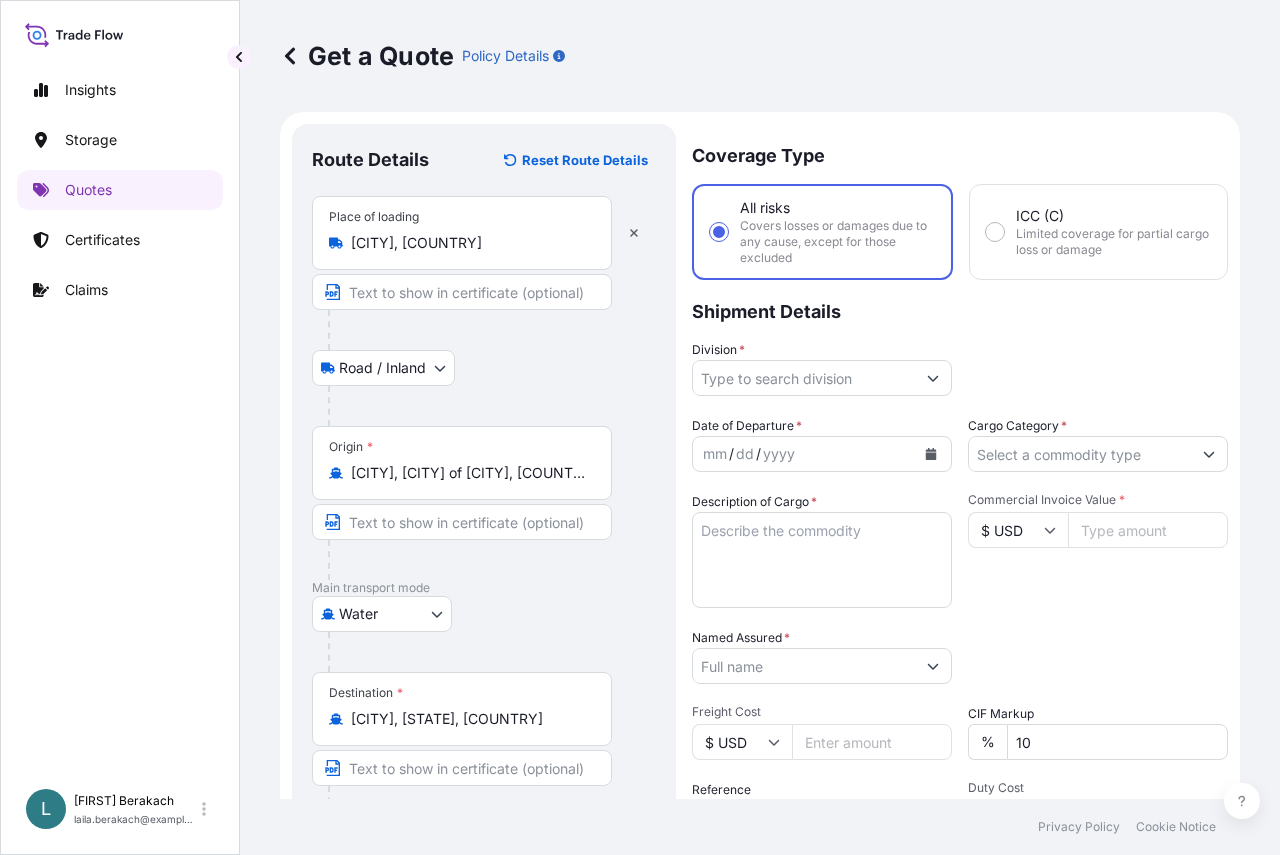 type on "[CITY], [STATE], [COUNTRY]" 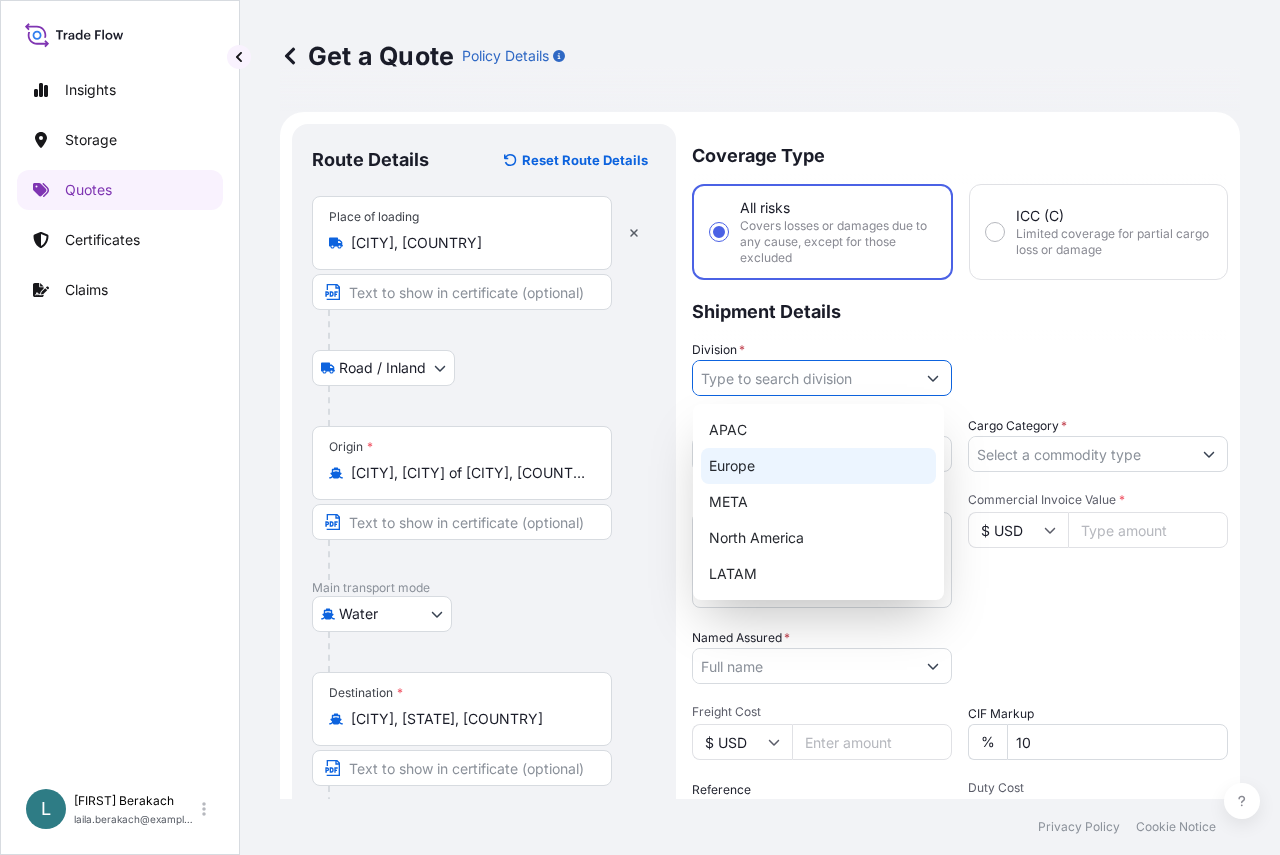 click on "Europe" at bounding box center [818, 466] 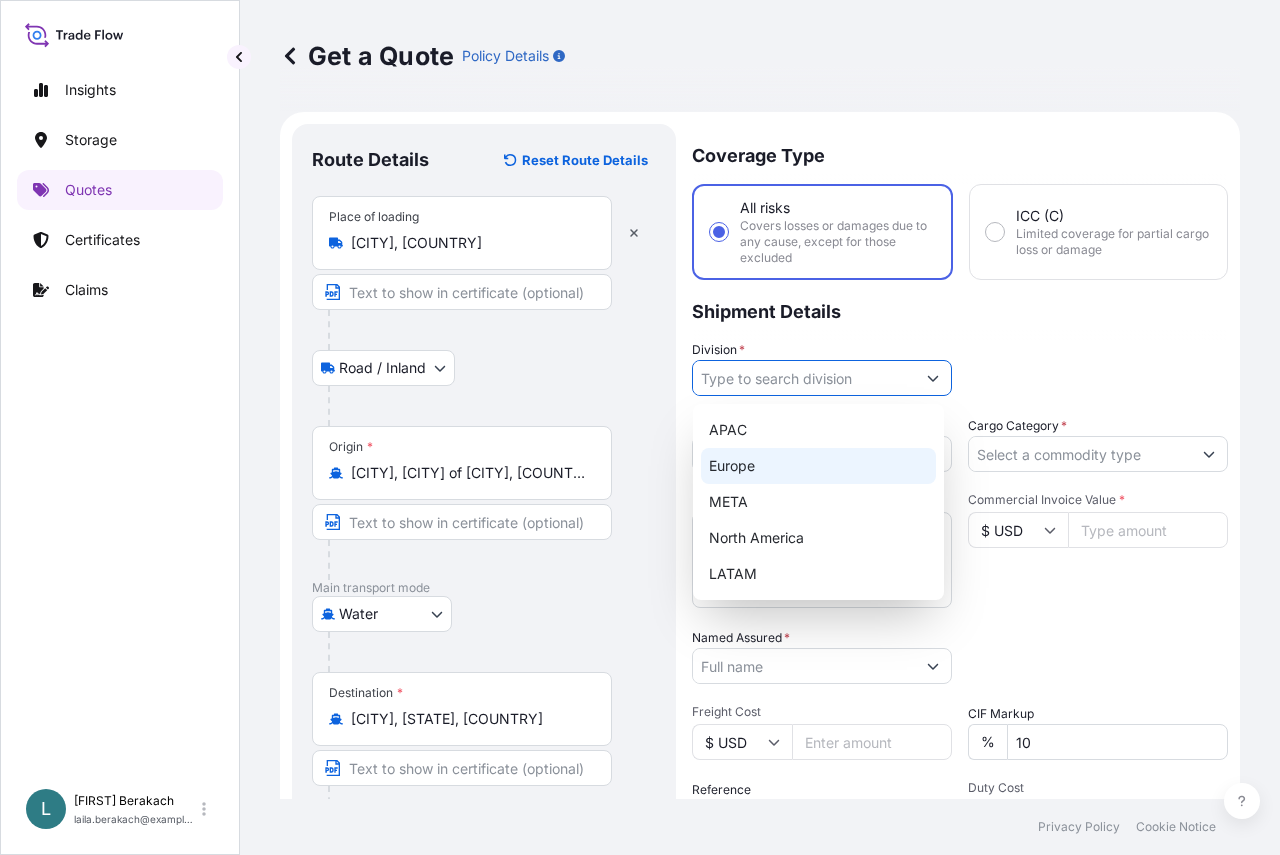 type on "Europe" 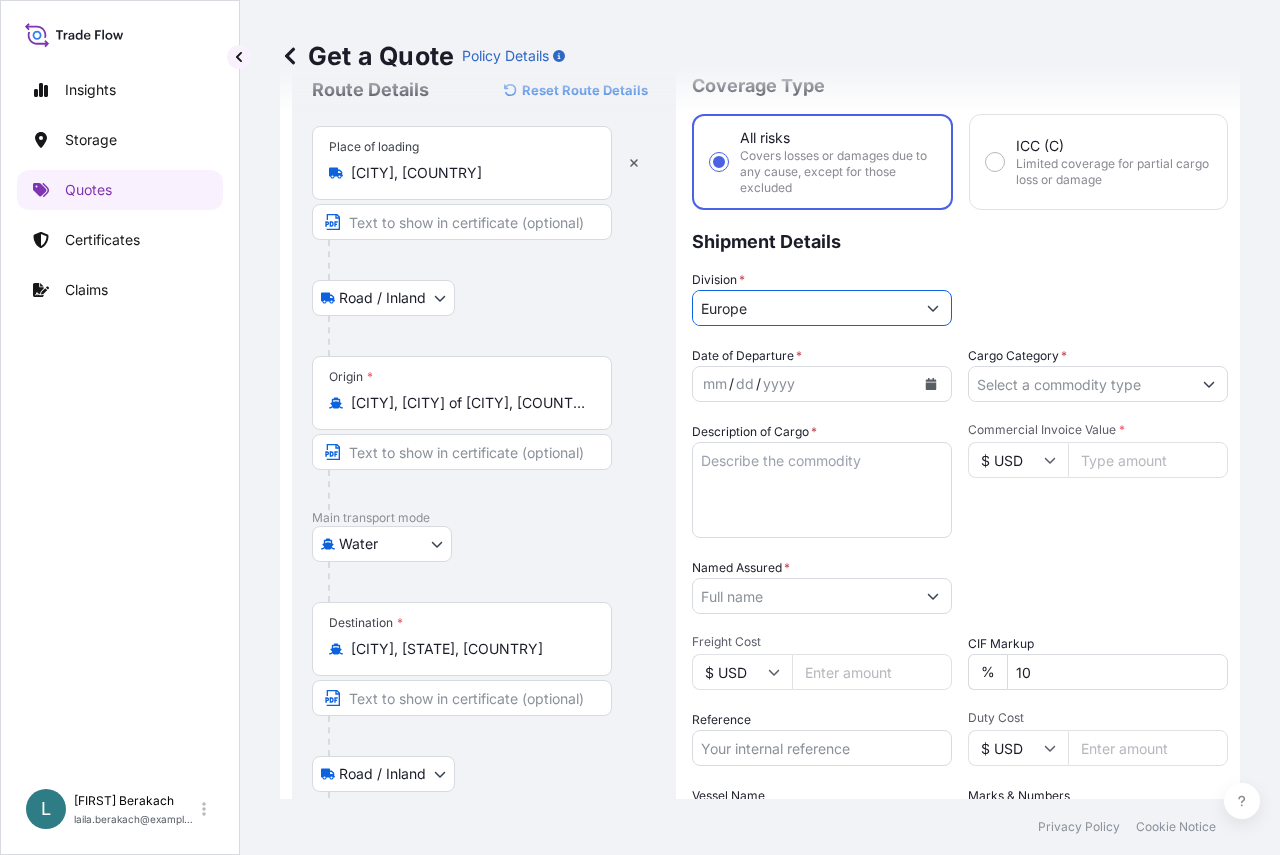 scroll, scrollTop: 100, scrollLeft: 0, axis: vertical 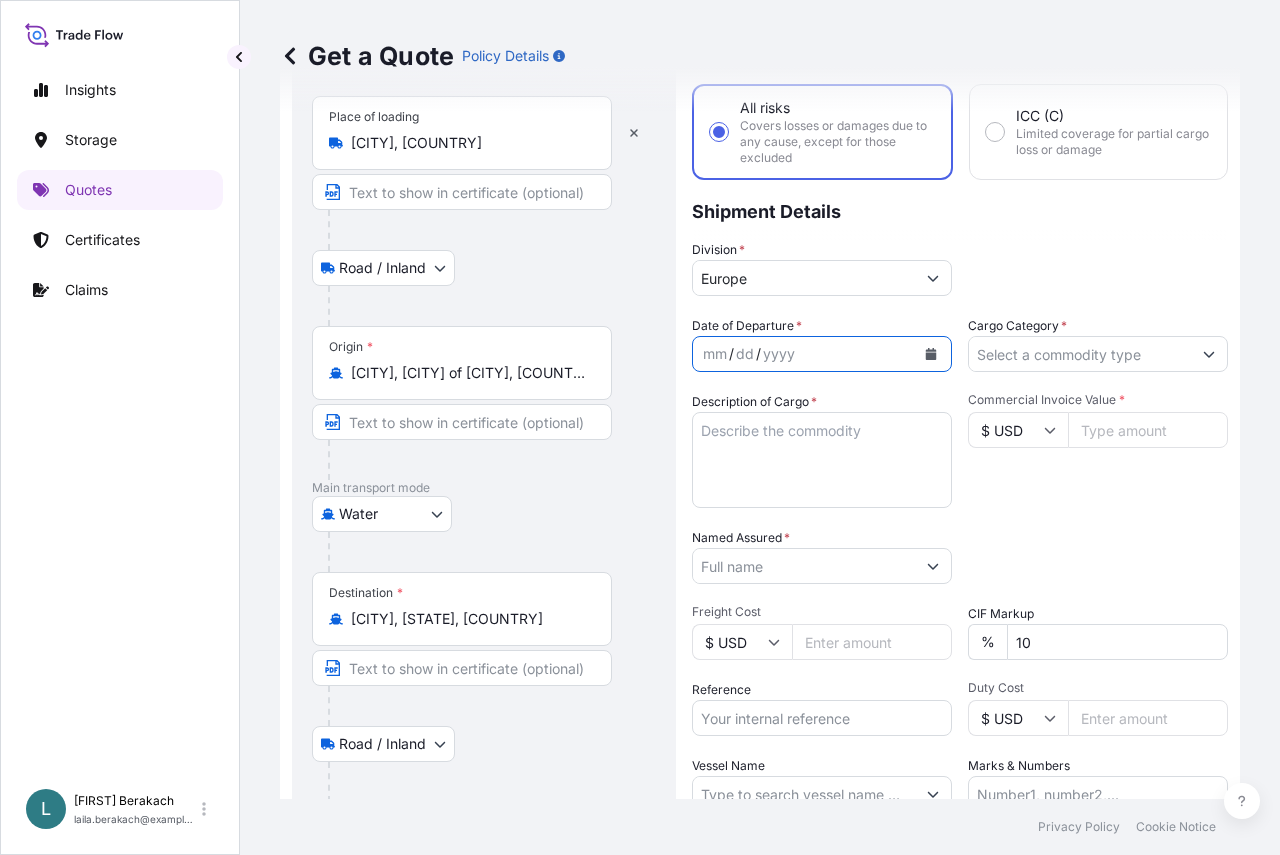 click 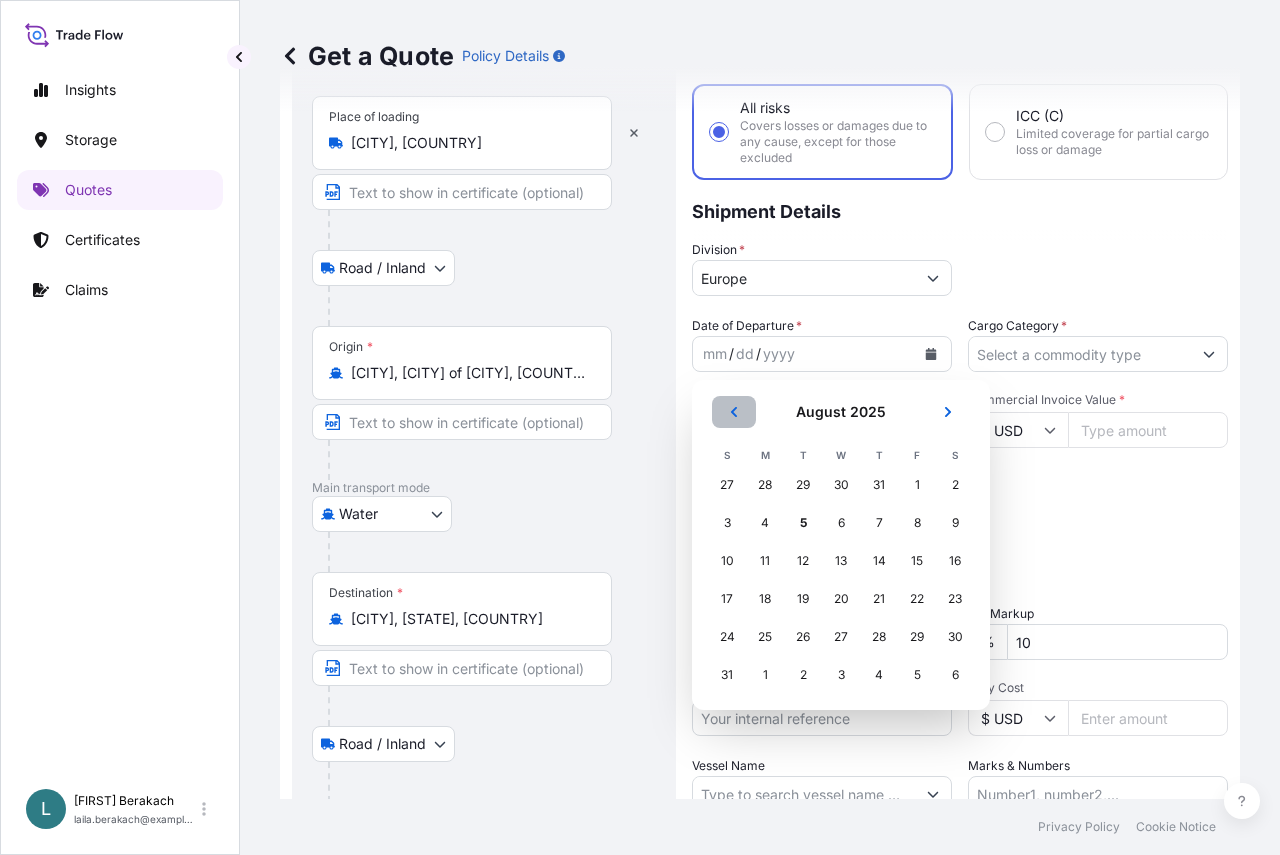 click at bounding box center [734, 412] 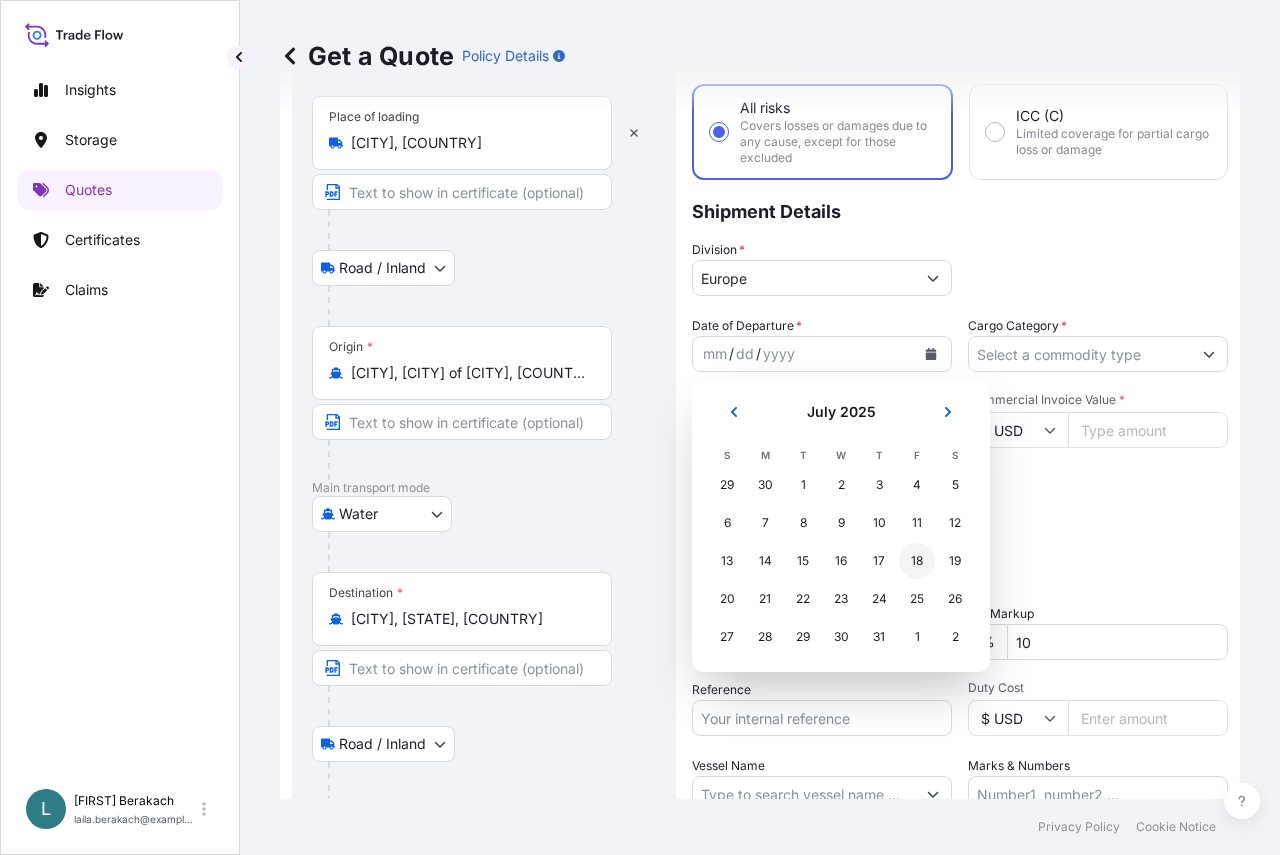 click on "18" at bounding box center (917, 561) 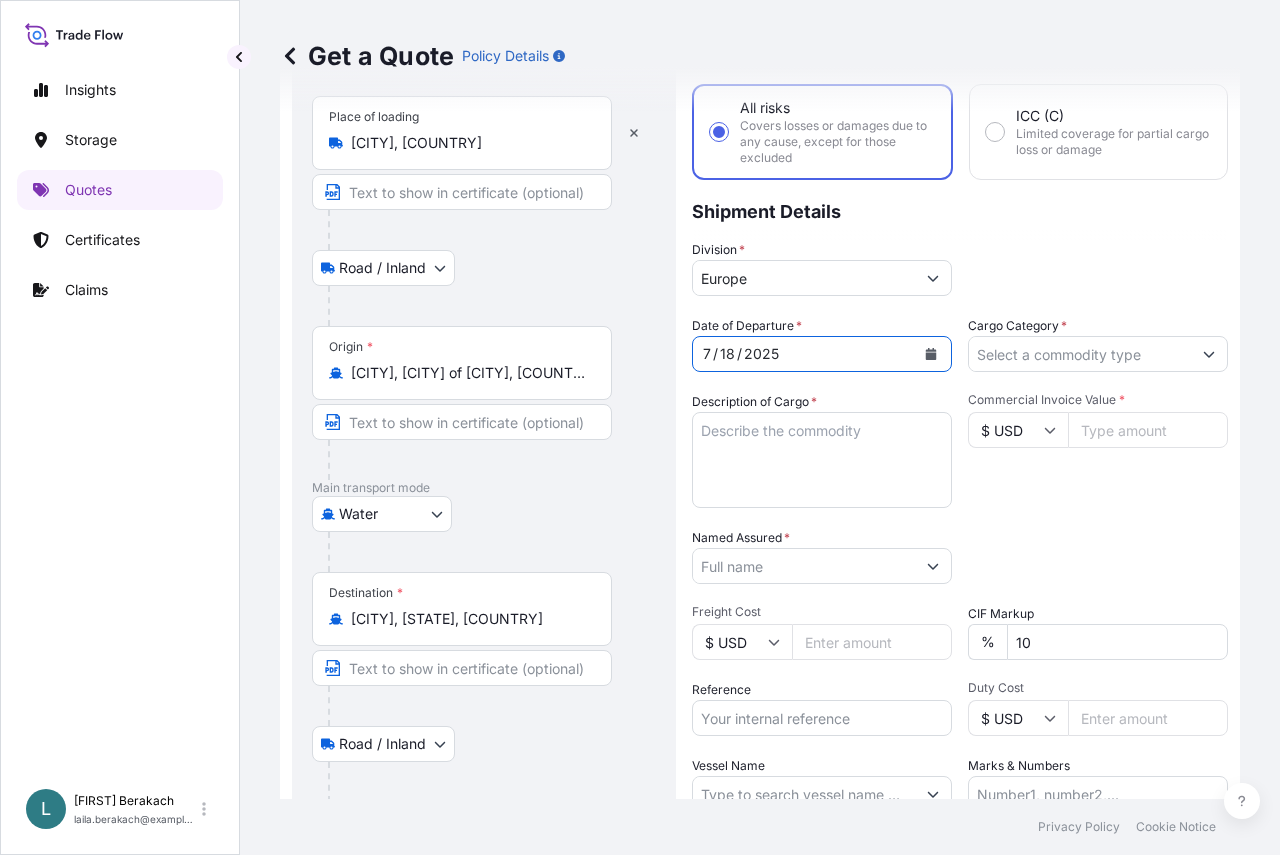 click on "Cargo Category *" at bounding box center (1080, 354) 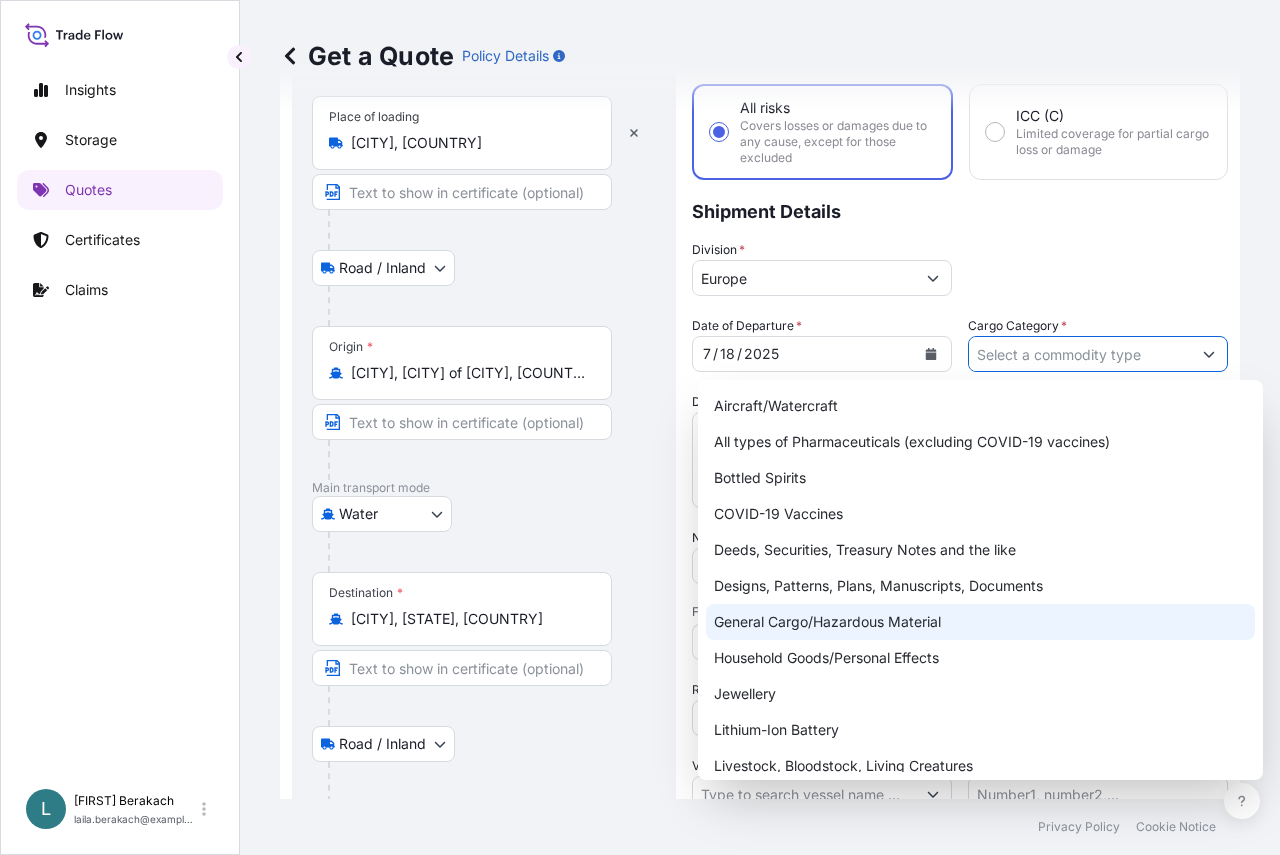 click on "General Cargo/Hazardous Material" at bounding box center [980, 622] 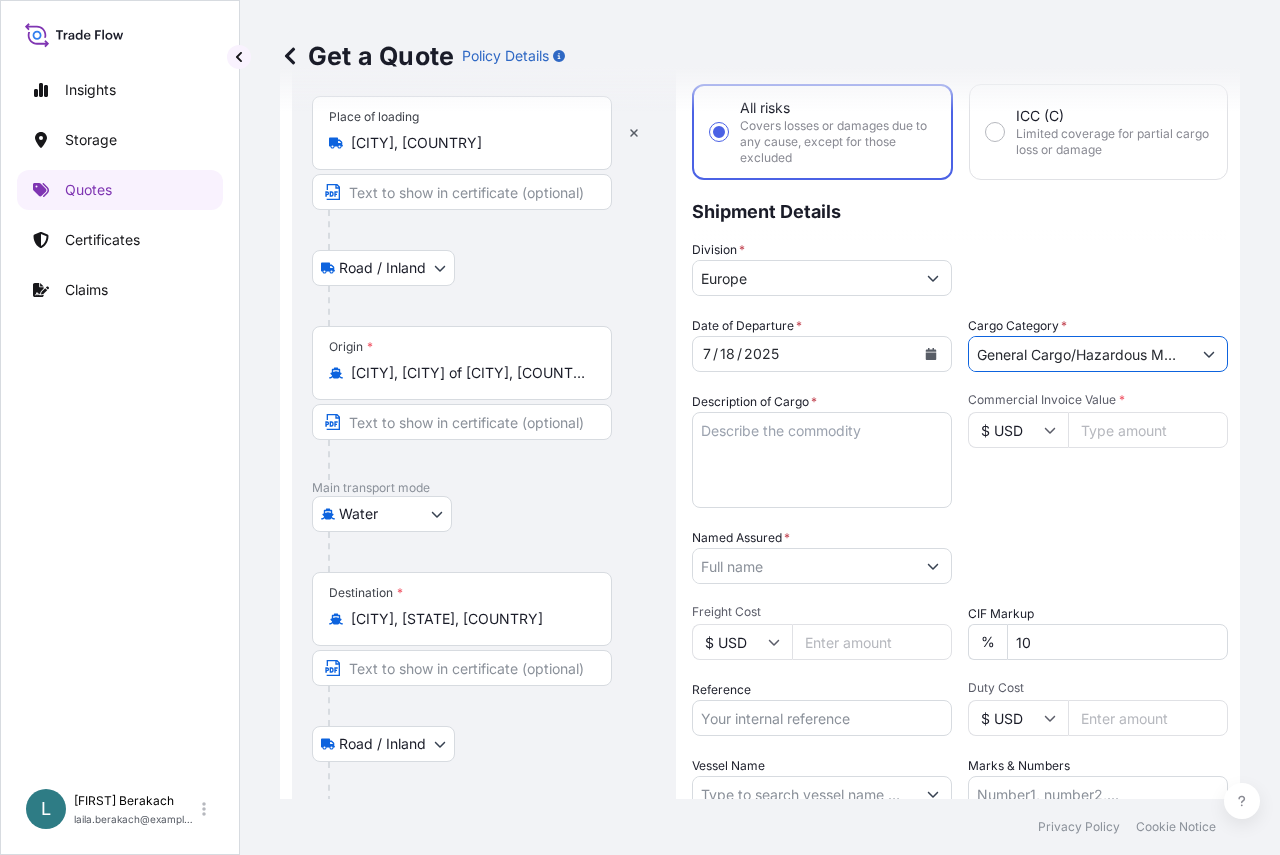 click on "Description of Cargo *" at bounding box center [822, 460] 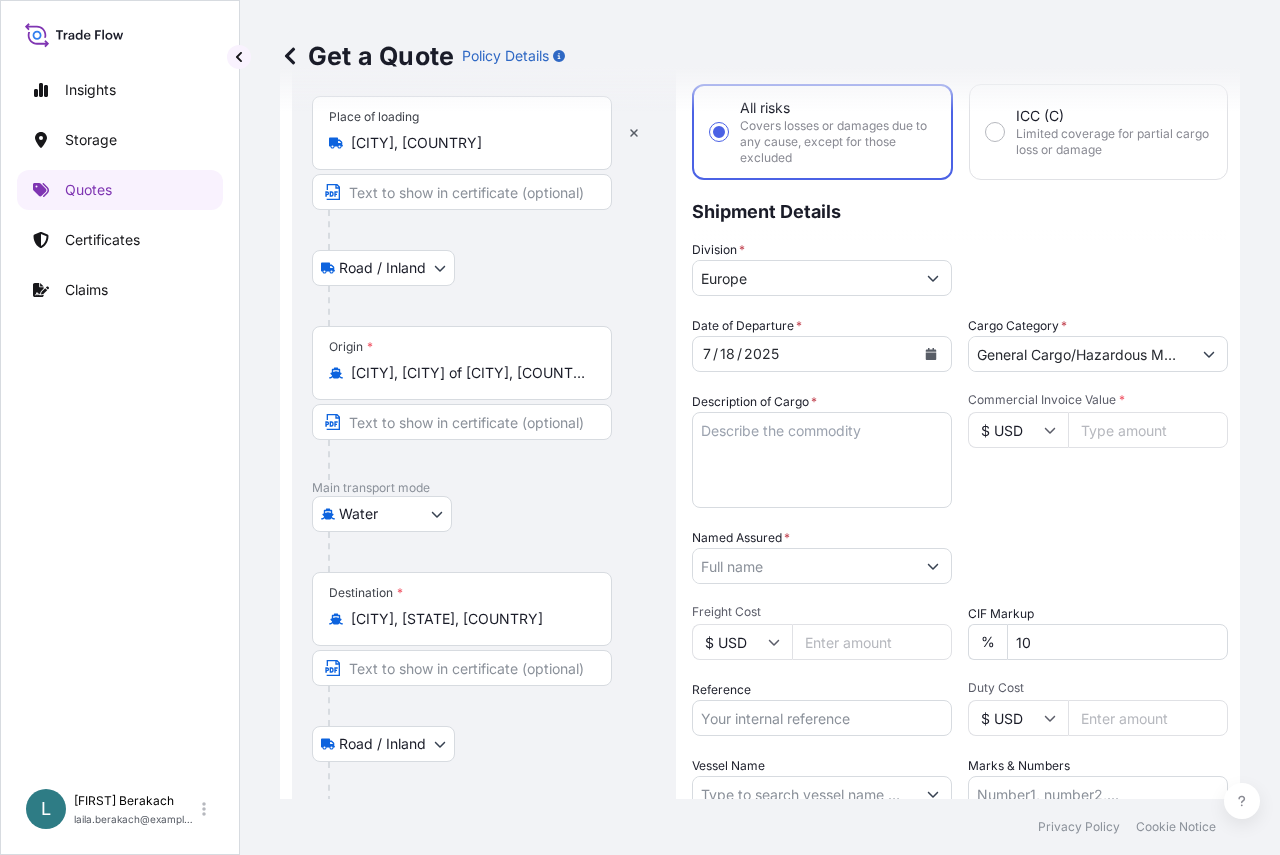 click on "Description of Cargo *" at bounding box center (822, 460) 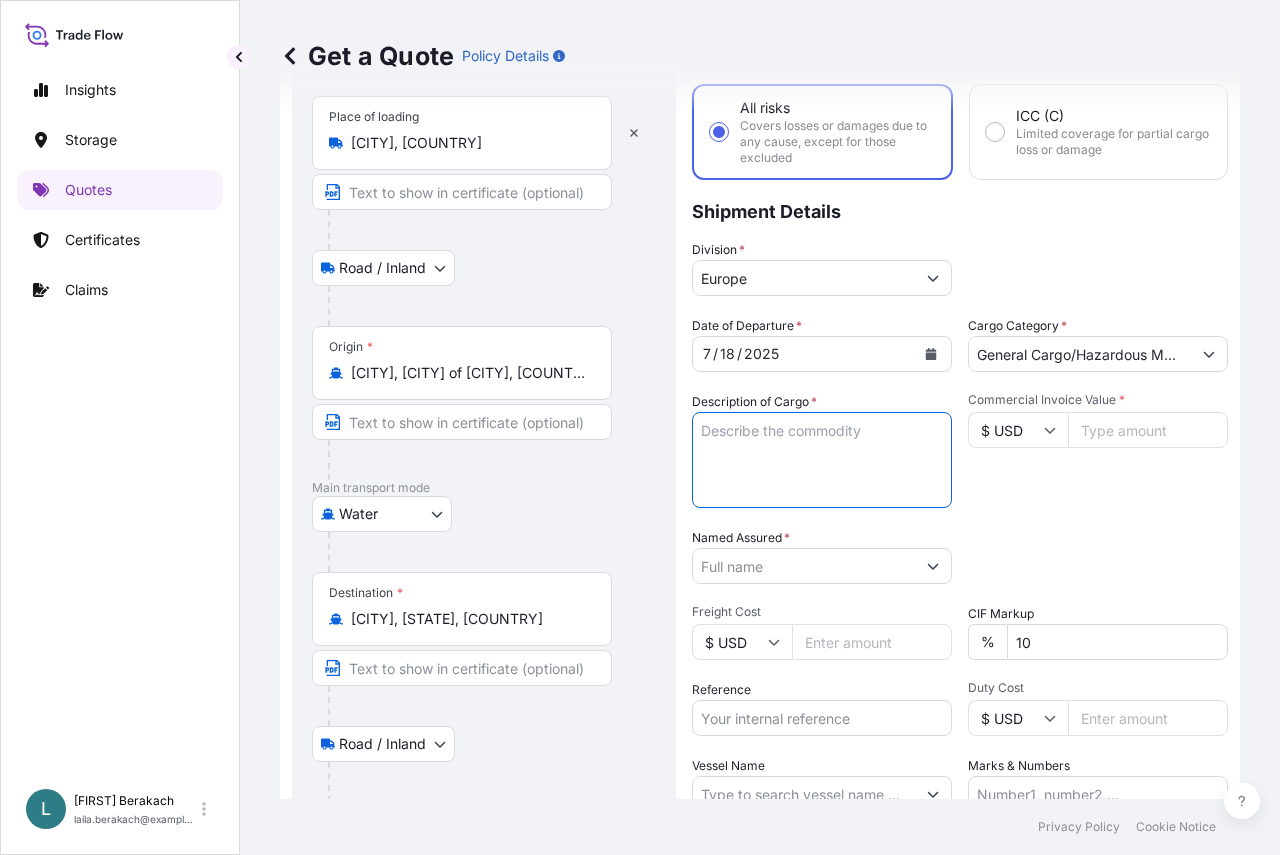 paste on "EMULSIFIER BLEND" 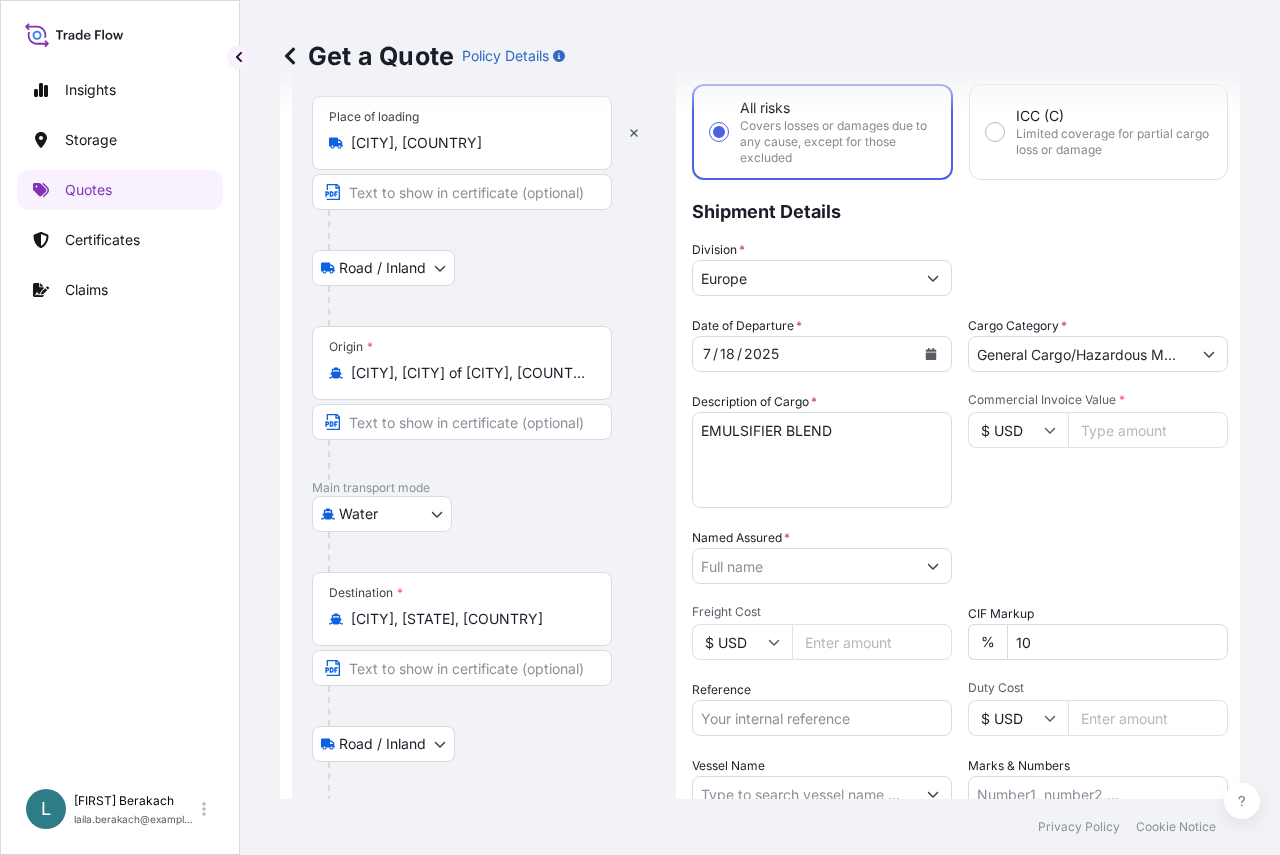 click on "EMULSIFIER BLEND" at bounding box center (822, 460) 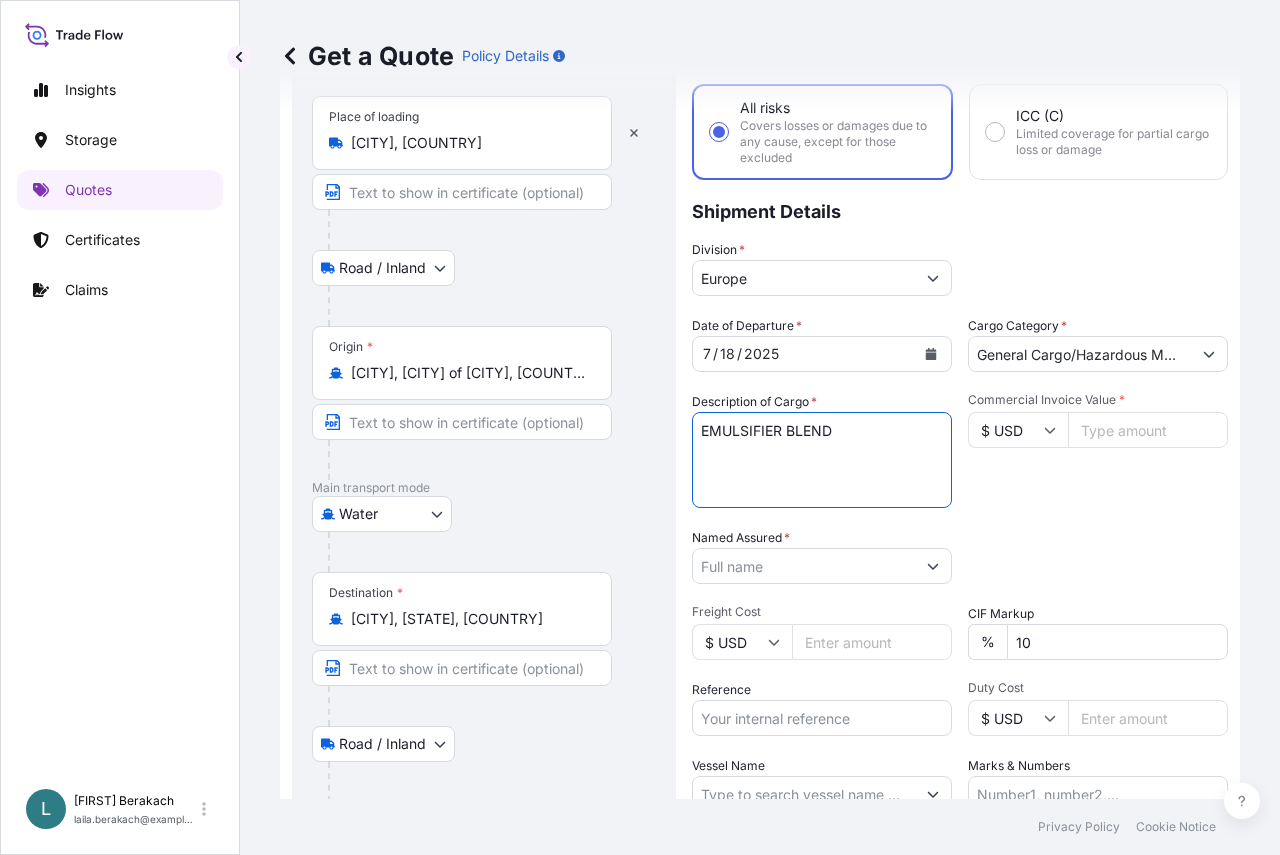 paste on "FOR FURTHER MANUFACTURE OF POULTRY" 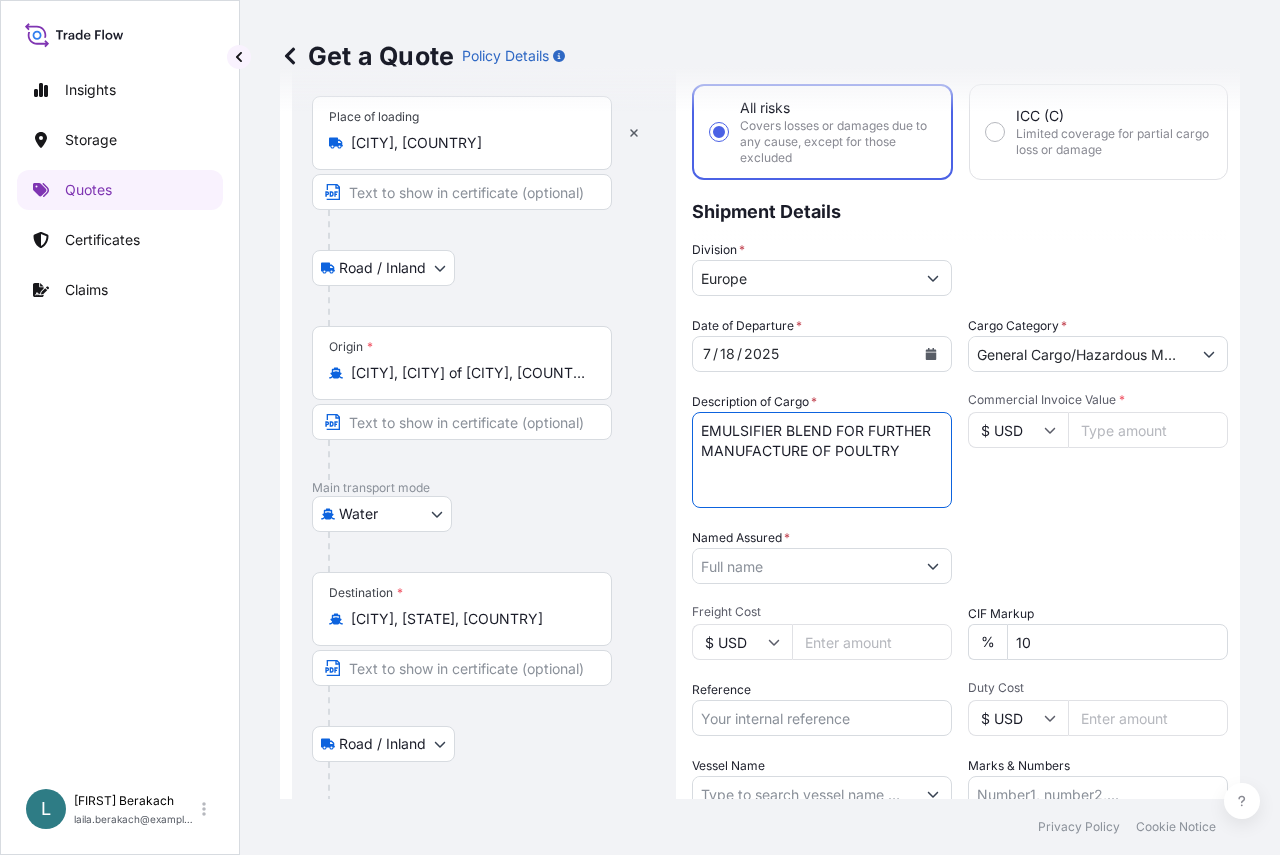 click on "EMULSIFIER BLEND FOR FURTHER MANUFACTURE OF POULTRY" at bounding box center [822, 460] 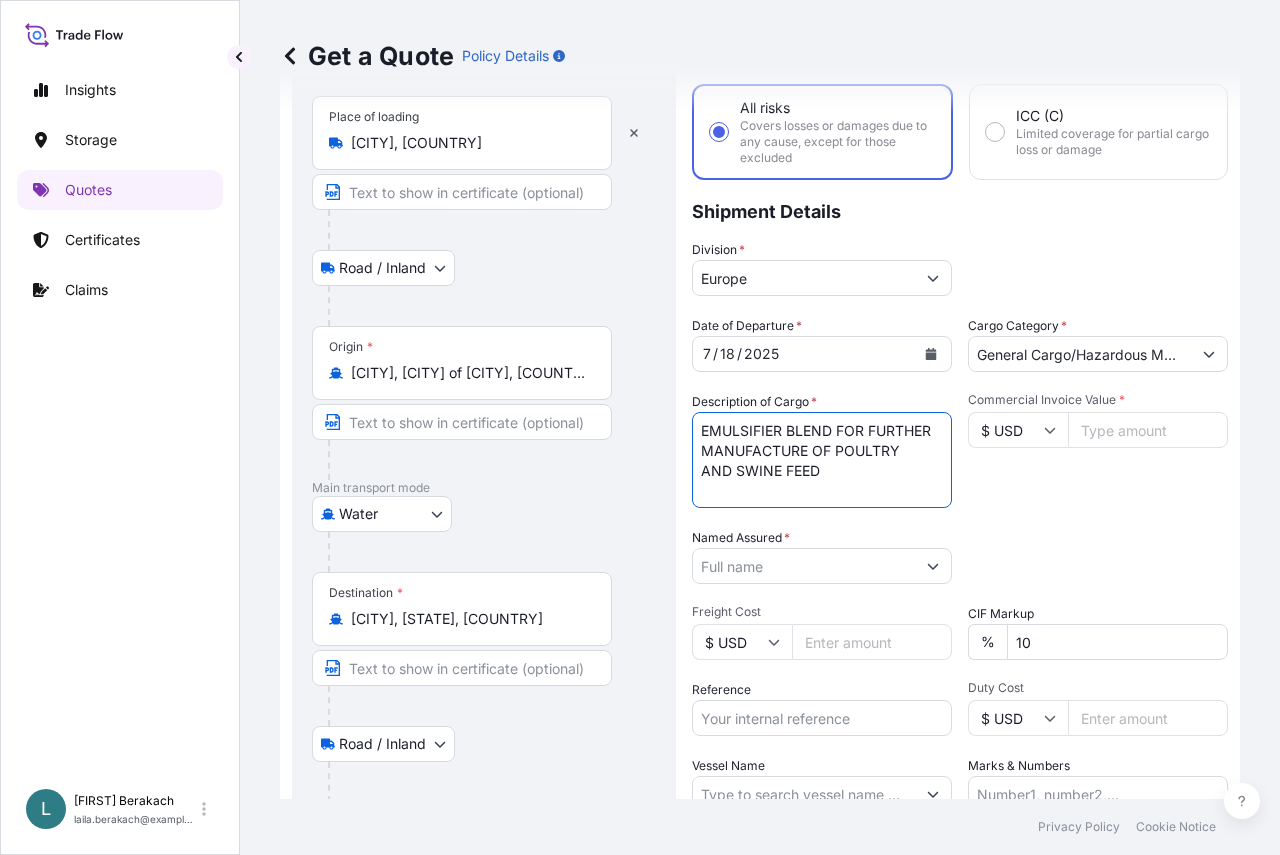 scroll, scrollTop: 12, scrollLeft: 0, axis: vertical 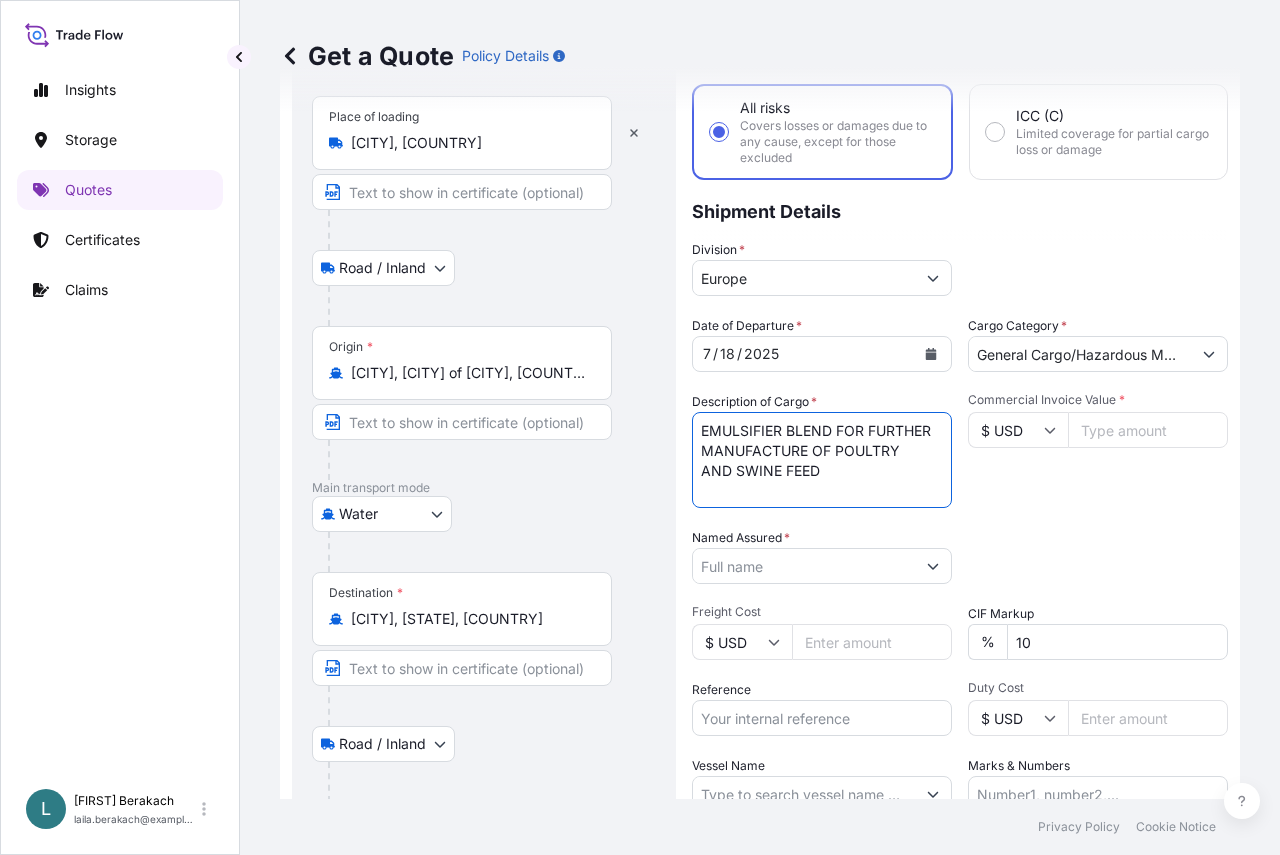 click on "EMULSIFIER BLEND FOR FURTHER MANUFACTURE OF POULTRY
AND SWINE FEED" at bounding box center (822, 460) 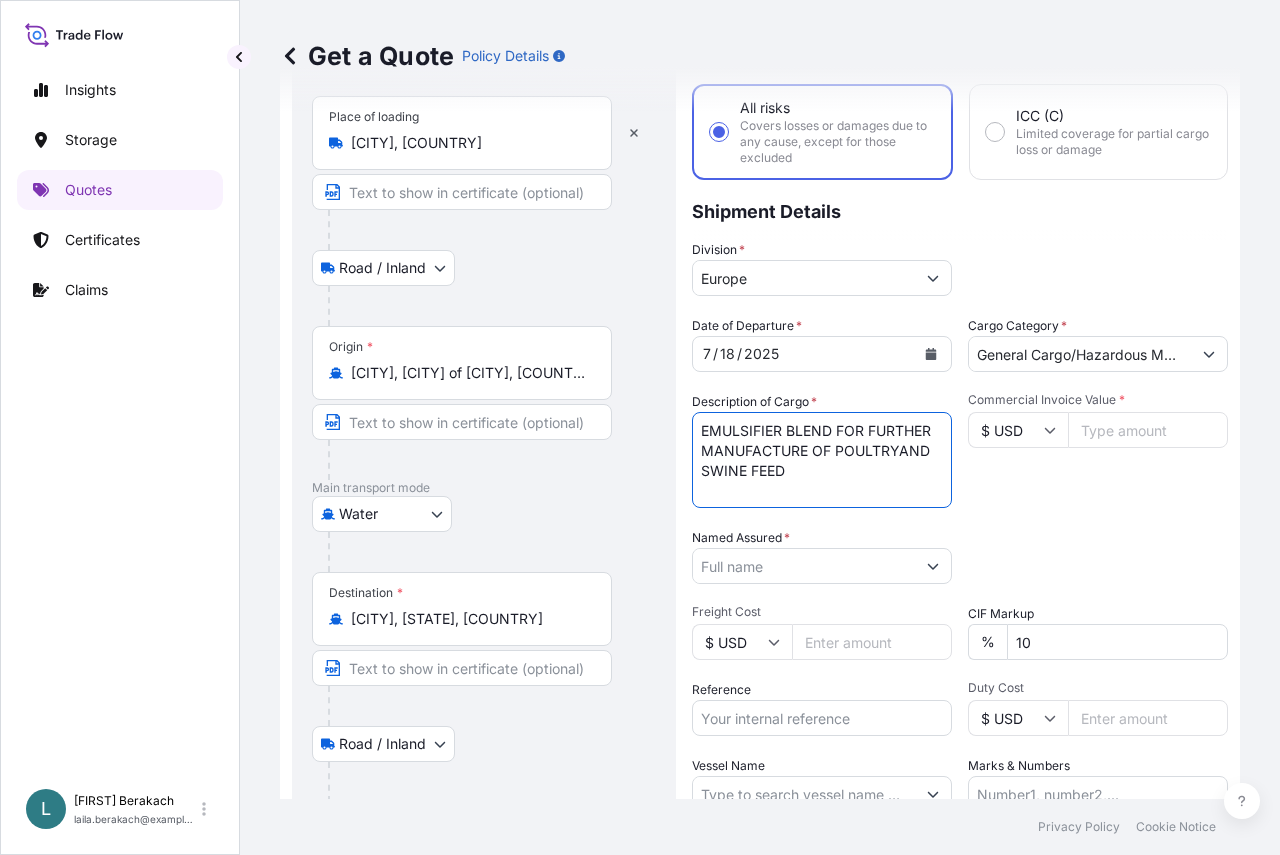 scroll, scrollTop: 0, scrollLeft: 0, axis: both 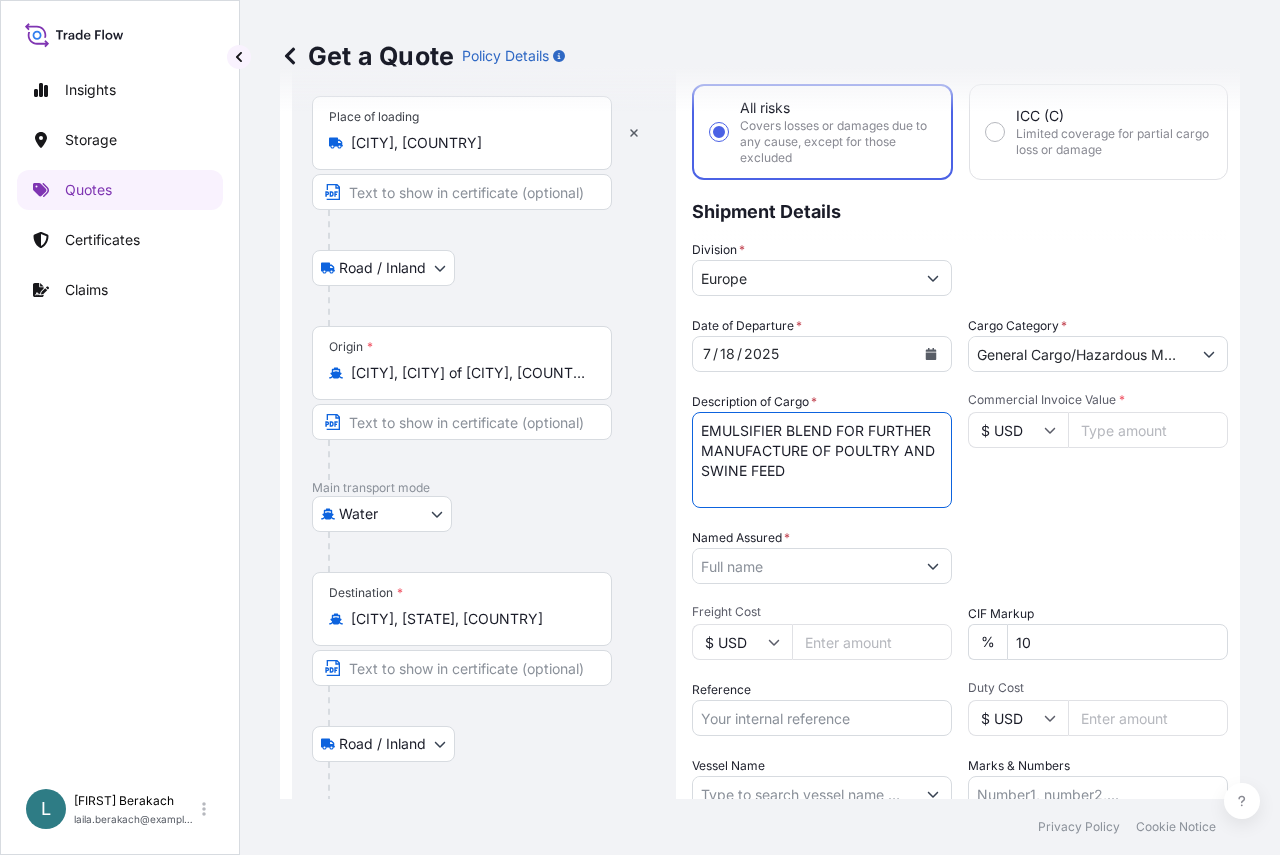 click on "EMULSIFIER BLEND FOR FURTHER MANUFACTURE OF POULTRY AND SWINE FEED" at bounding box center (822, 460) 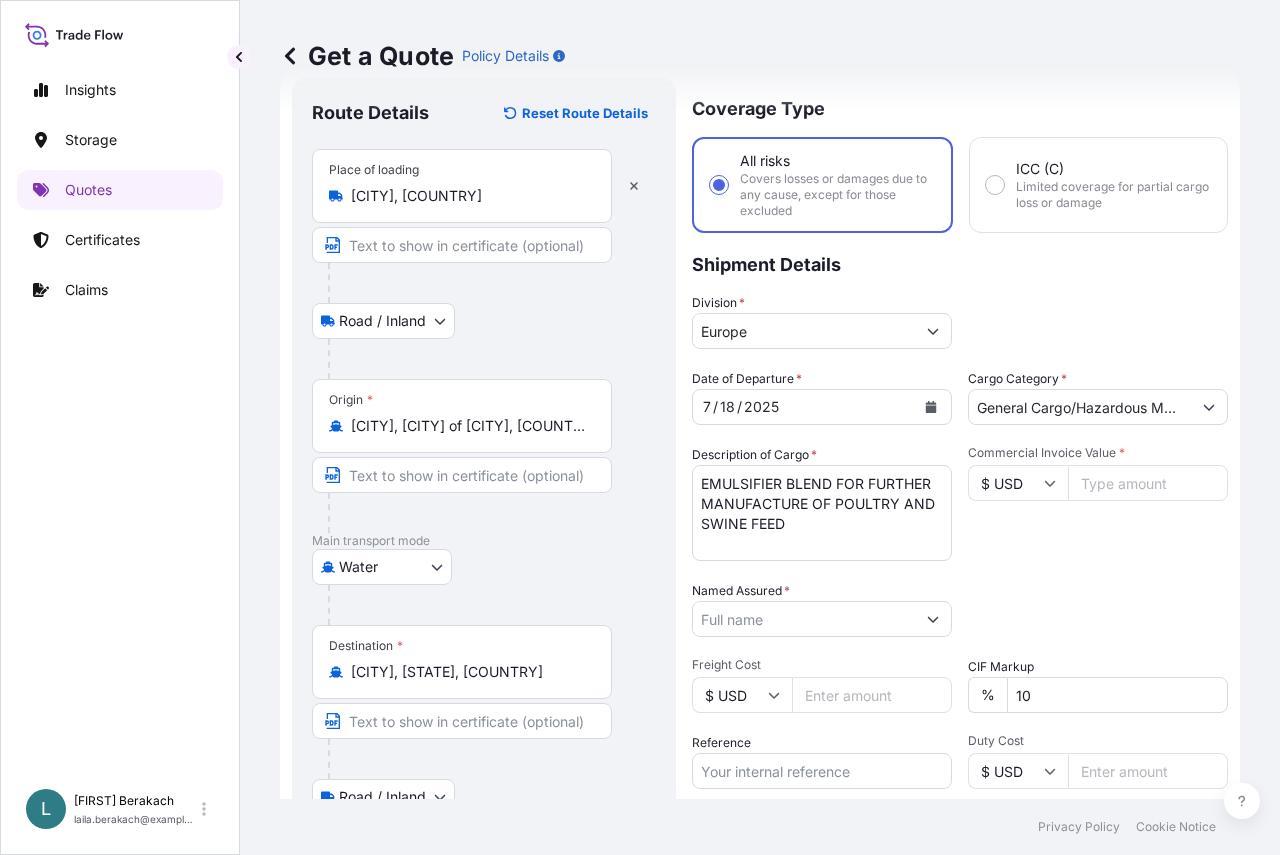 scroll, scrollTop: 0, scrollLeft: 0, axis: both 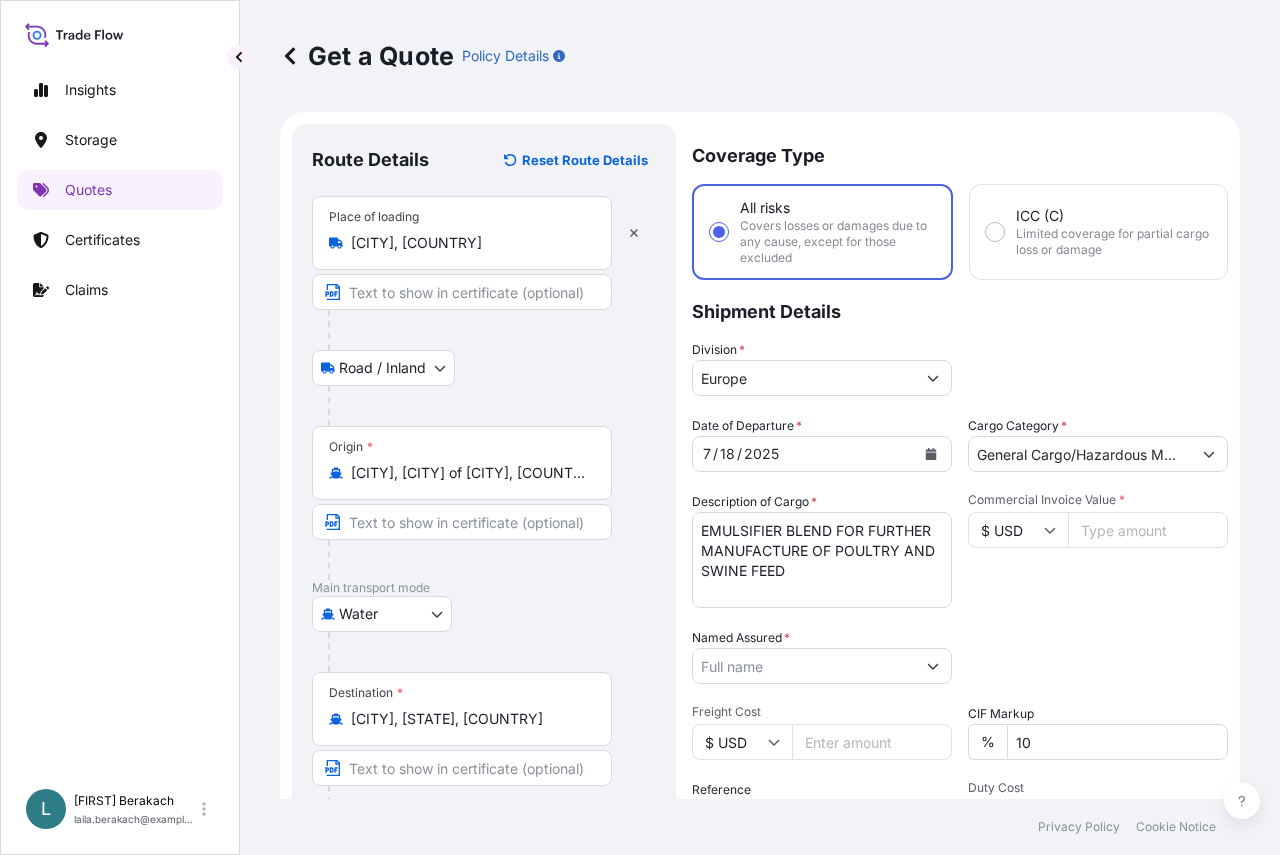 drag, startPoint x: 702, startPoint y: 531, endPoint x: 729, endPoint y: 531, distance: 27 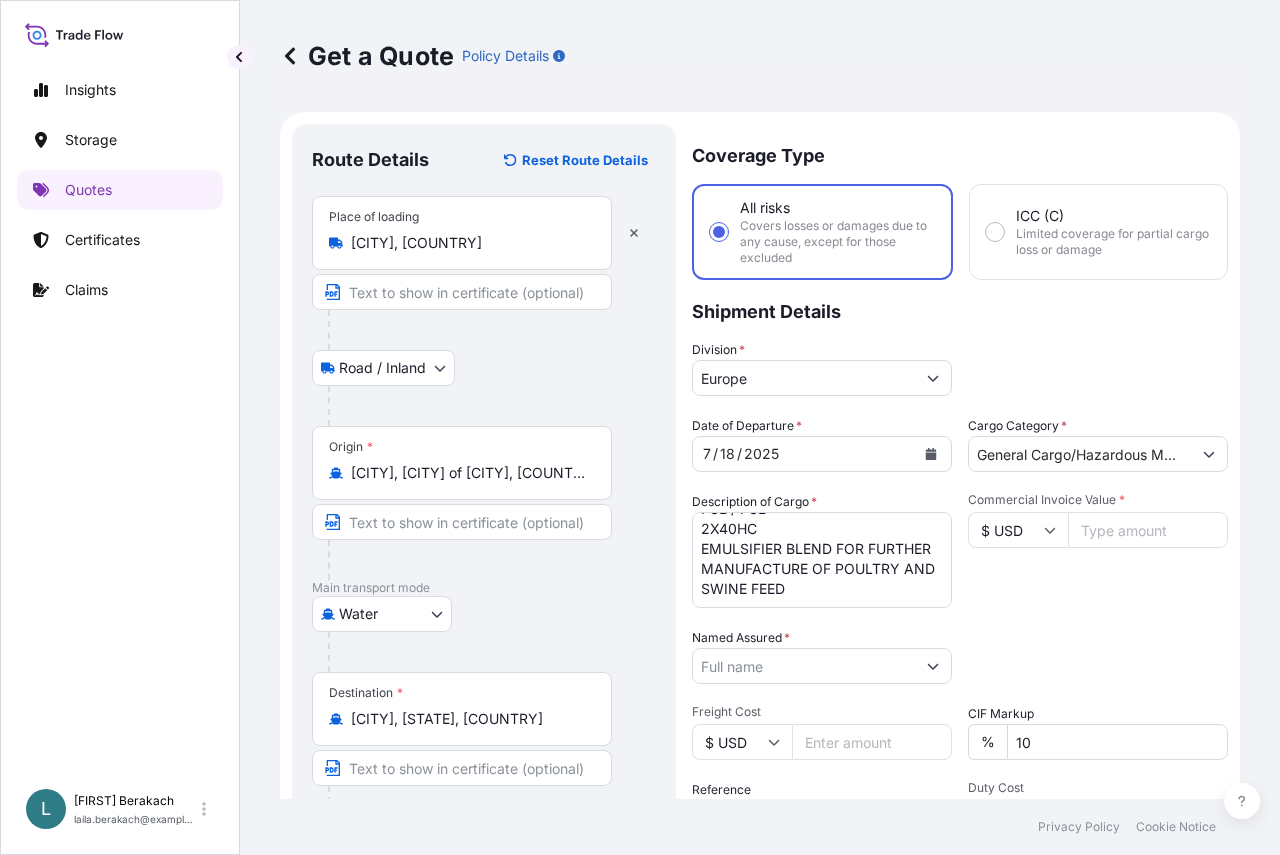 scroll, scrollTop: 42, scrollLeft: 0, axis: vertical 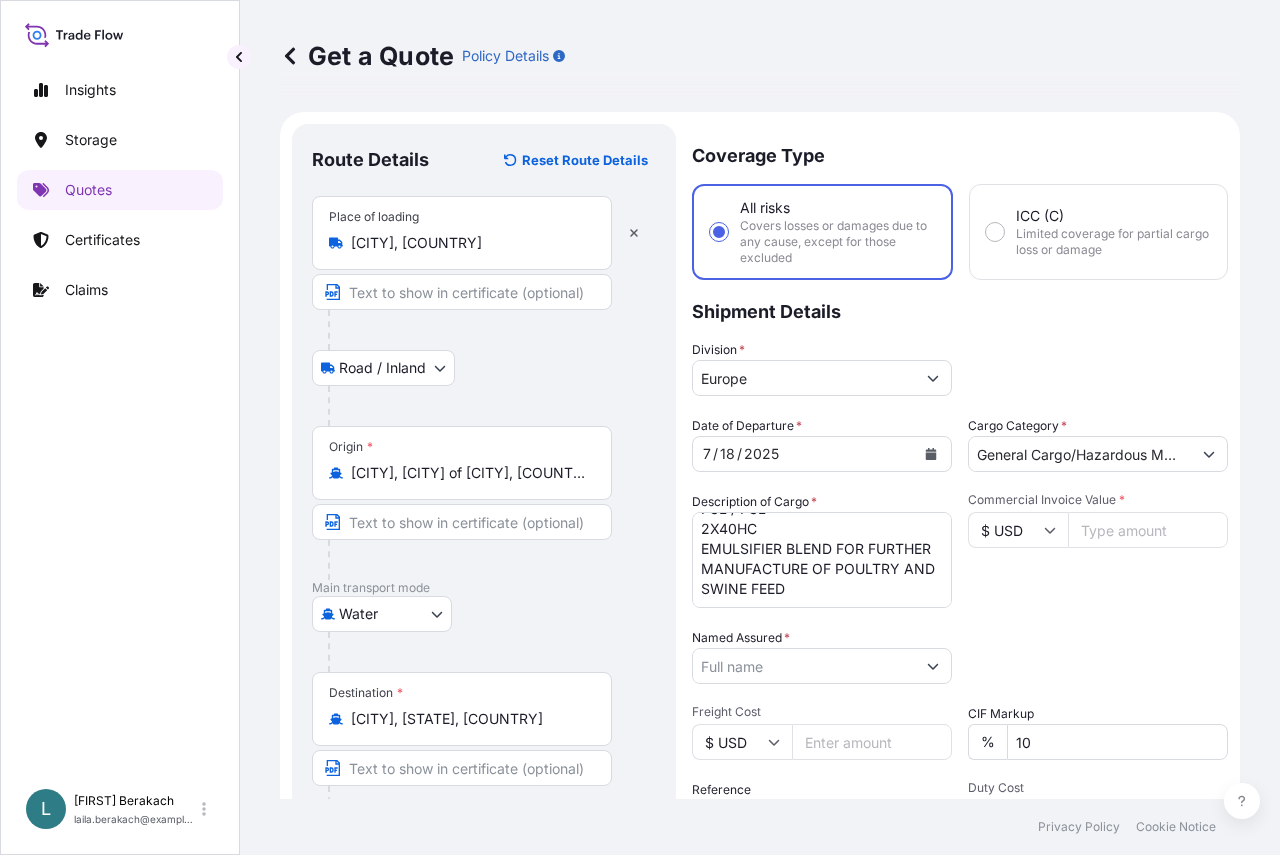 click on "FCL / FCL
2X40HC
EMULSIFIER BLEND FOR FURTHER MANUFACTURE OF POULTRY AND SWINE FEED" at bounding box center (822, 560) 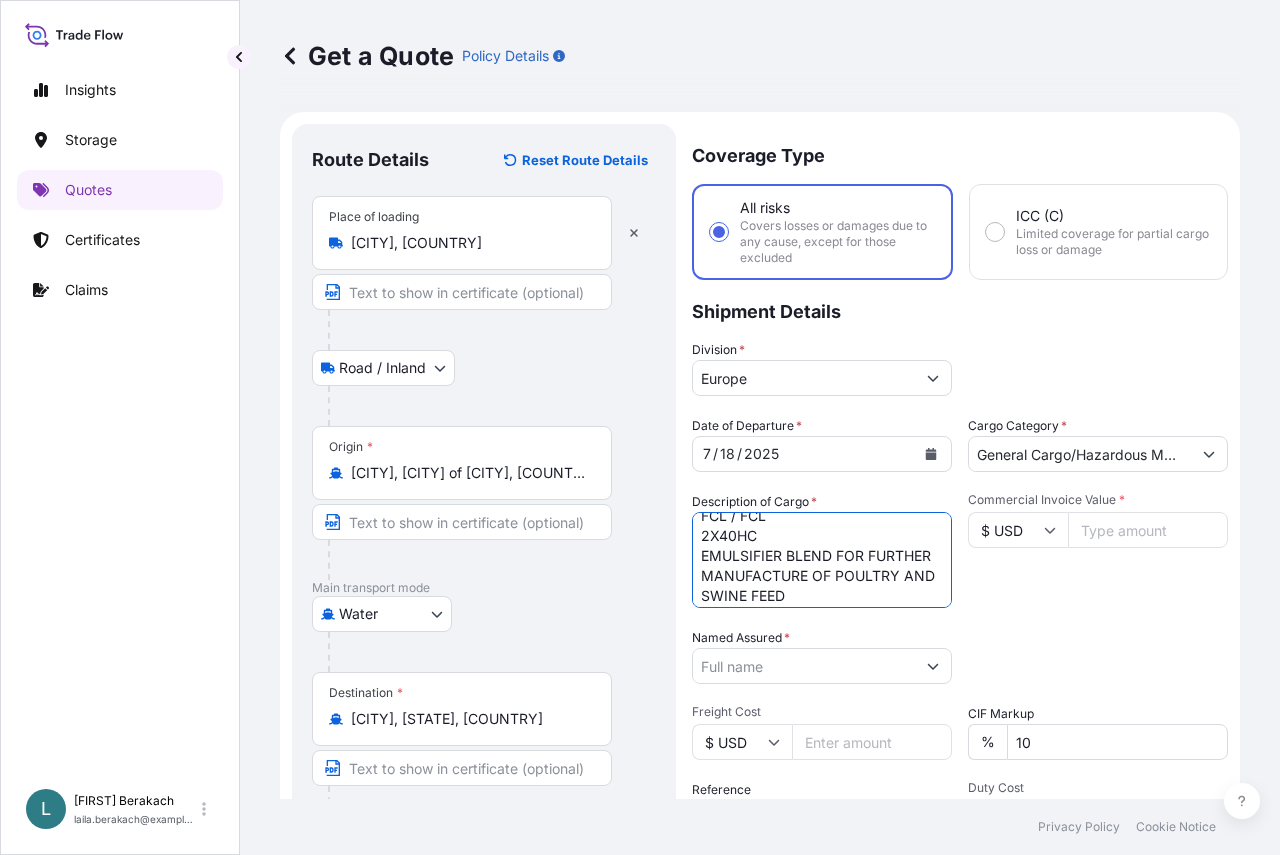 scroll, scrollTop: 0, scrollLeft: 0, axis: both 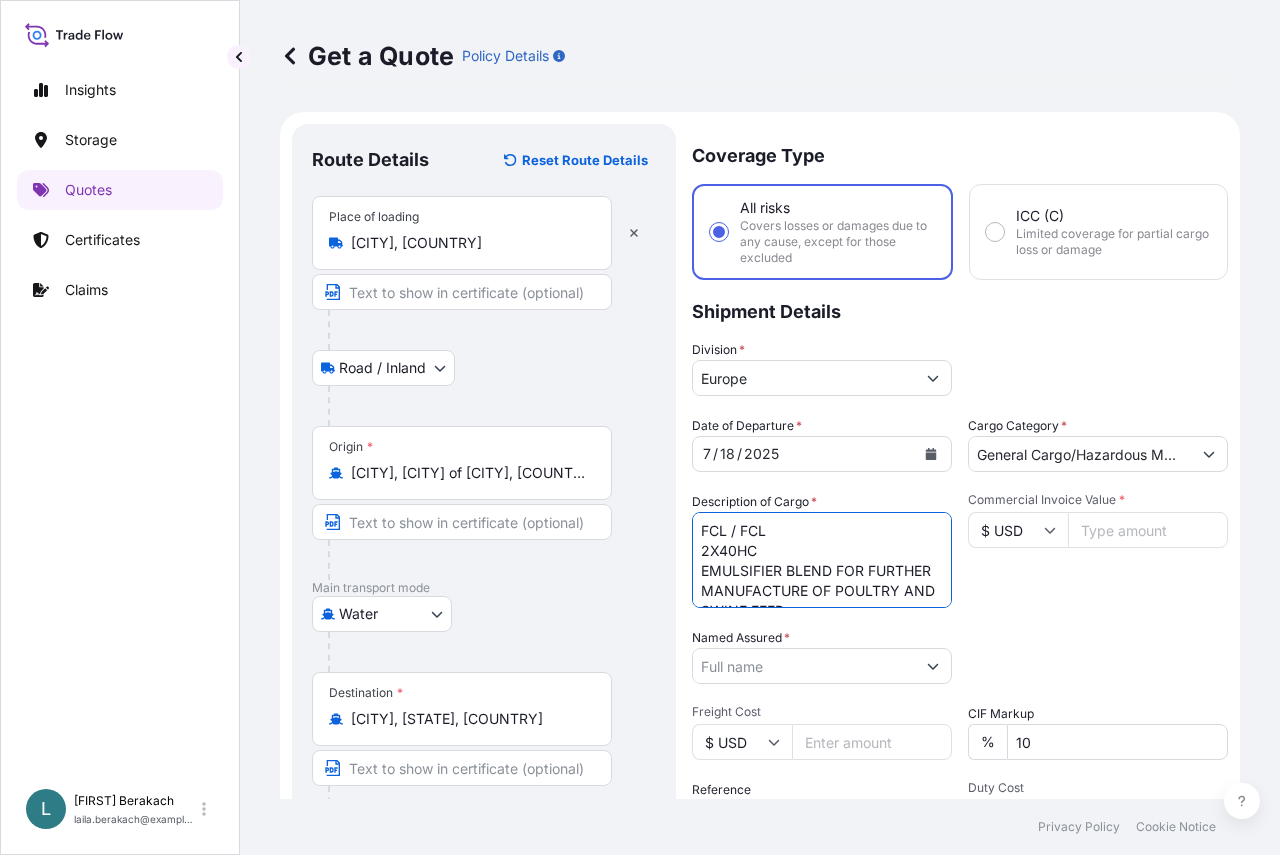 click on "FCL / FCL
2X40HC
EMULSIFIER BLEND FOR FURTHER MANUFACTURE OF POULTRY AND SWINE FEED" at bounding box center (822, 560) 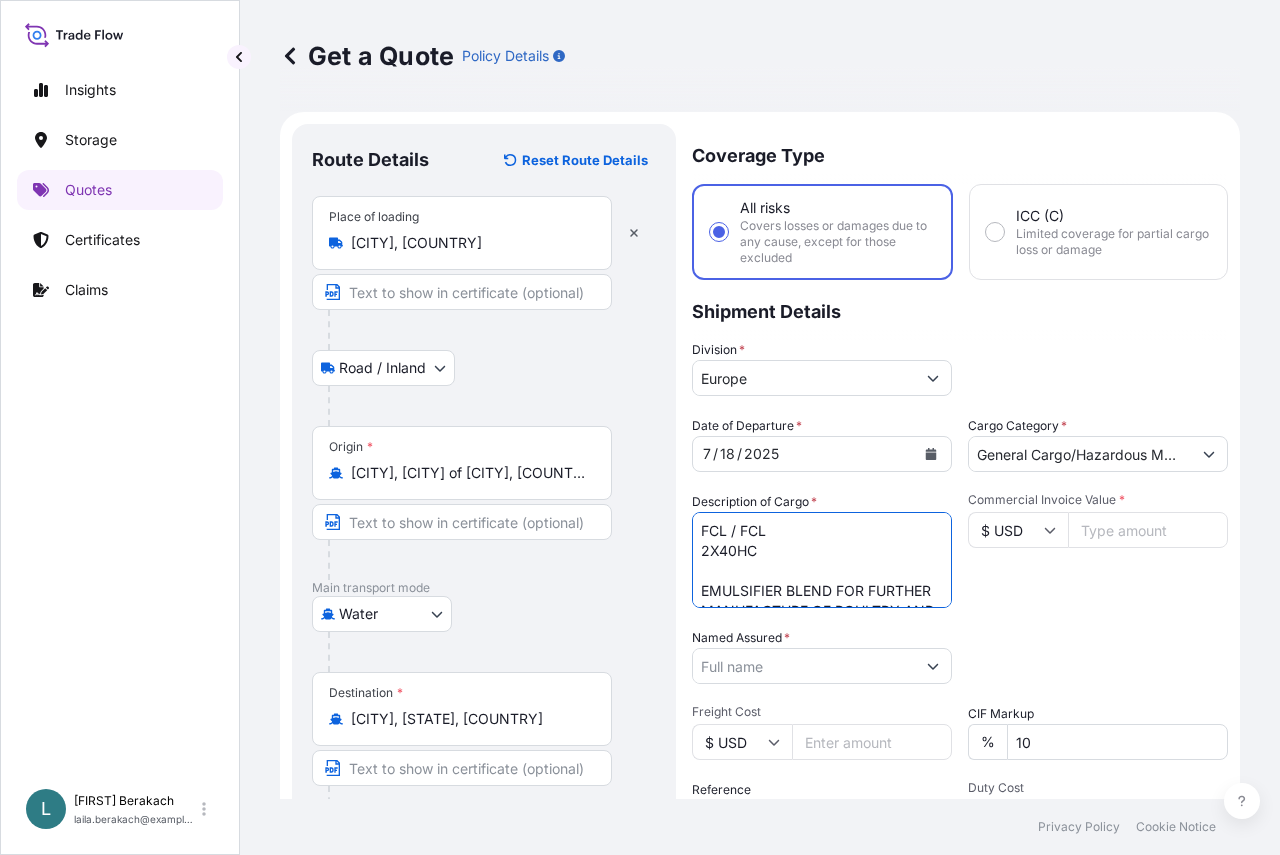 paste on "GAOU[NUMBER]" 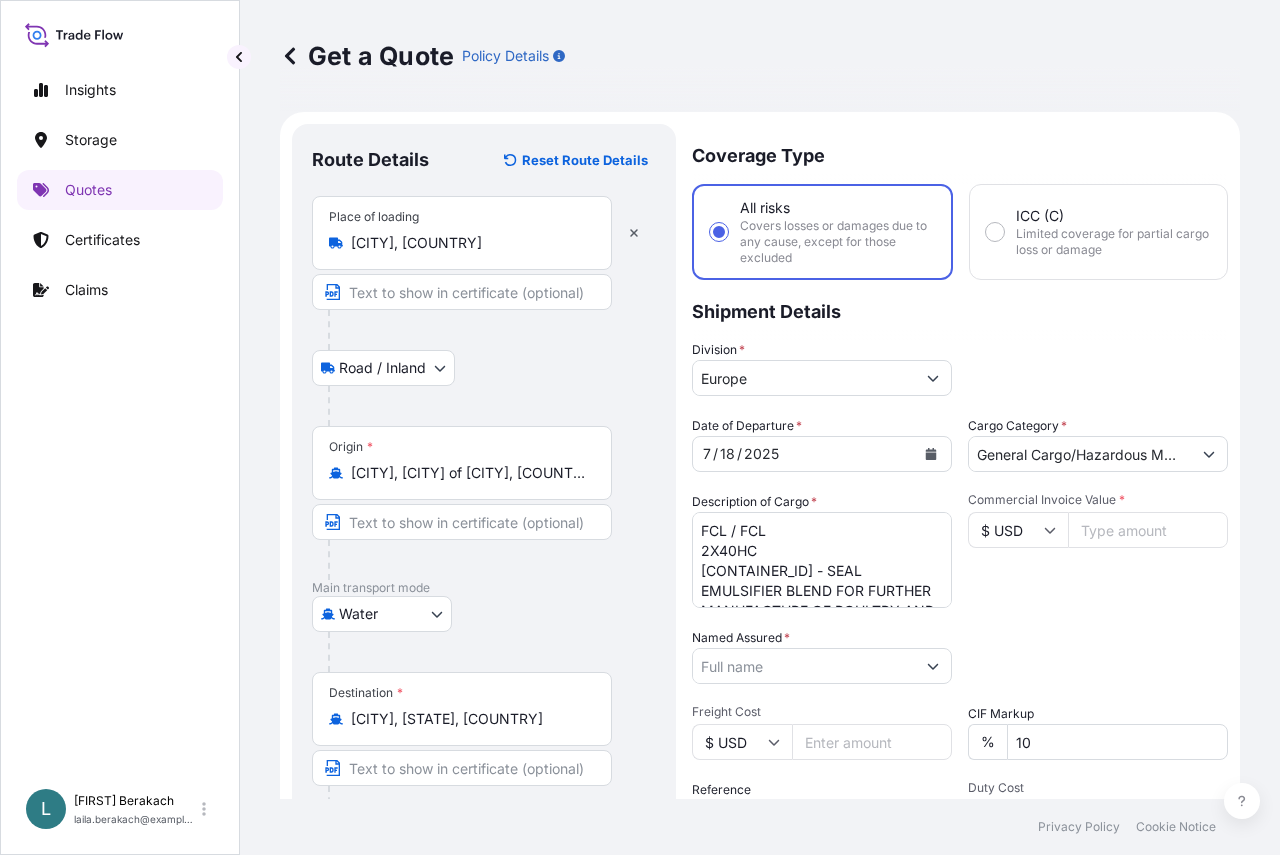 click on "FCL / FCL
2X40HC
[CONTAINER_ID] - SEAL
EMULSIFIER BLEND FOR FURTHER MANUFACTURE OF POULTRY AND SWINE FEED" at bounding box center (822, 560) 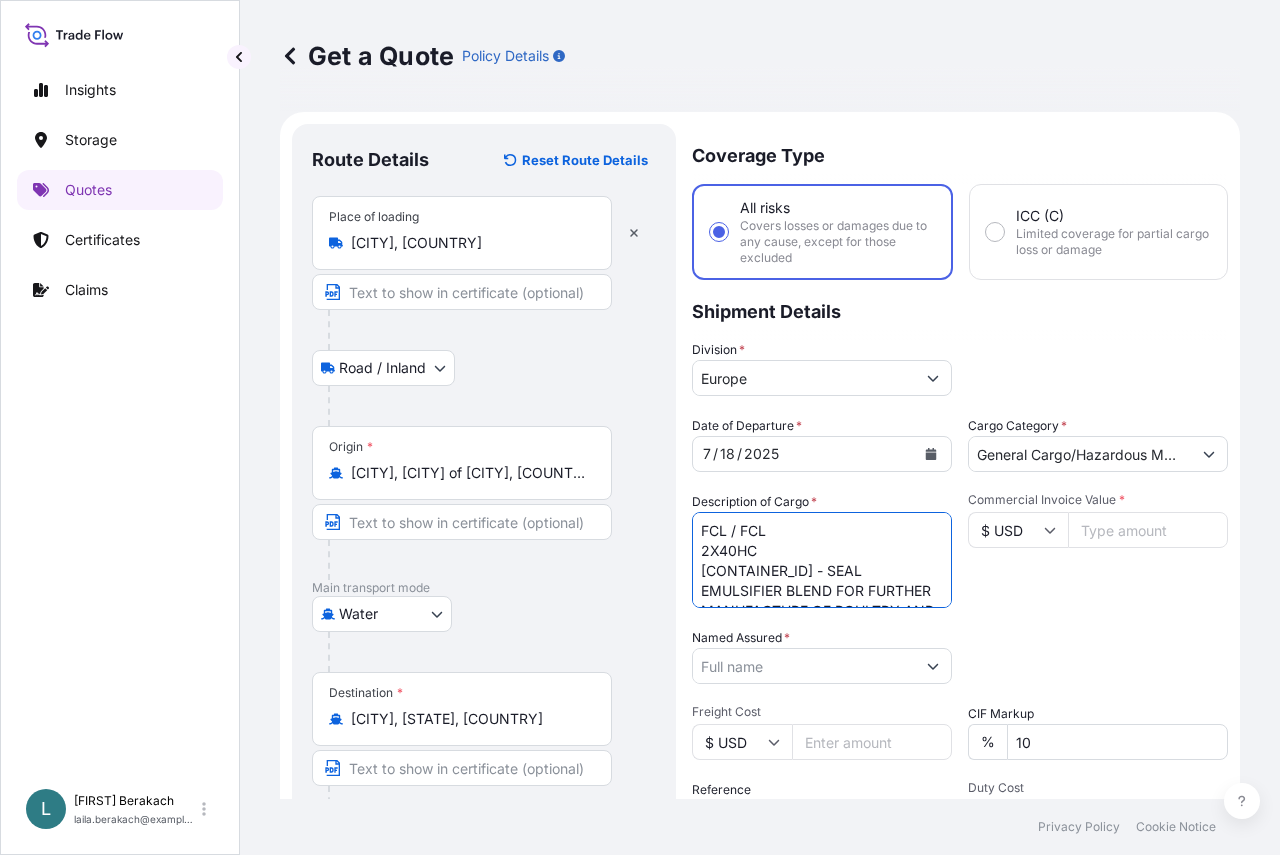 paste on "[SEAL_ID]" 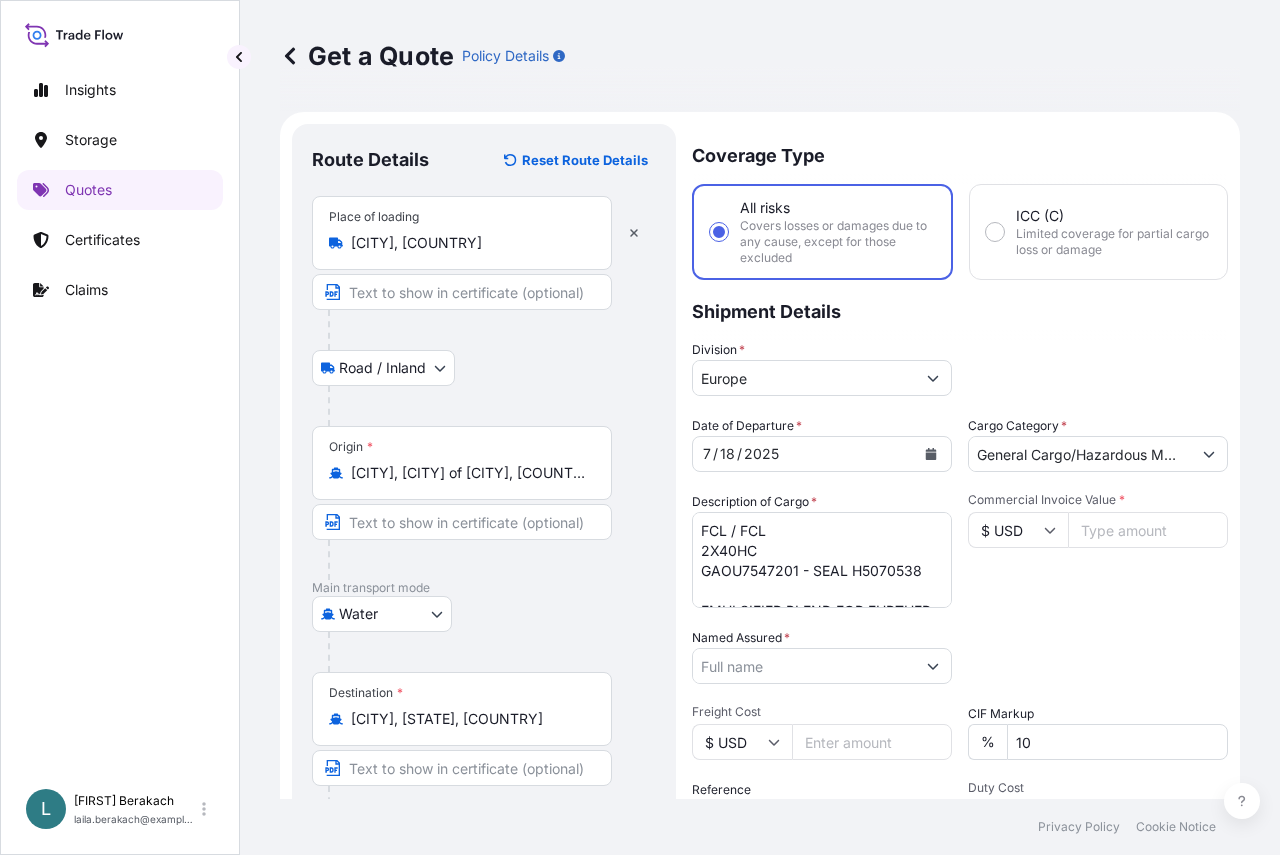 click on "FCL / FCL
2X40HC
GAOU7547201 - SEAL H5070538
EMULSIFIER BLEND FOR FURTHER MANUFACTURE OF POULTRY AND SWINE FEED" at bounding box center (822, 560) 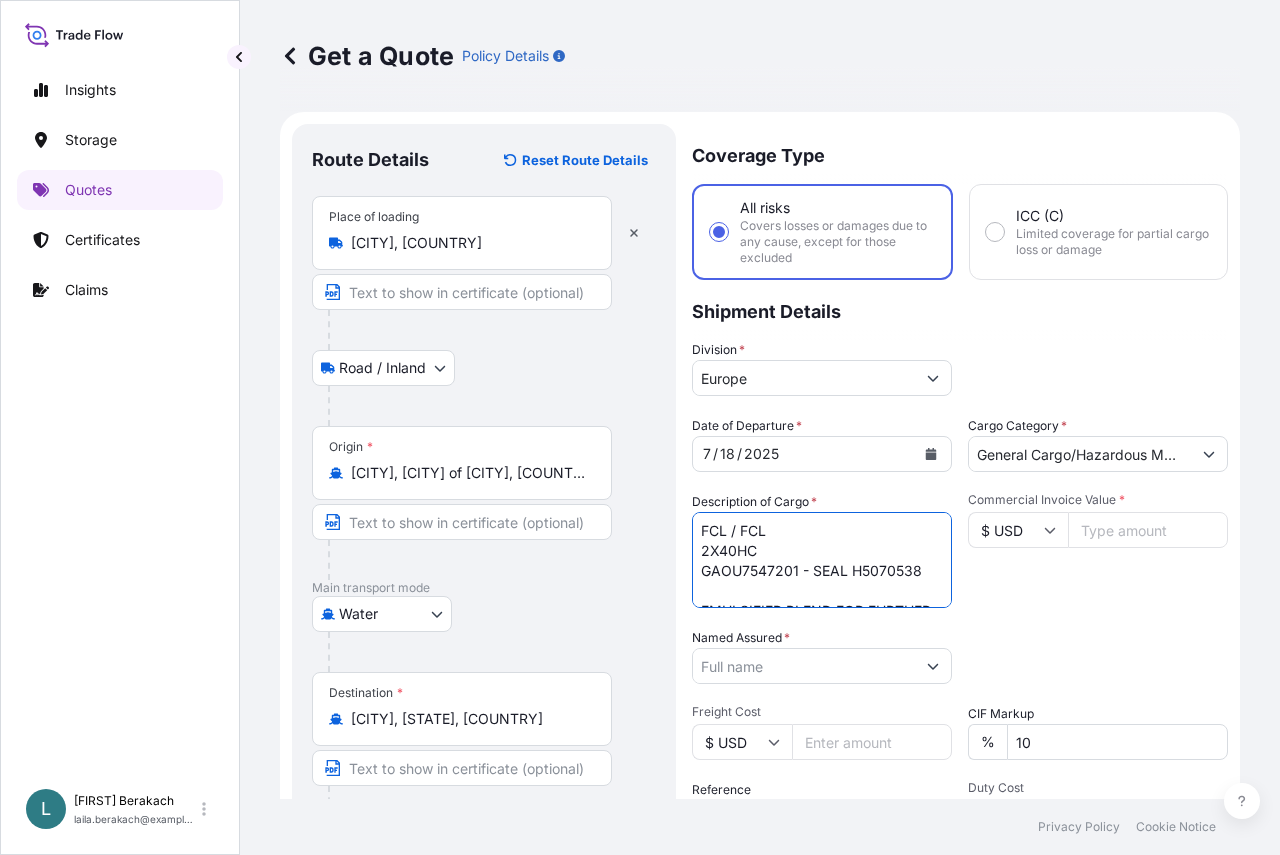 paste on "[CONTAINER_ID]" 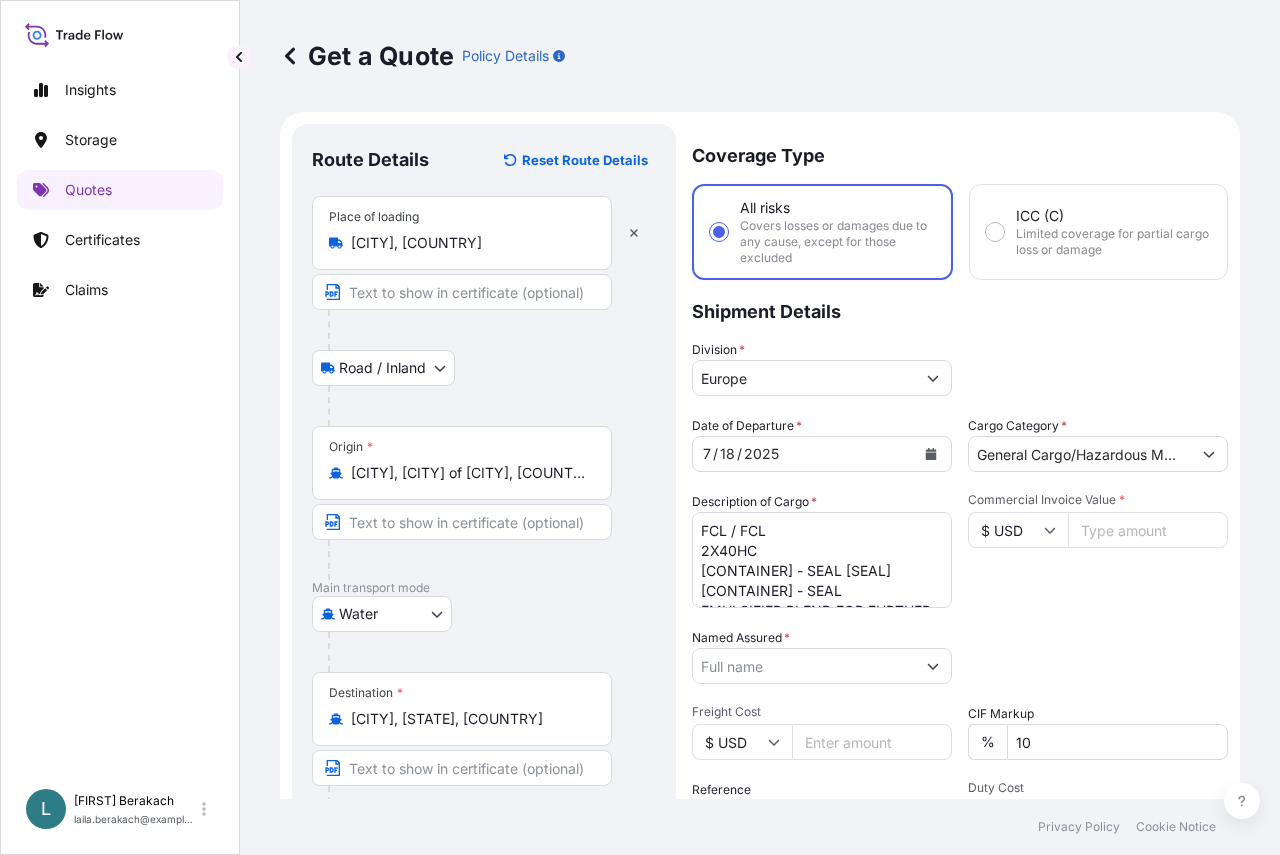 click on "FCL / FCL
2X40HC
[CONTAINER] - SEAL [SEAL]
[CONTAINER] - SEAL
EMULSIFIER BLEND FOR FURTHER MANUFACTURE OF POULTRY AND SWINE FEED" at bounding box center [822, 560] 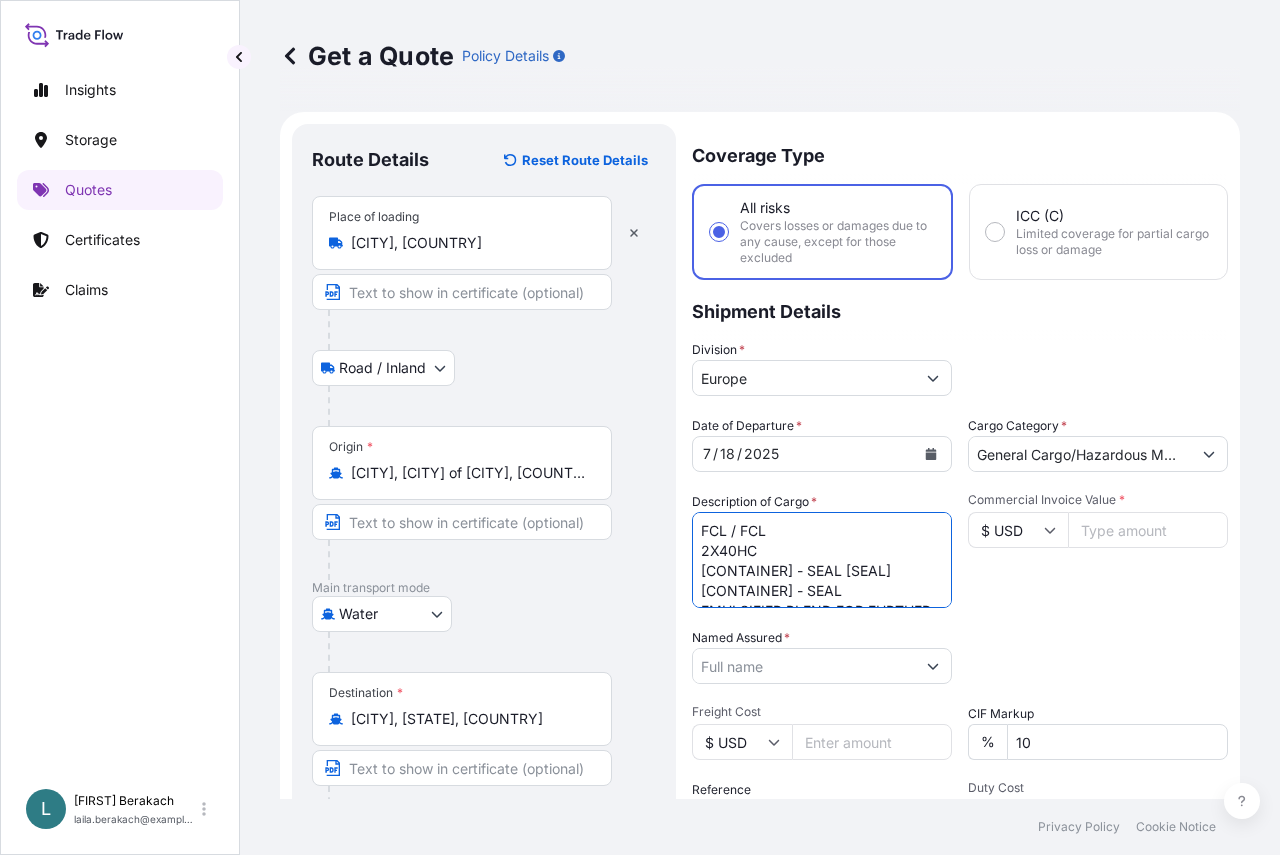 paste on "[SEAL]" 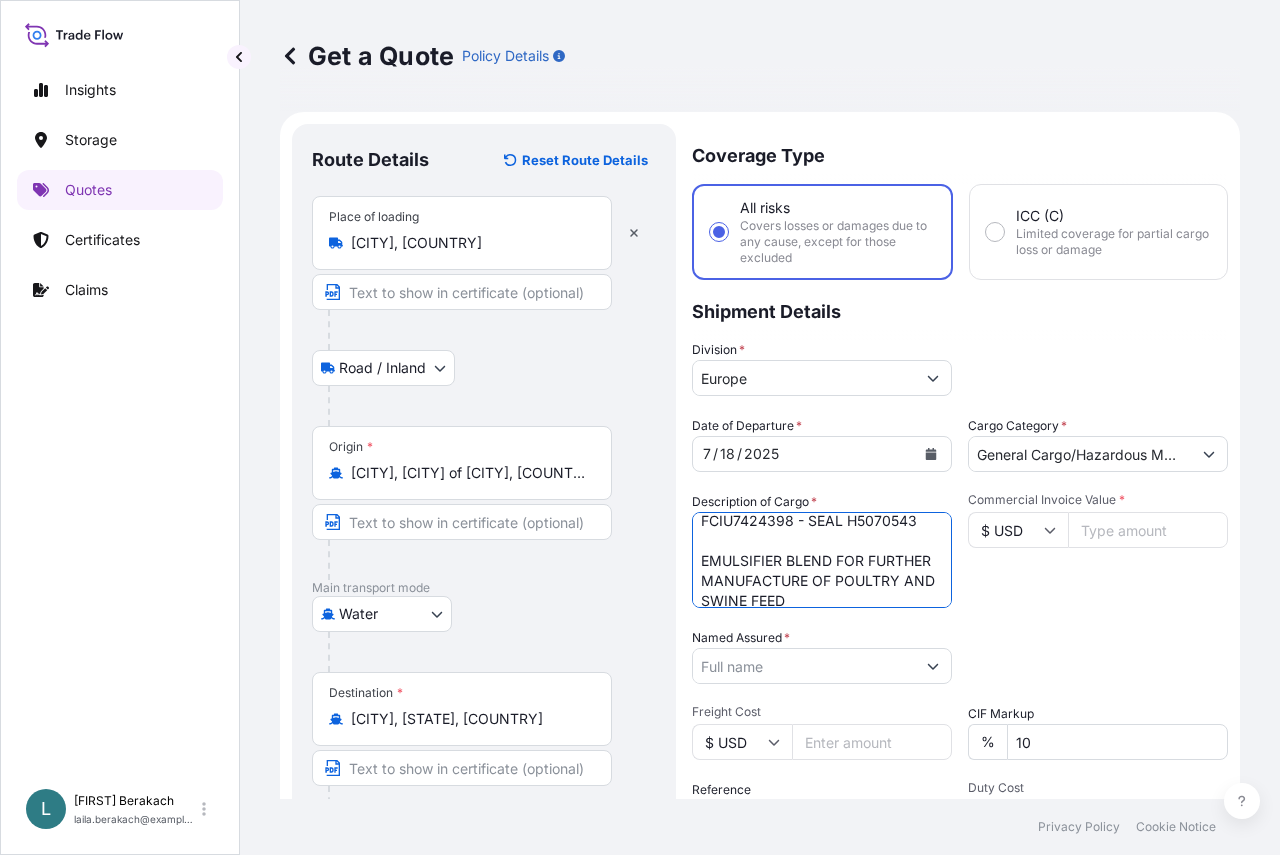 scroll, scrollTop: 102, scrollLeft: 0, axis: vertical 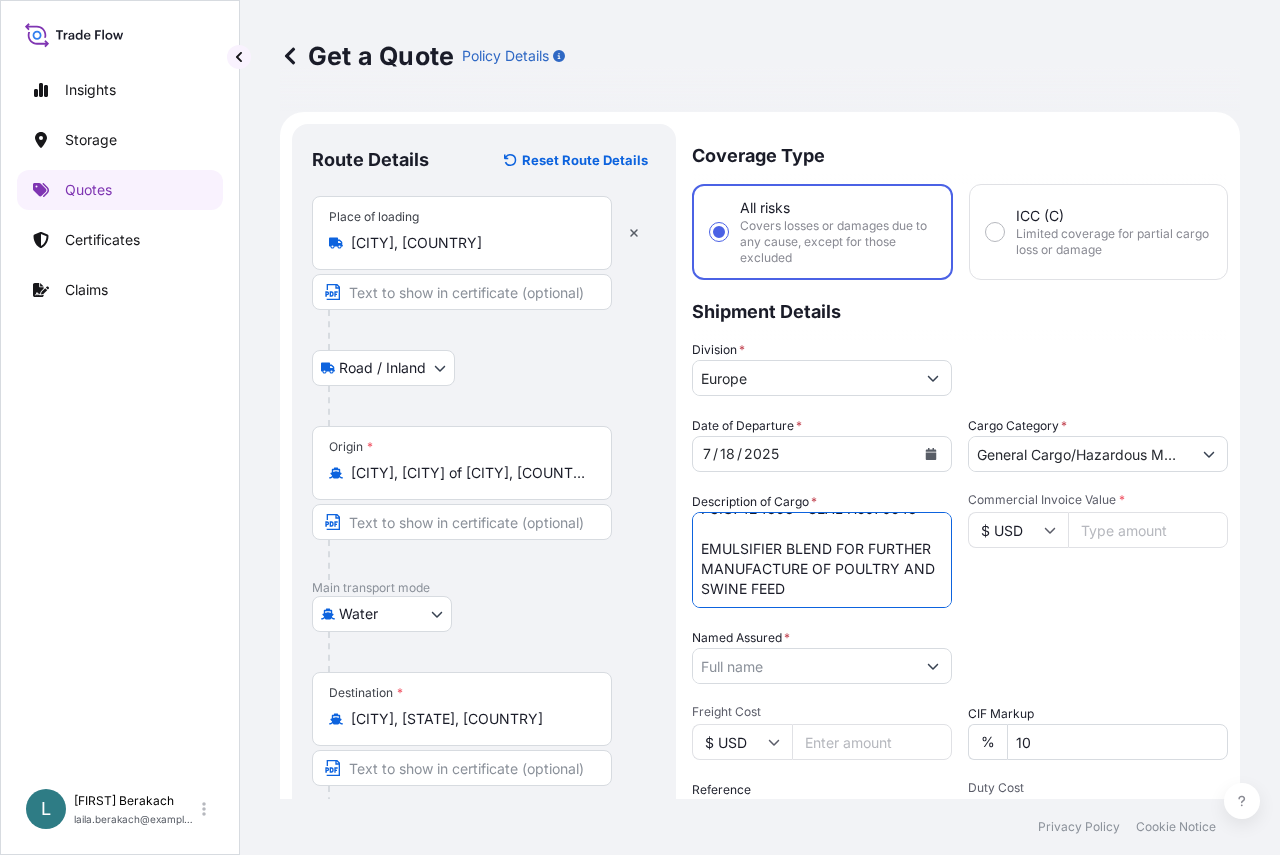 click on "FCL / FCL
2X40HC
GAOU7547201 - SEAL H5070538
FCIU7424398 - SEAL H5070543
EMULSIFIER BLEND FOR FURTHER MANUFACTURE OF POULTRY AND SWINE FEED" at bounding box center [822, 560] 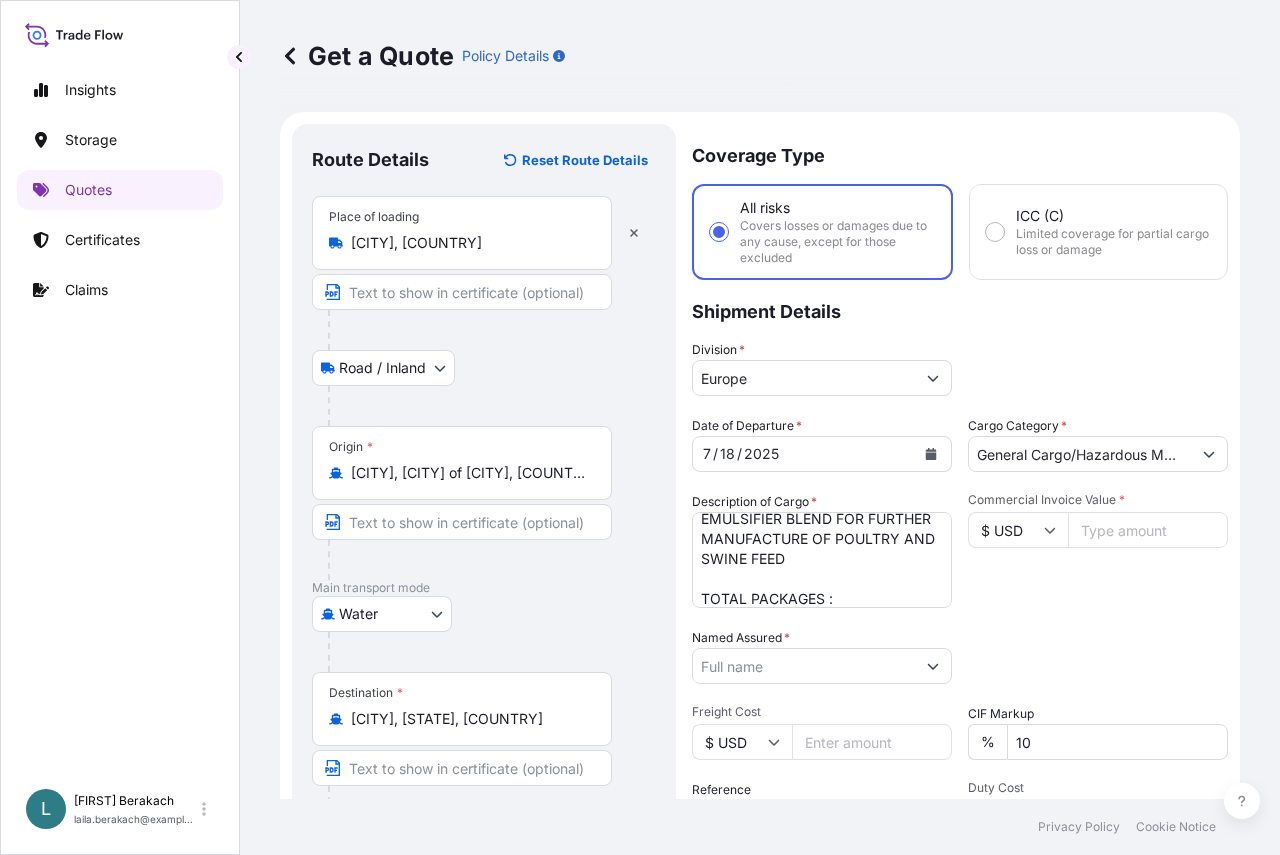 click on "FCL / FCL
2X40HC
GAOU7547201 - SEAL H5070538
FCIU7424398 - SEAL H5070543
EMULSIFIER BLEND FOR FURTHER MANUFACTURE OF POULTRY AND SWINE FEED
TOTAL PACKAGES :" at bounding box center [822, 560] 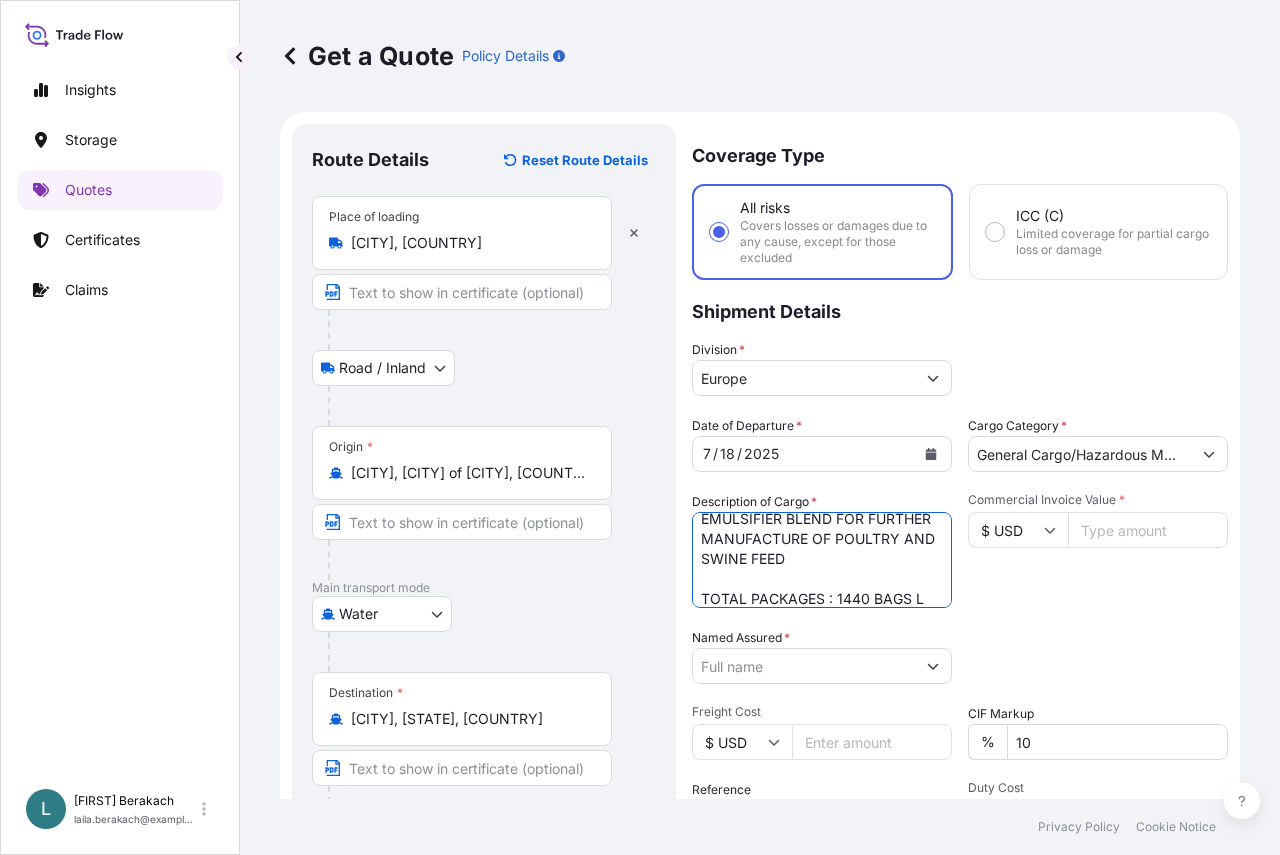 scroll, scrollTop: 132, scrollLeft: 0, axis: vertical 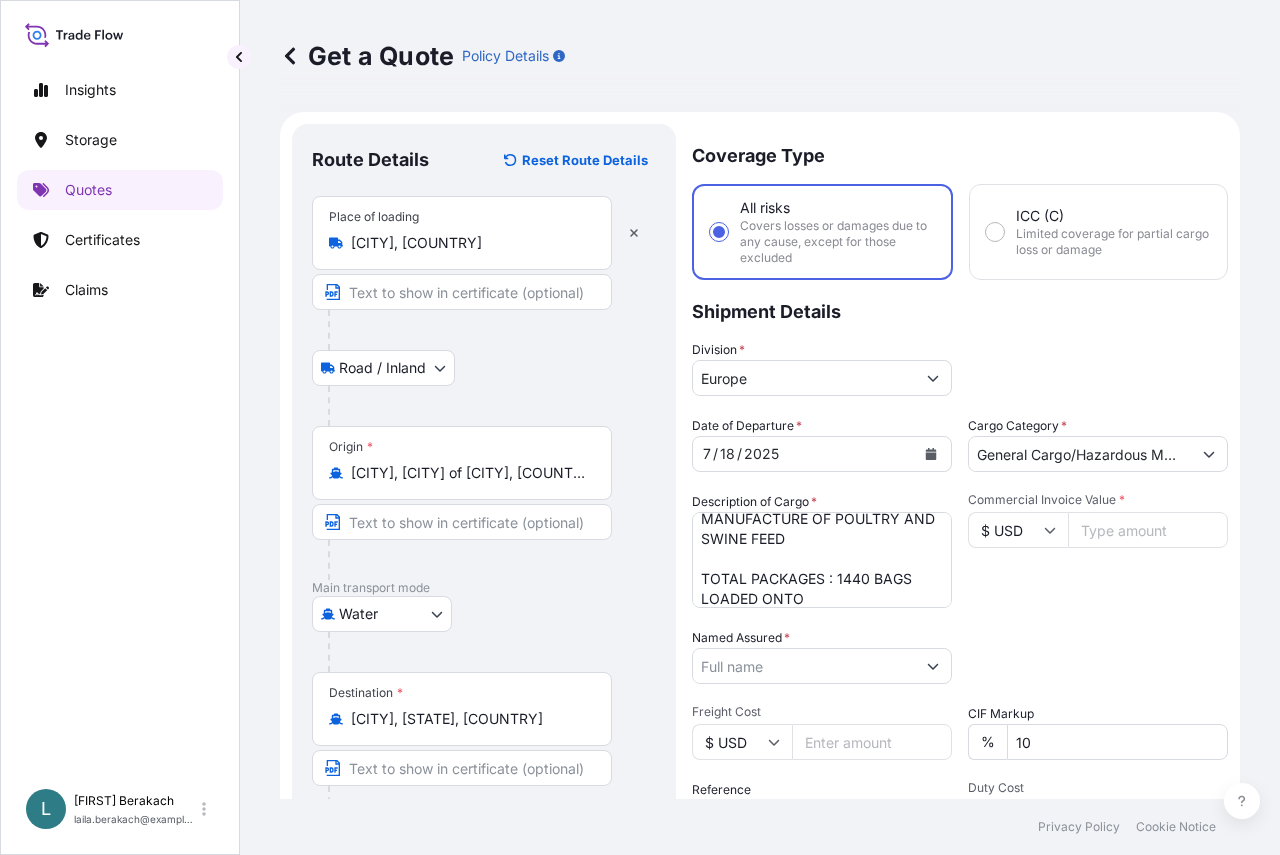 click on "FCL / FCL
2X40HC
GAOU7547201 - SEAL H5070538
FCIU7424398 - SEAL H5070543
EMULSIFIER BLEND FOR FURTHER MANUFACTURE OF POULTRY AND SWINE FEED
TOTAL PACKAGES : 1440 BAGS LOADED ONTO" at bounding box center (822, 560) 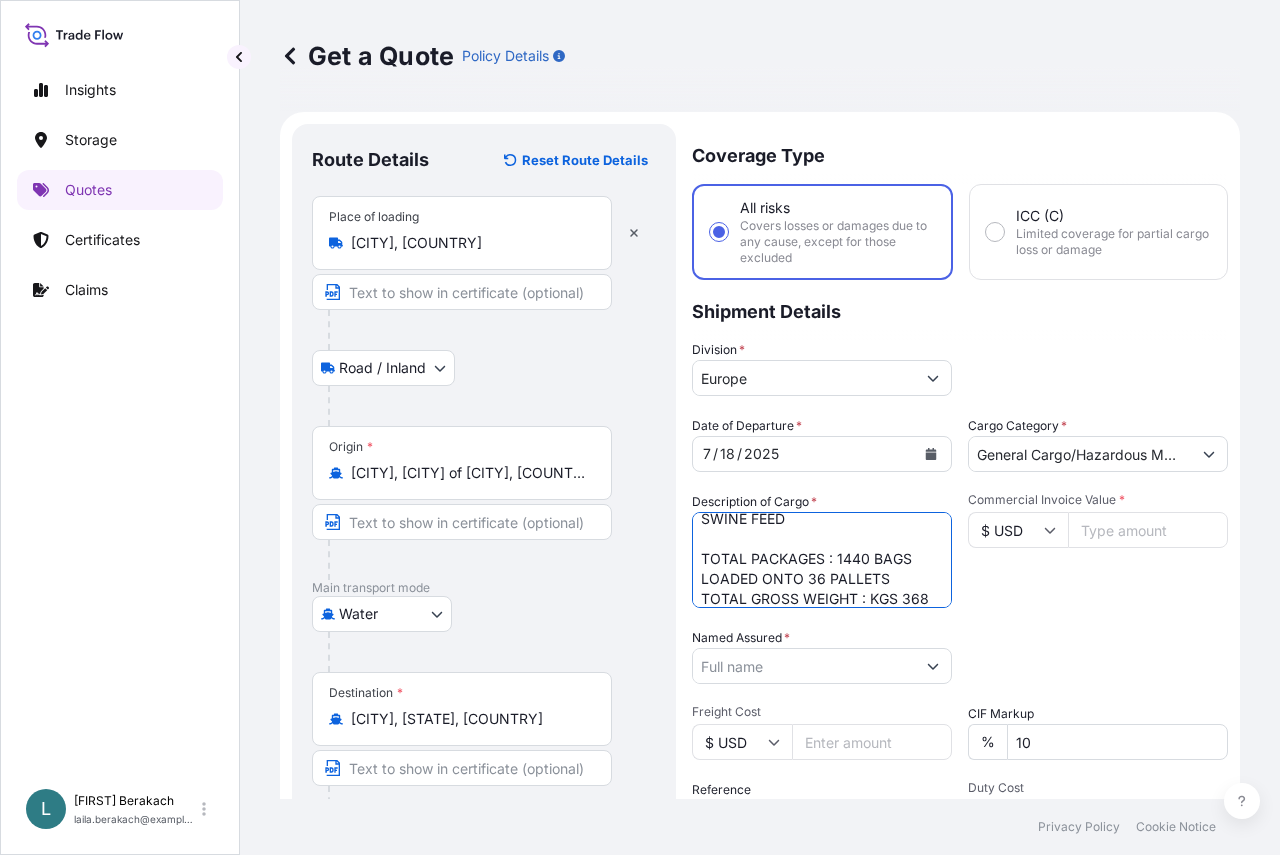scroll, scrollTop: 172, scrollLeft: 0, axis: vertical 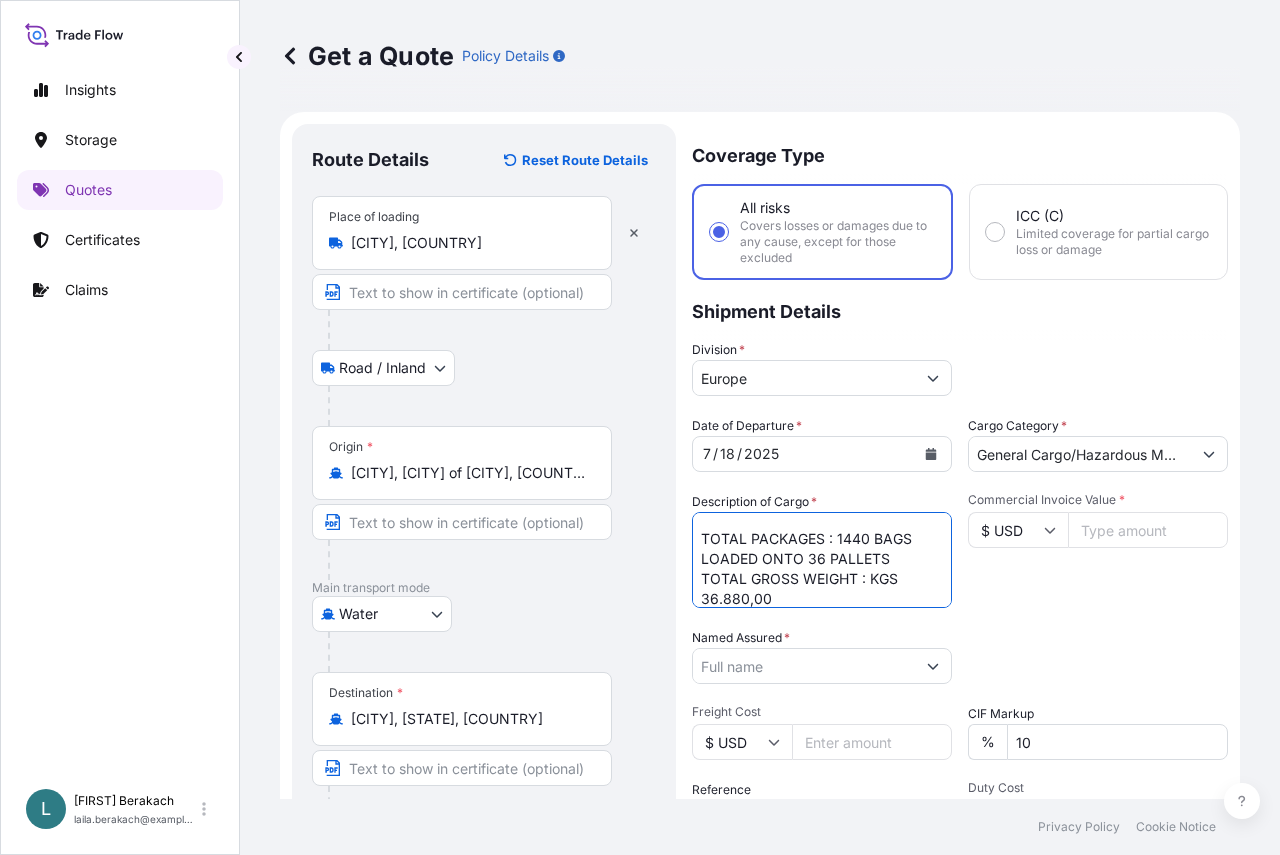 click on "FCL / FCL
2X40HC
[CONTAINER_ID] - SEAL [SEAL_ID]
[CONTAINER_ID] - SEAL [SEAL_ID]
EMULSIFIER BLEND FOR FURTHER MANUFACTURE OF POULTRY AND SWINE FEED
TOTAL PACKAGES : 1440 BAGS LOADED ONTO 36 PALLETS
TOTAL GROSS WEIGHT : KGS 36.880,00" at bounding box center (822, 560) 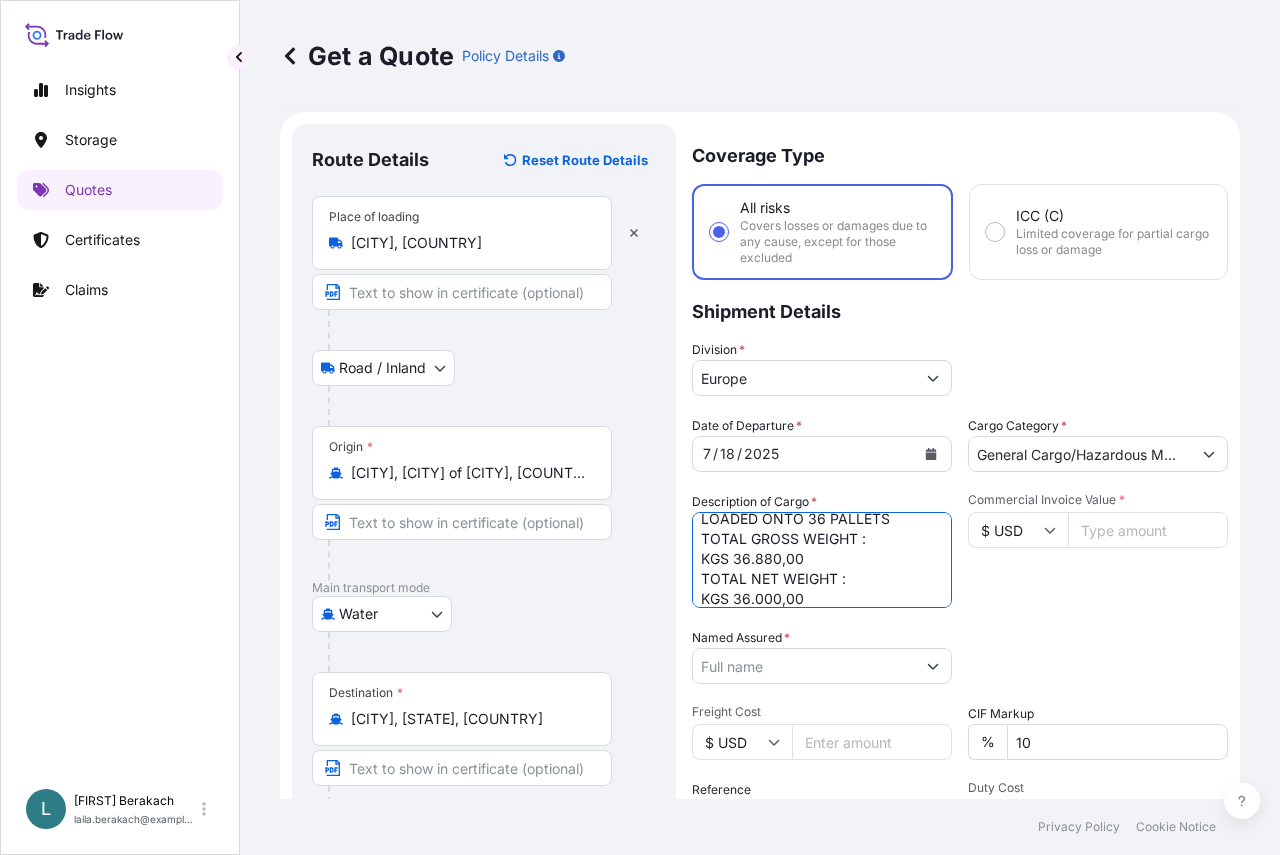 scroll, scrollTop: 232, scrollLeft: 0, axis: vertical 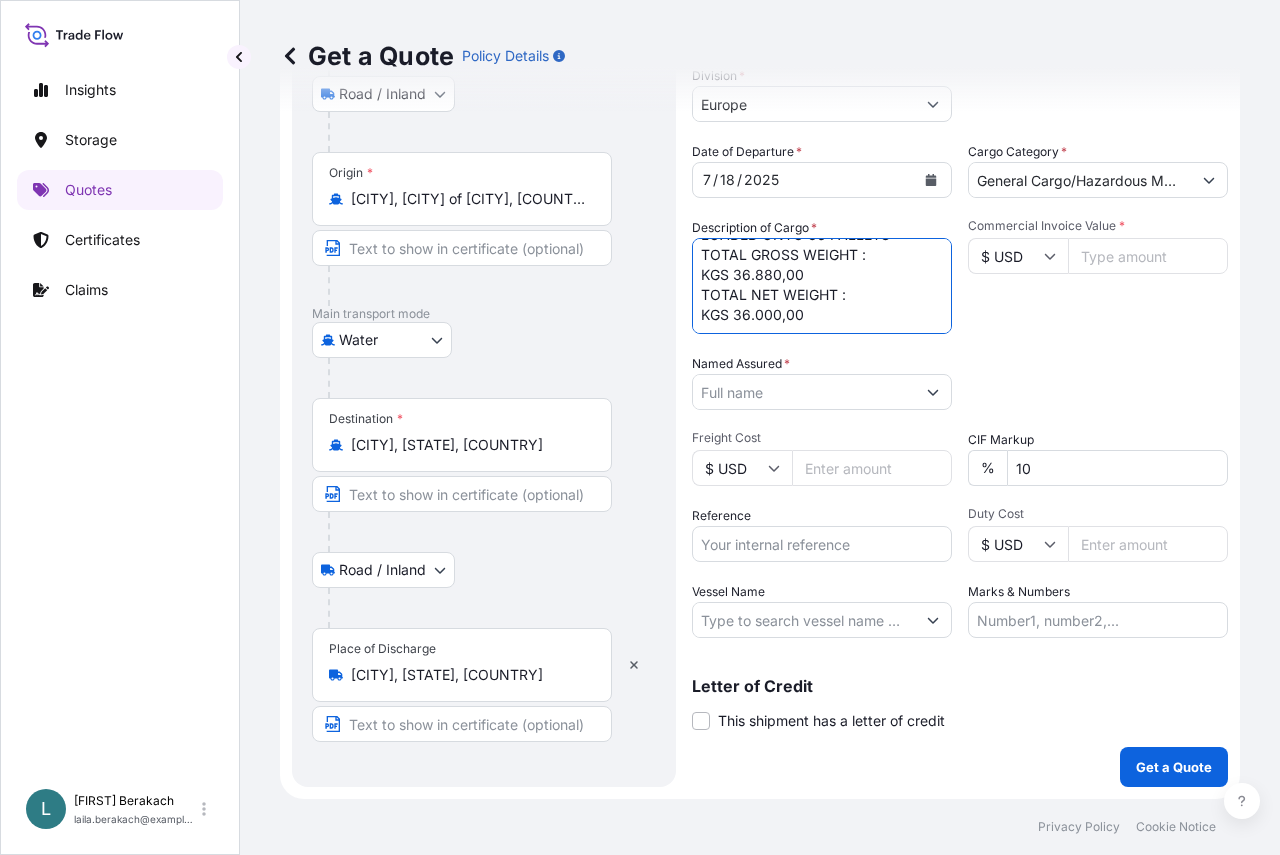 type on "FCL / FCL
2X40HC
GAOU7547201 - SEAL H5070538
FCIU7424398 - SEAL H5070543
EMULSIFIER BLEND FOR FURTHER MANUFACTURE OF POULTRY AND SWINE FEED
TOTAL PACKAGES : 1440 BAGS LOADED ONTO 36 PALLETS
TOTAL GROSS WEIGHT :
KGS 36.880,00
TOTAL NET WEIGHT :
KGS 36.000,00" 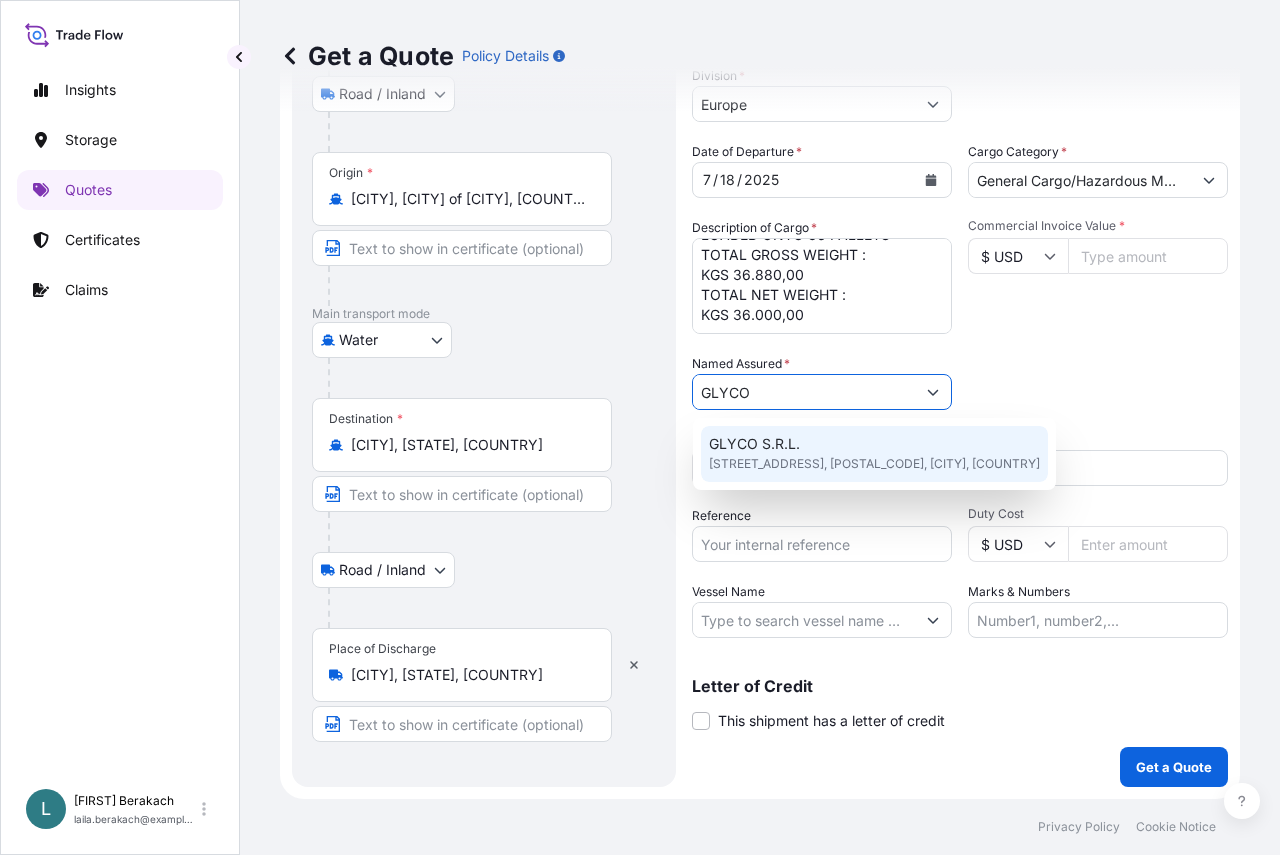 click on "GLYCO S.R.L." at bounding box center (754, 444) 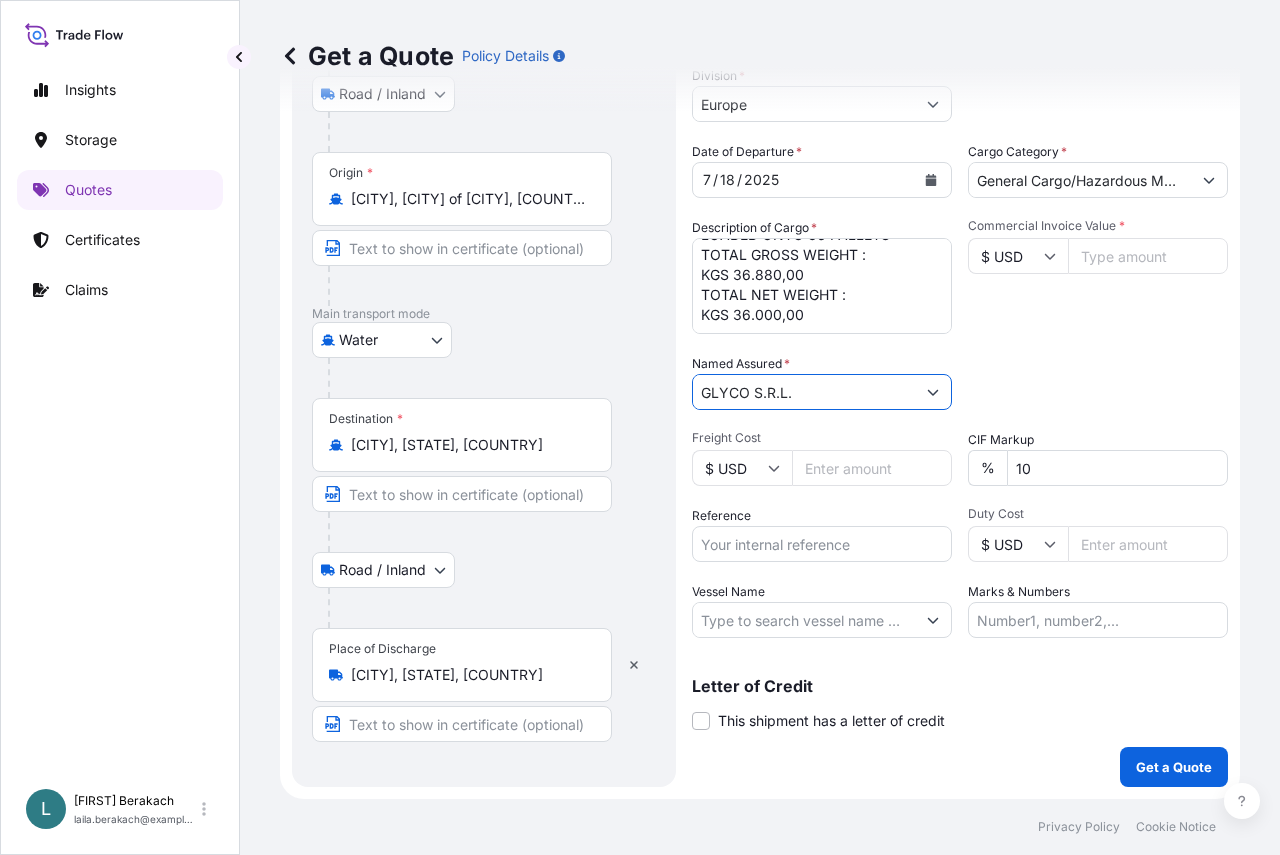 type on "GLYCO S.R.L." 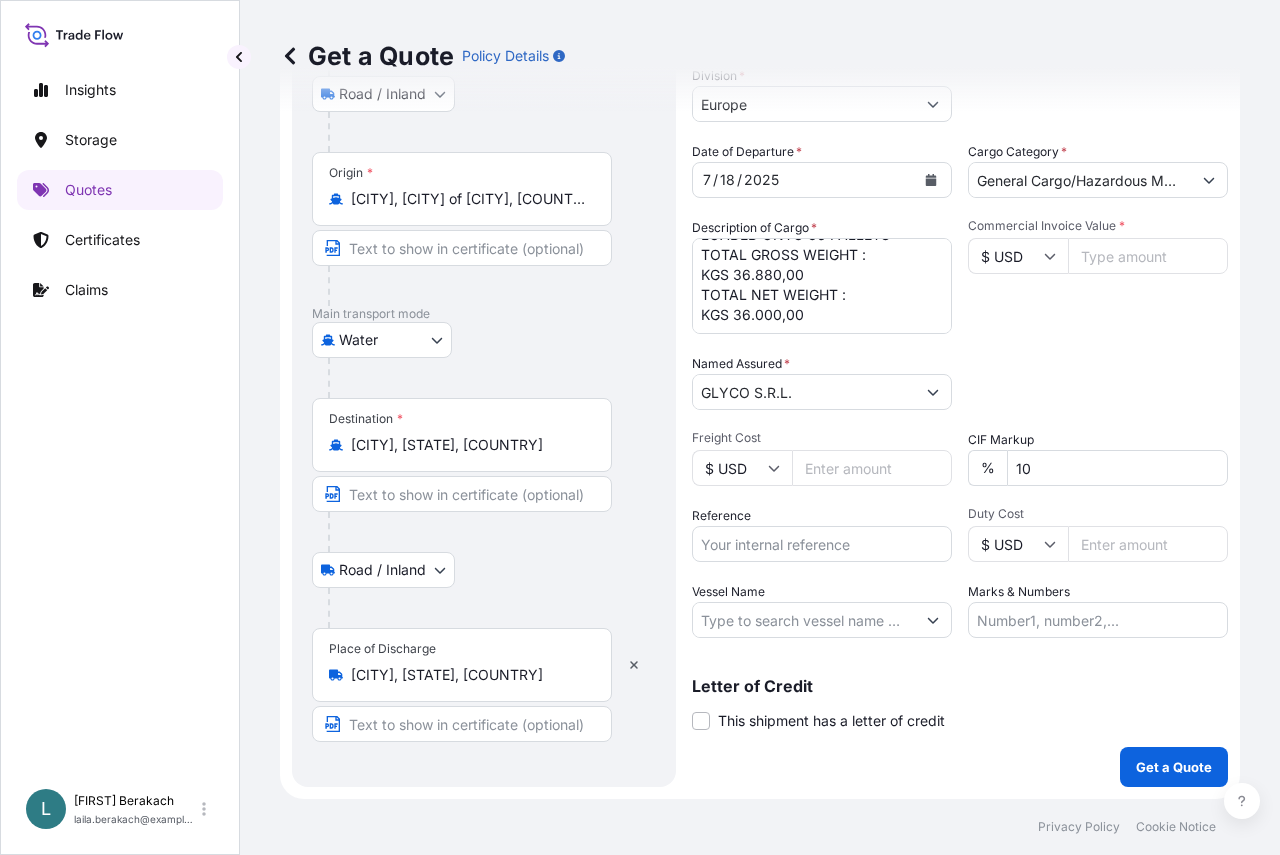 click 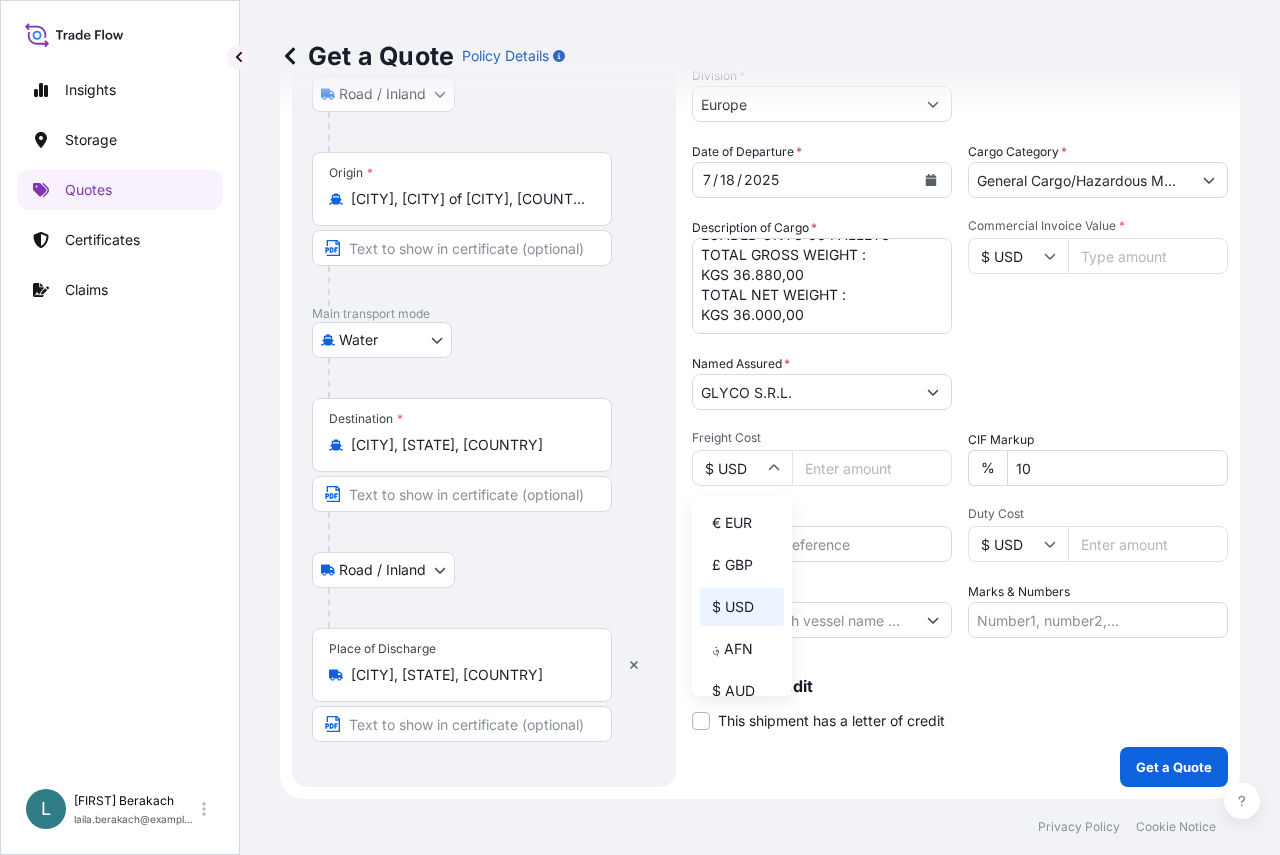 click 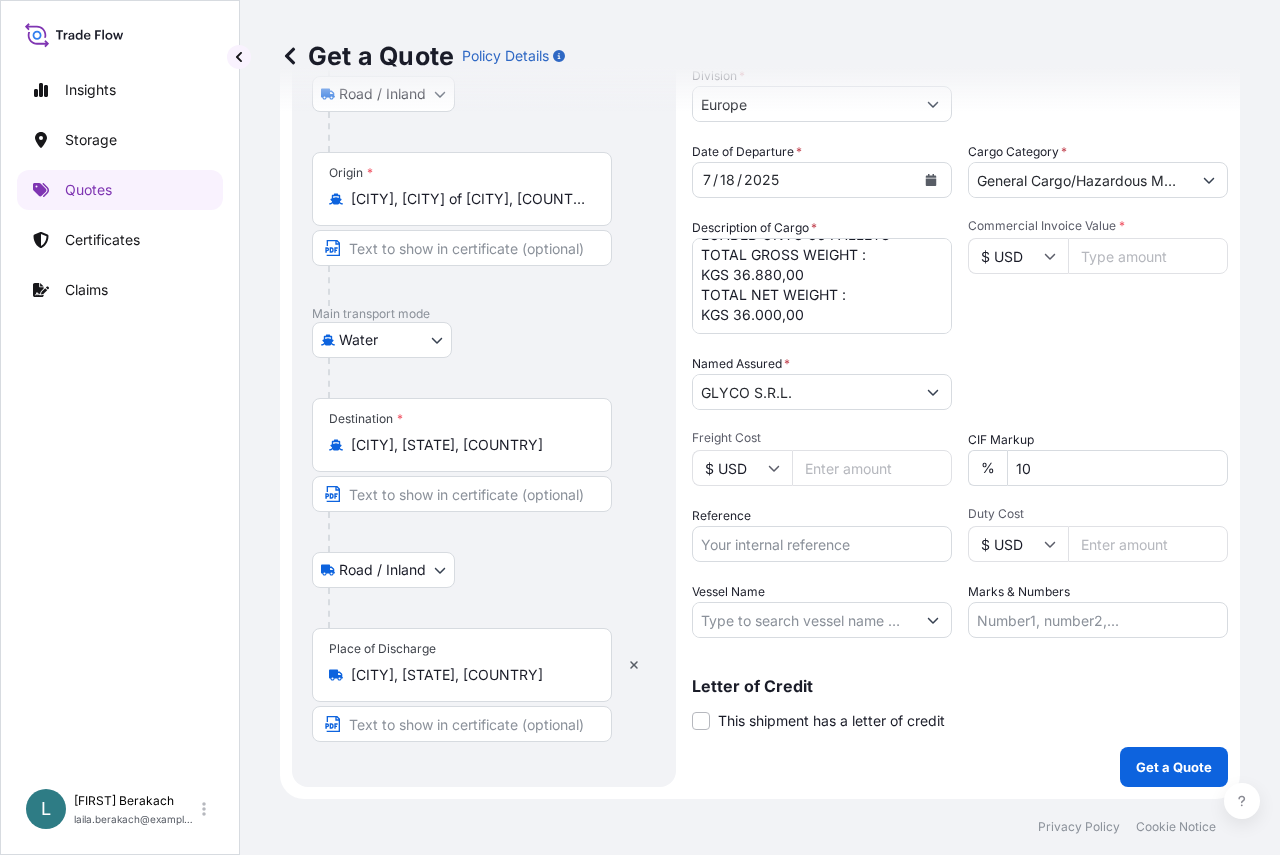 click 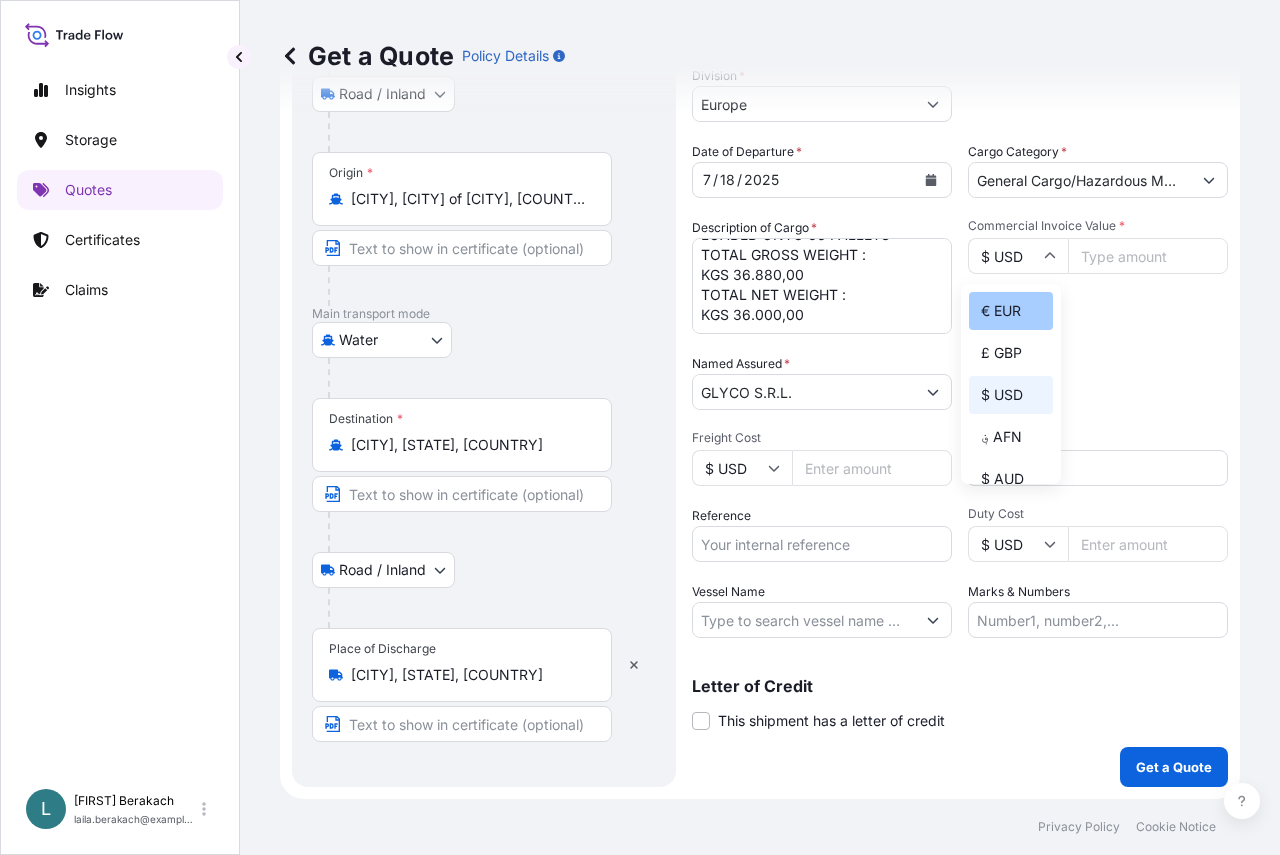 click on "€ EUR" at bounding box center (1011, 311) 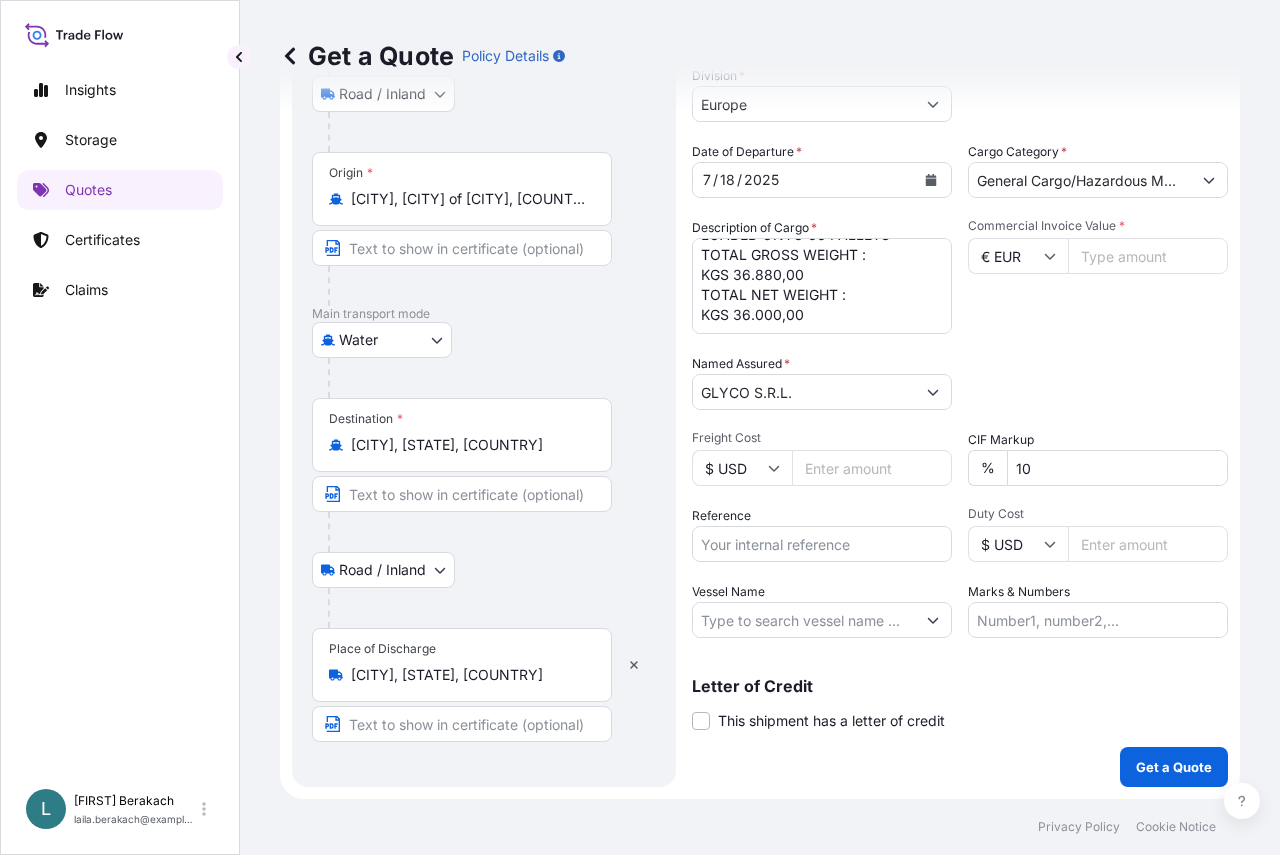 click on "Commercial Invoice Value   *" at bounding box center [1148, 256] 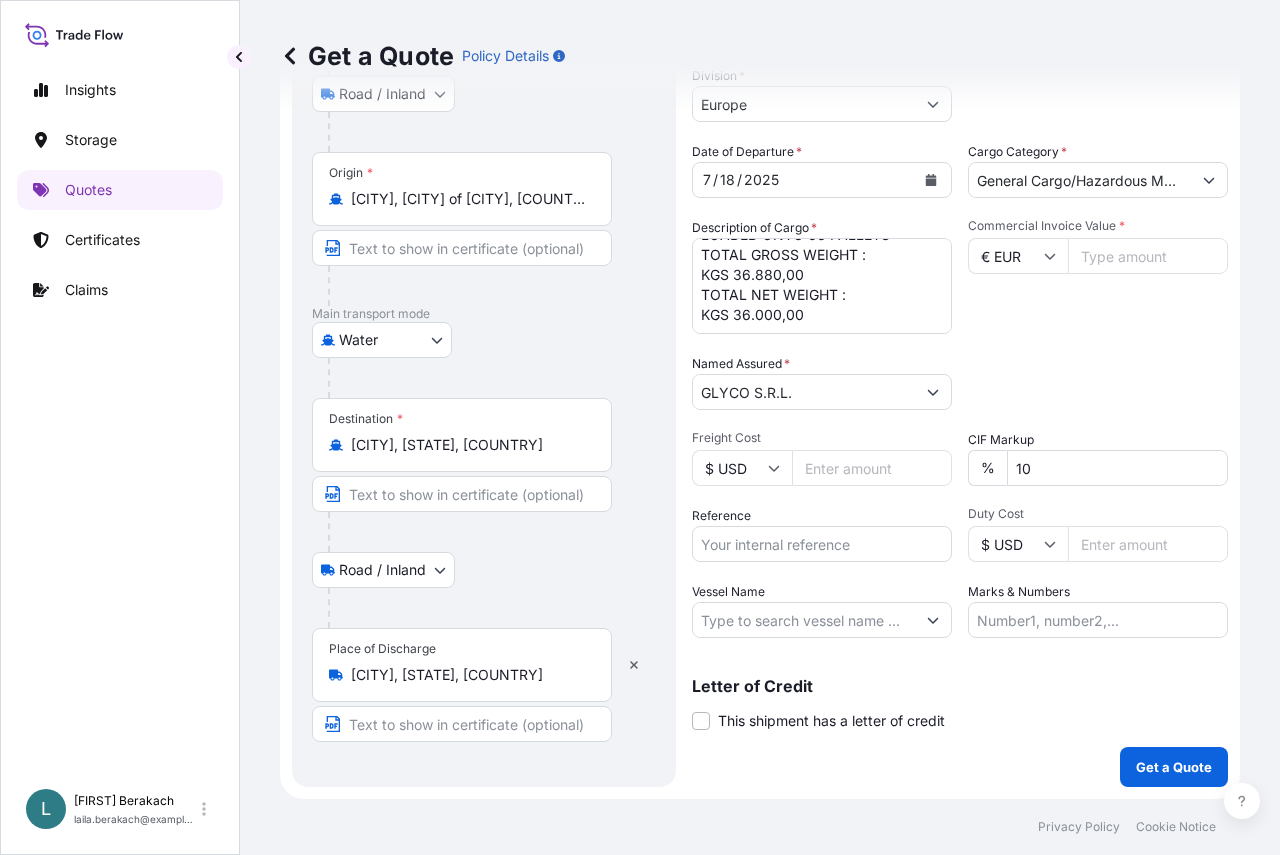 type on "[NUMBER]" 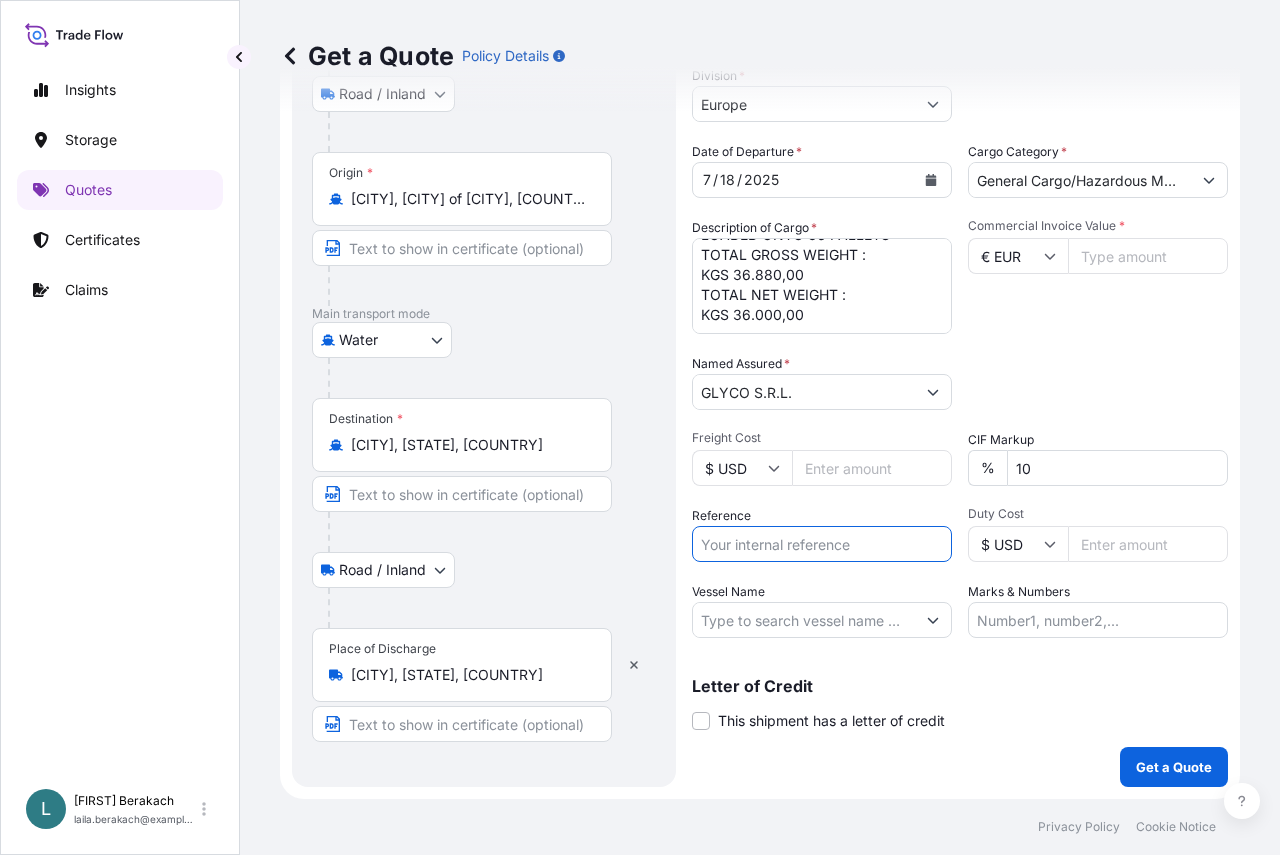 click on "Reference" at bounding box center (822, 544) 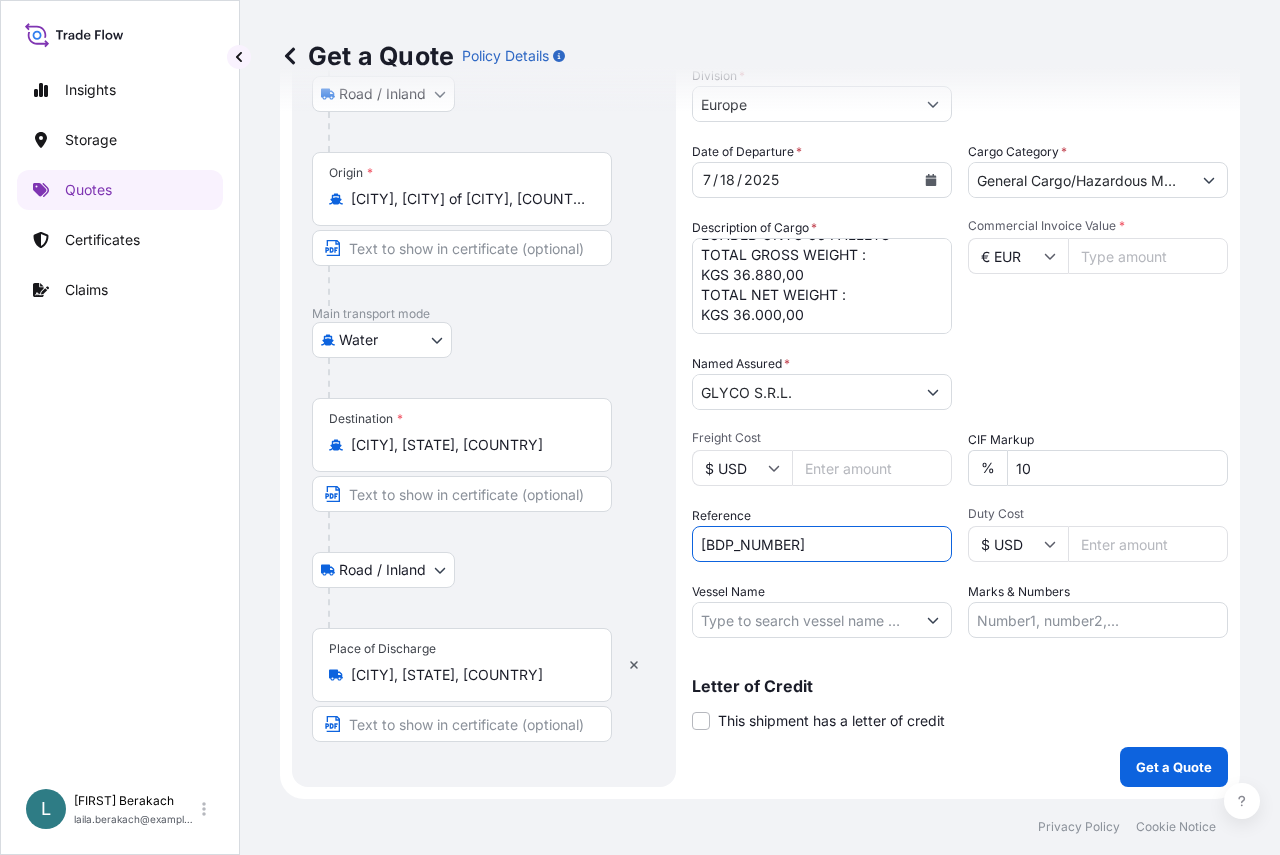 type on "[BDP_NUMBER]" 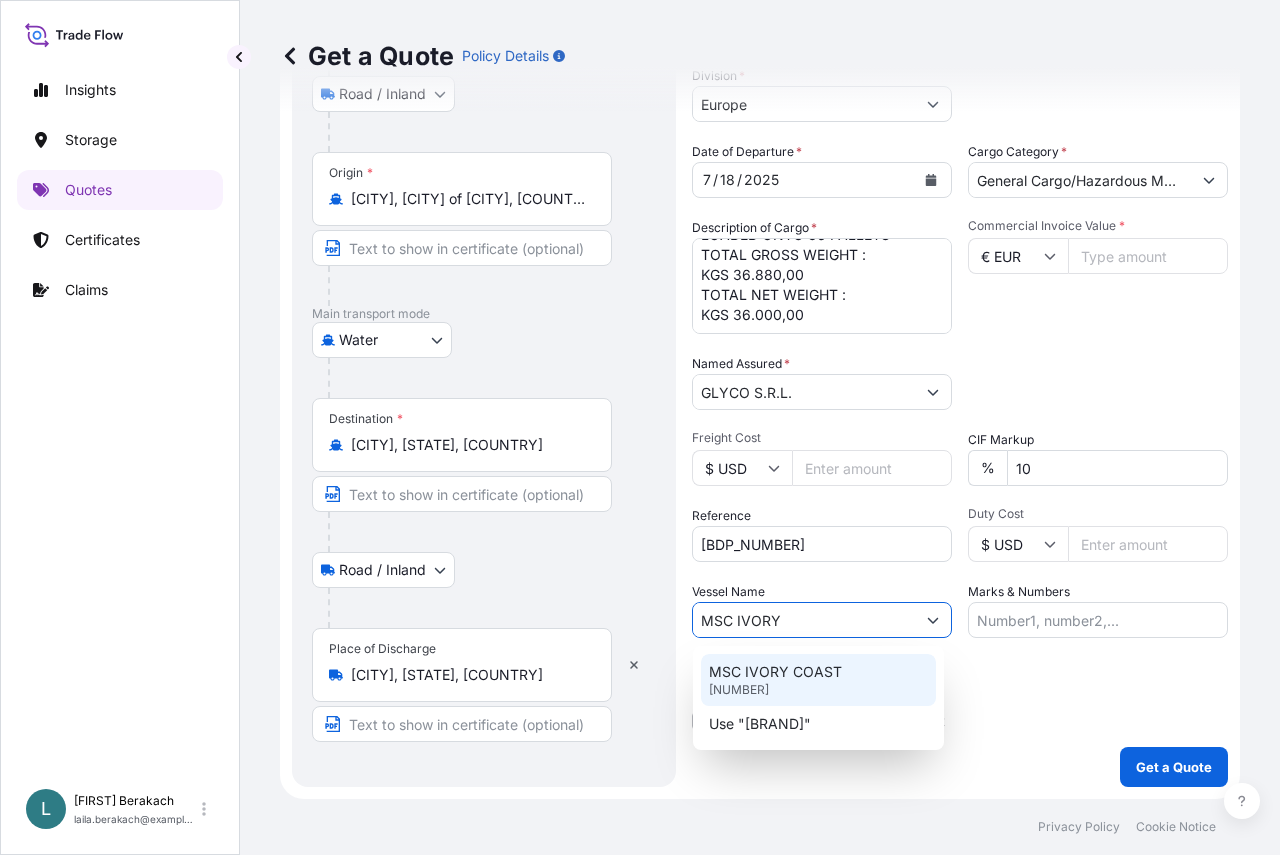 click on "MSC IVORY COAST 9974474" at bounding box center (818, 680) 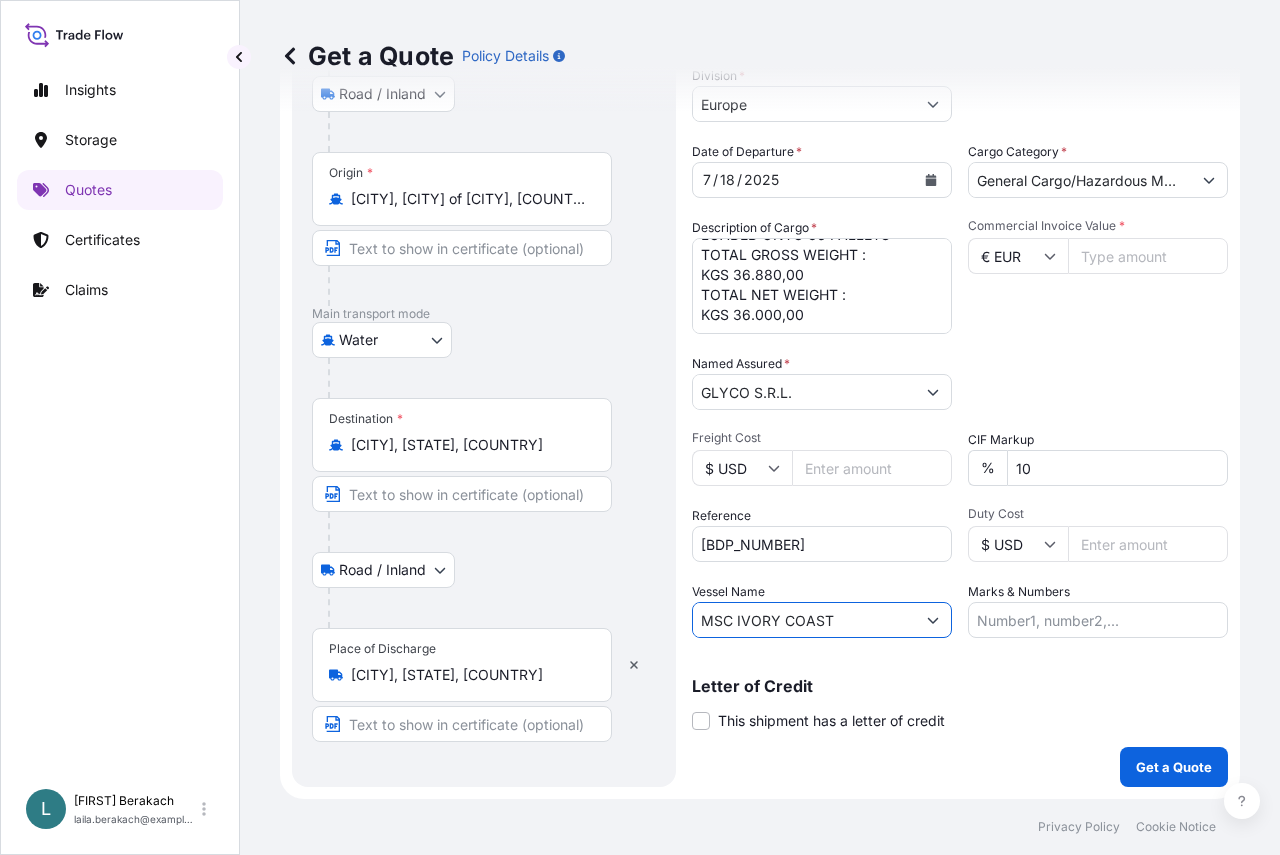 type on "MSC IVORY COAST" 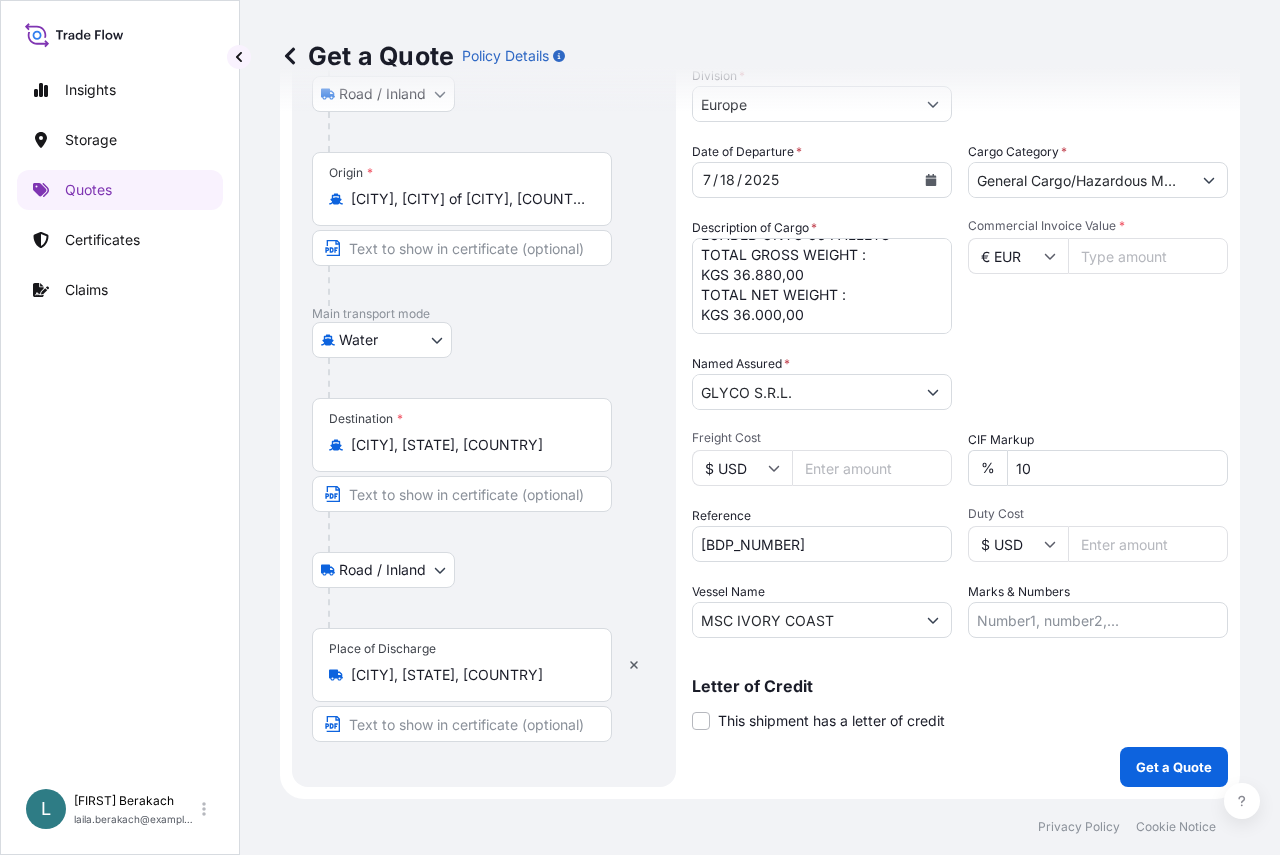 click on "Marks & Numbers" at bounding box center (1098, 620) 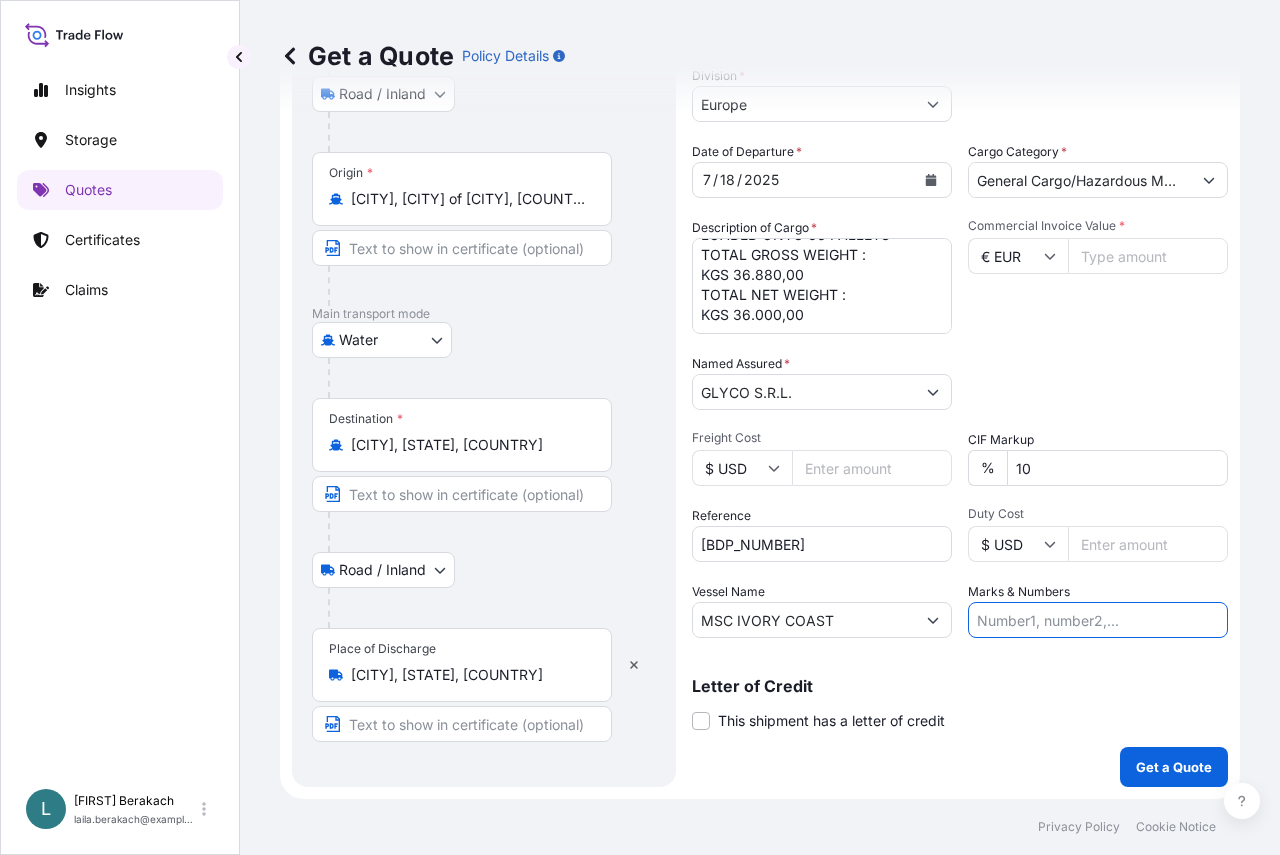 paste on "PO [NUMBER] F" 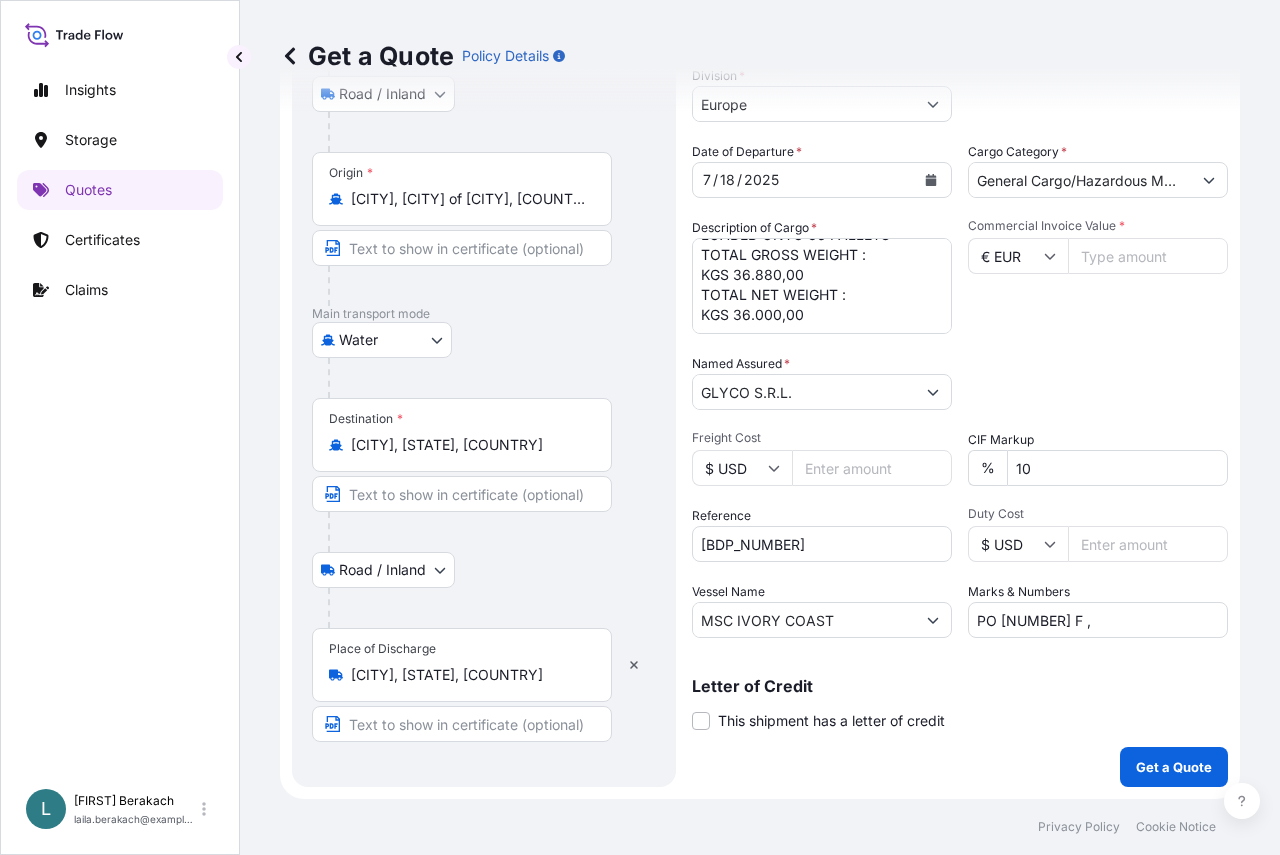 click on "PO [NUMBER] F ," at bounding box center (1098, 620) 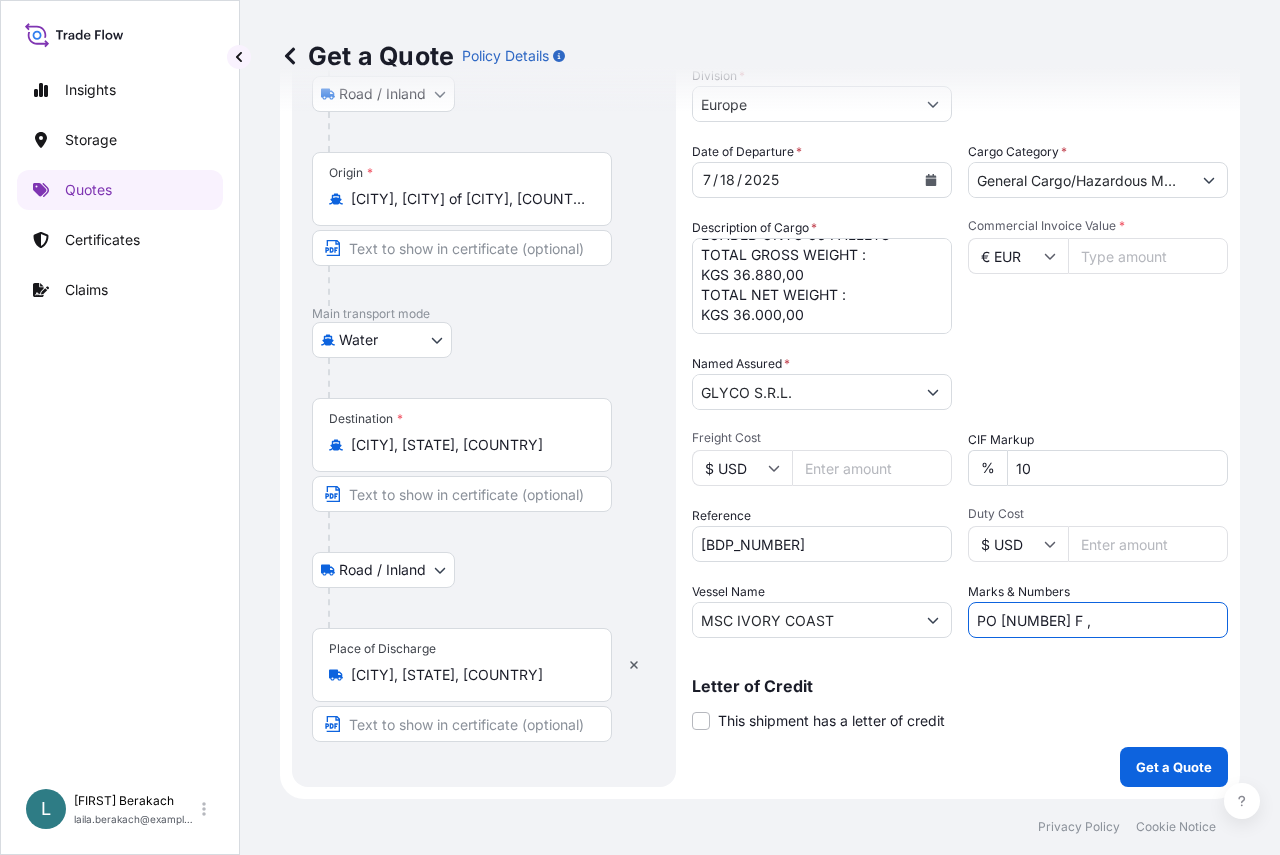 paste on "PO [PO_NUMBER] F" 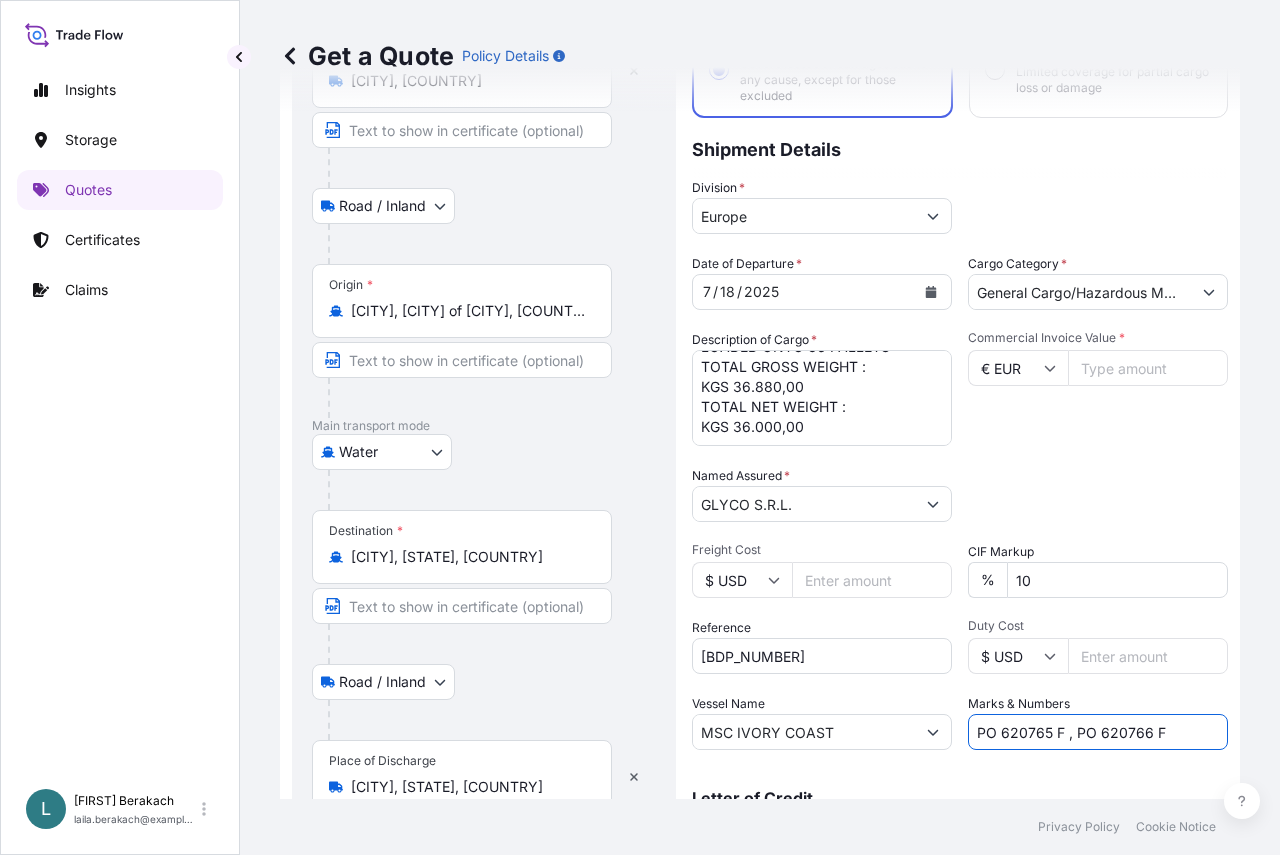 scroll, scrollTop: 274, scrollLeft: 0, axis: vertical 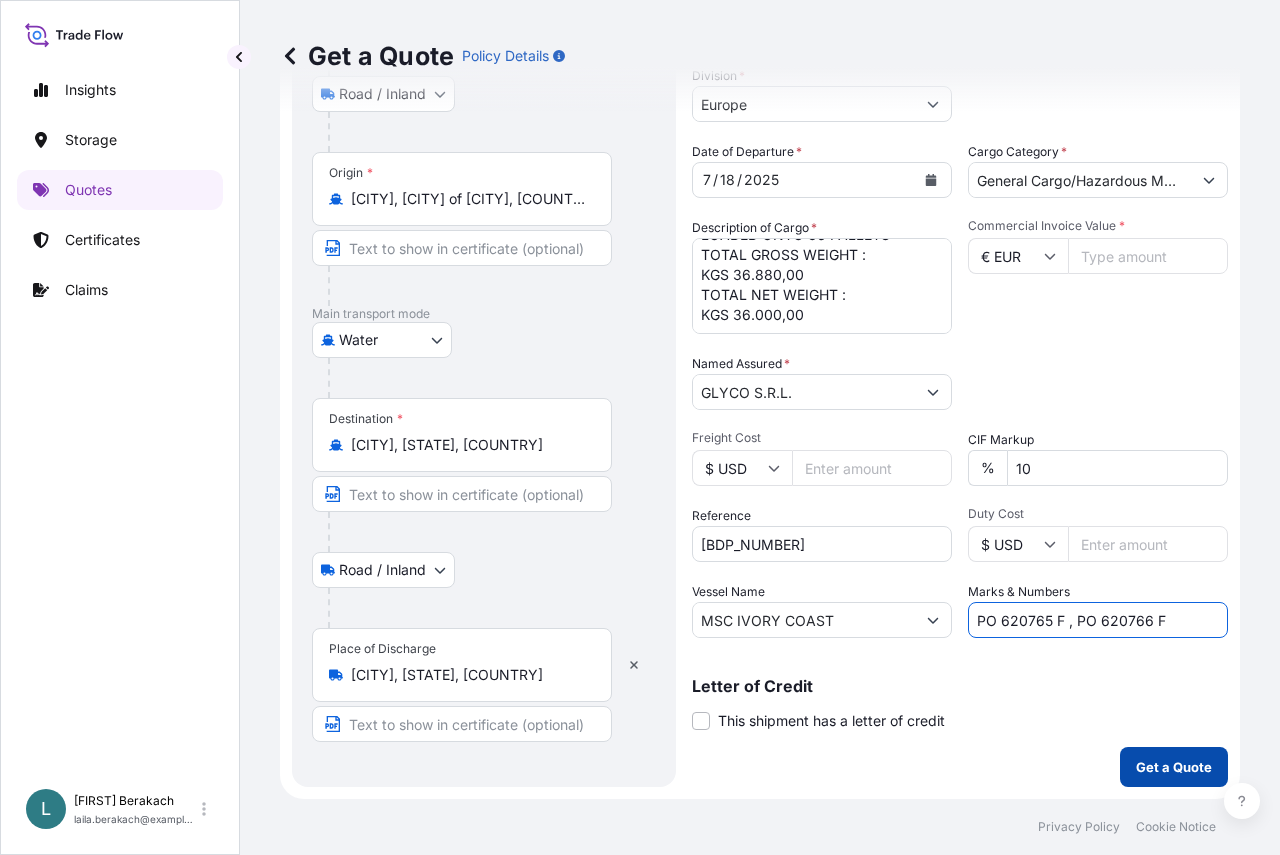 type on "PO 620765 F , PO 620766 F" 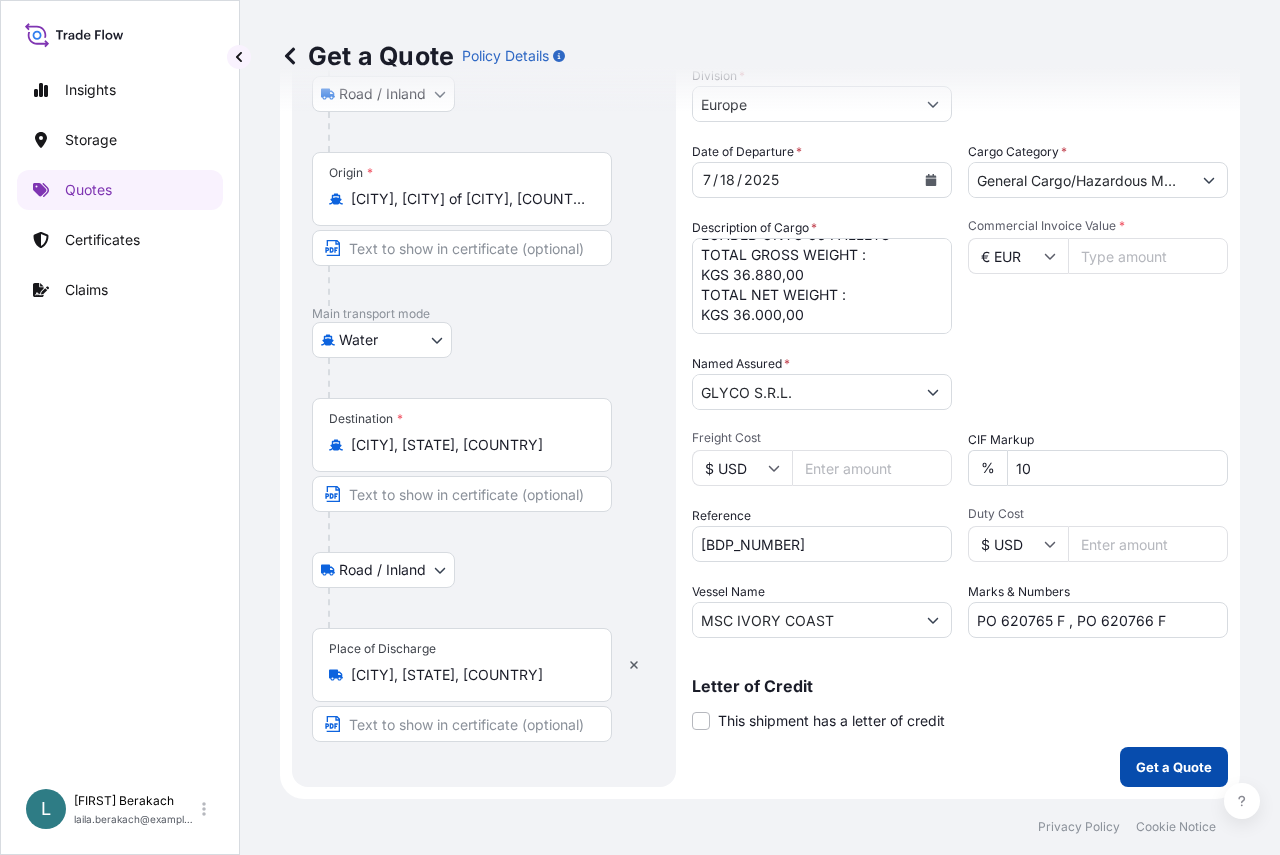 click on "Get a Quote" at bounding box center [1174, 767] 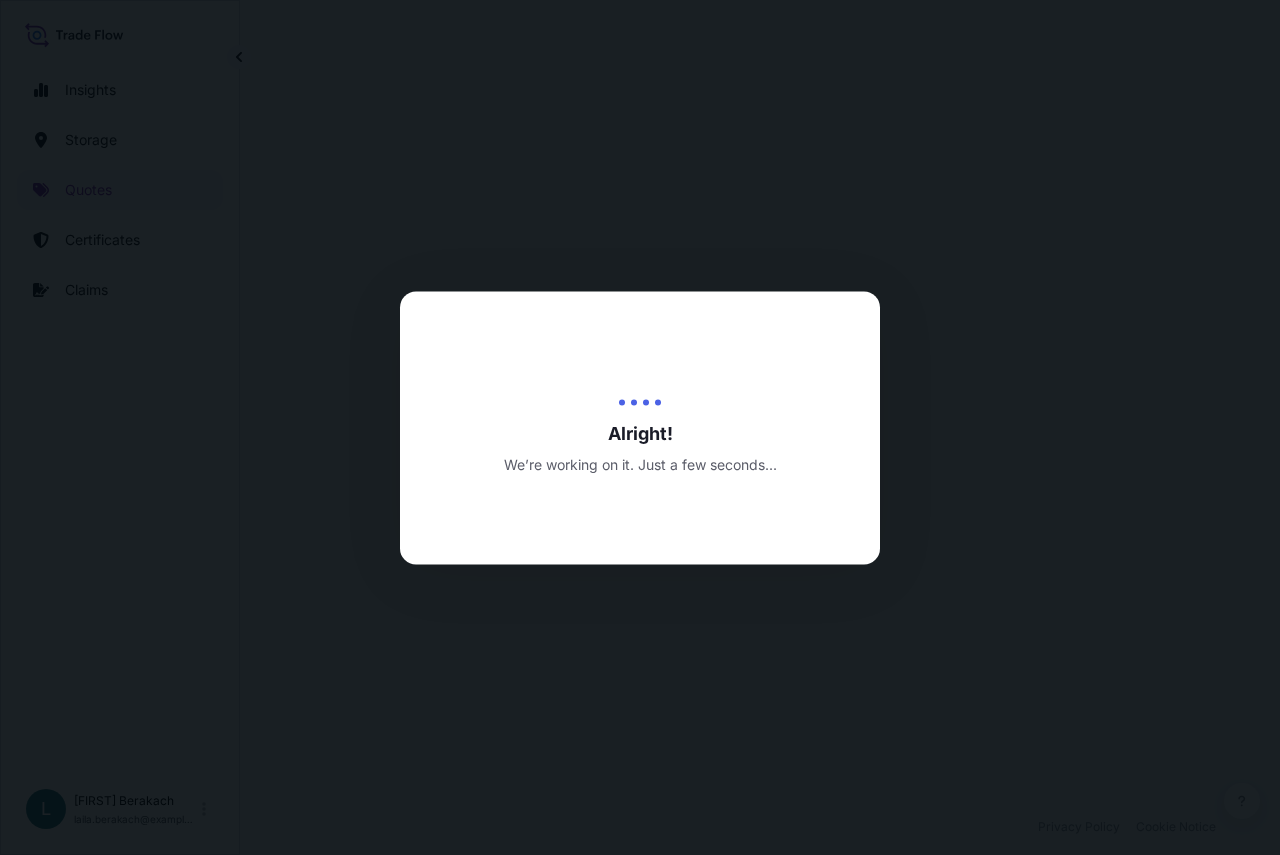 scroll, scrollTop: 0, scrollLeft: 0, axis: both 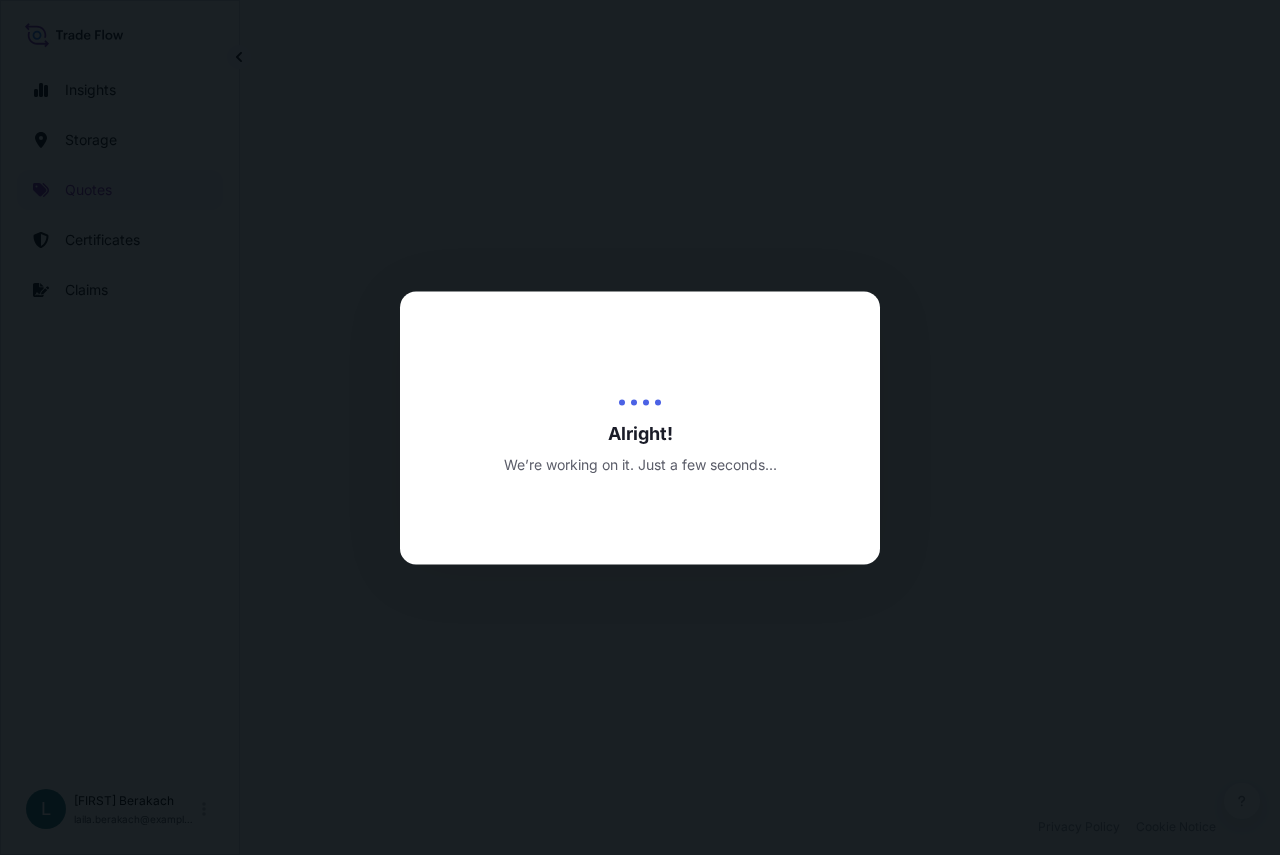 select on "Water" 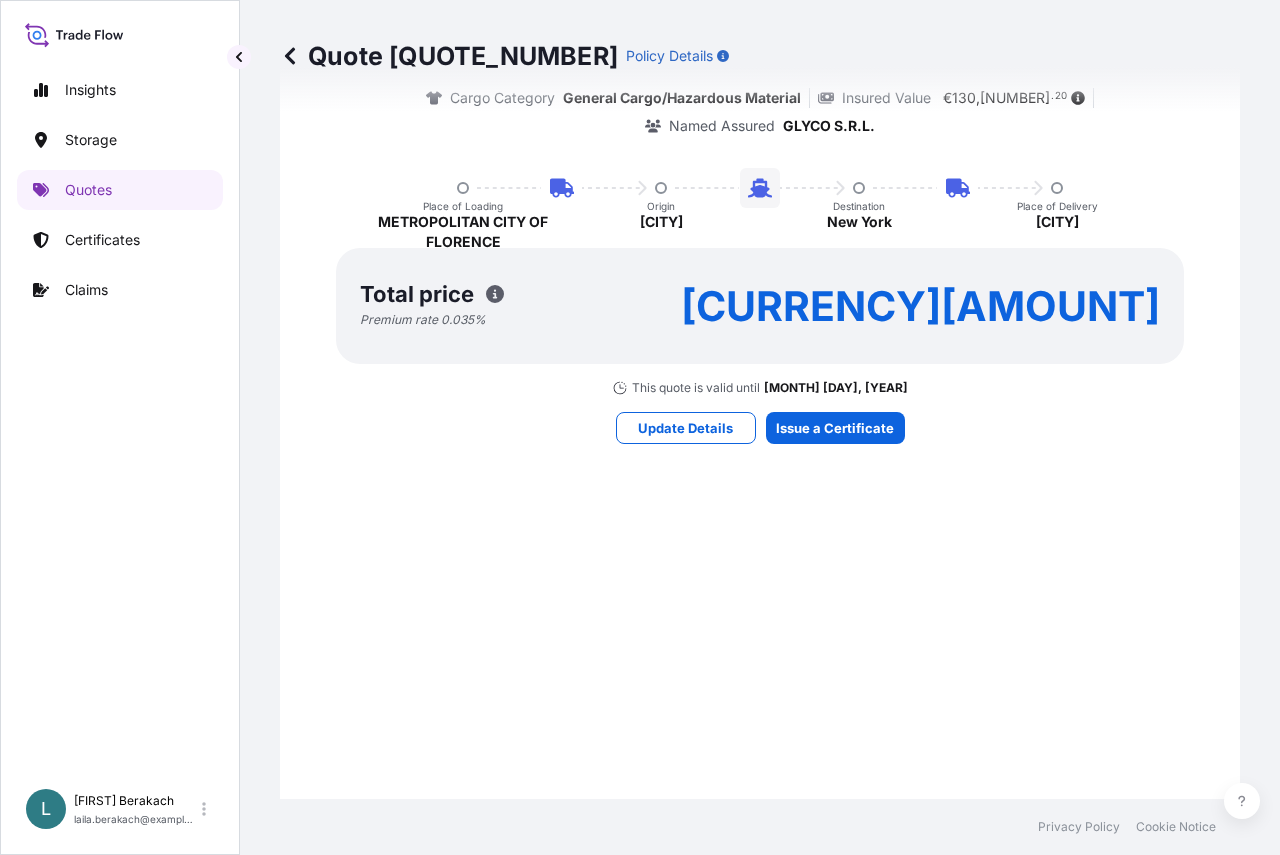 scroll, scrollTop: 1605, scrollLeft: 0, axis: vertical 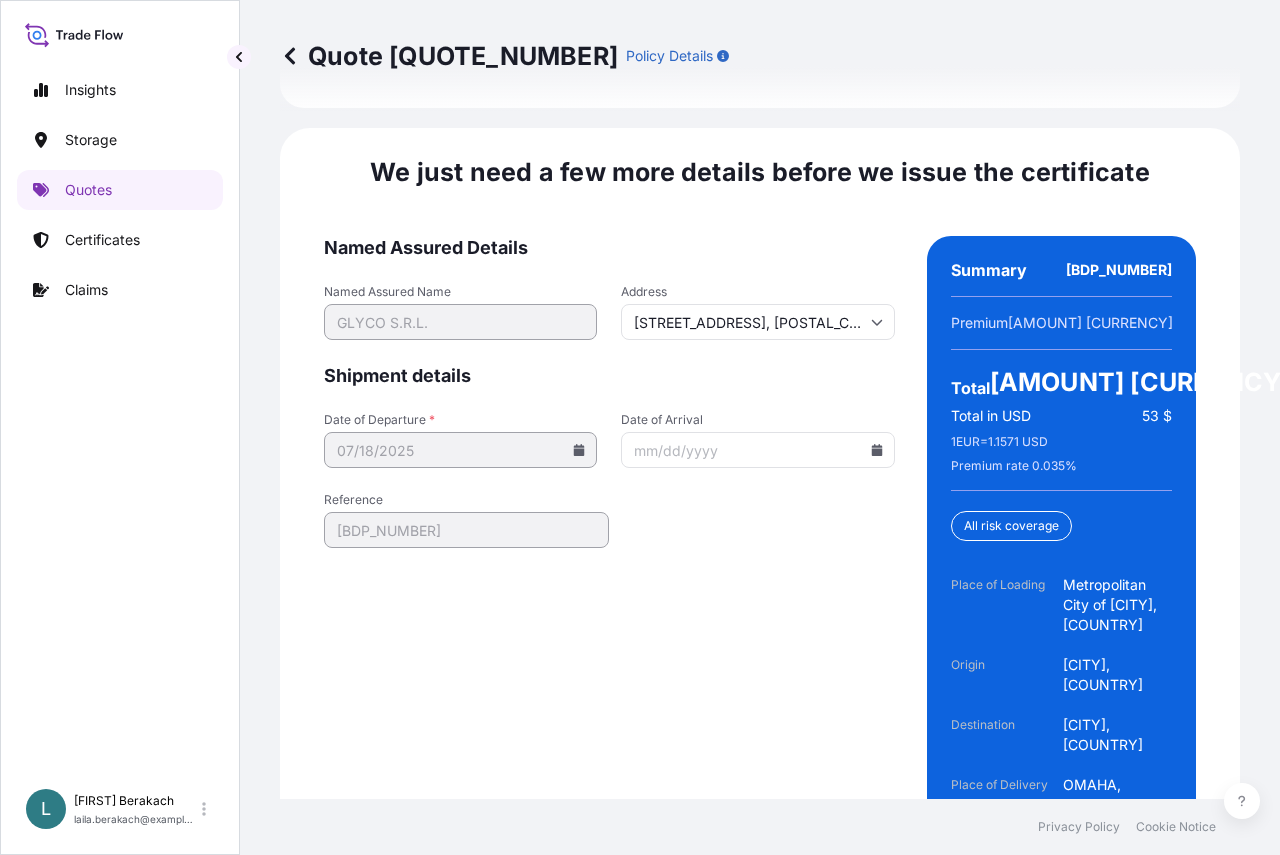 click 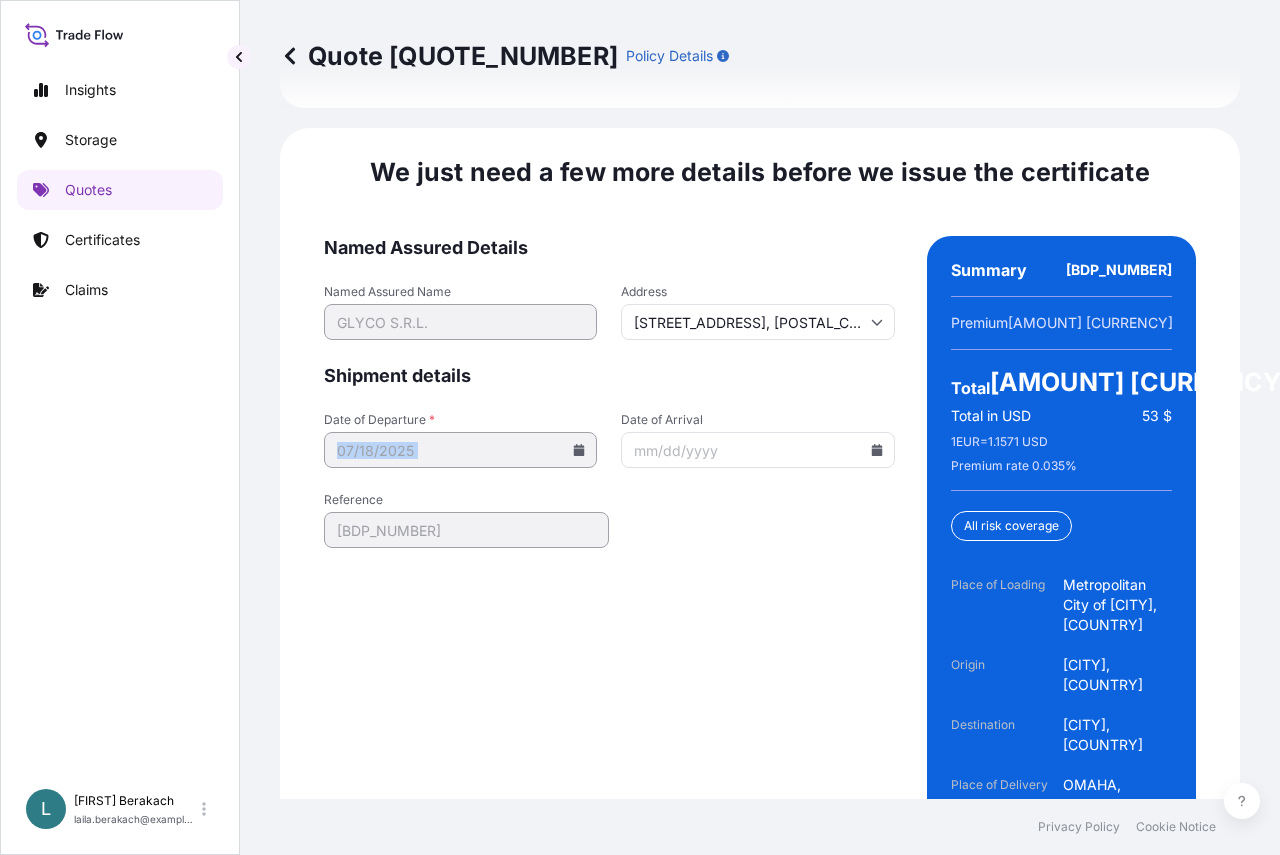click 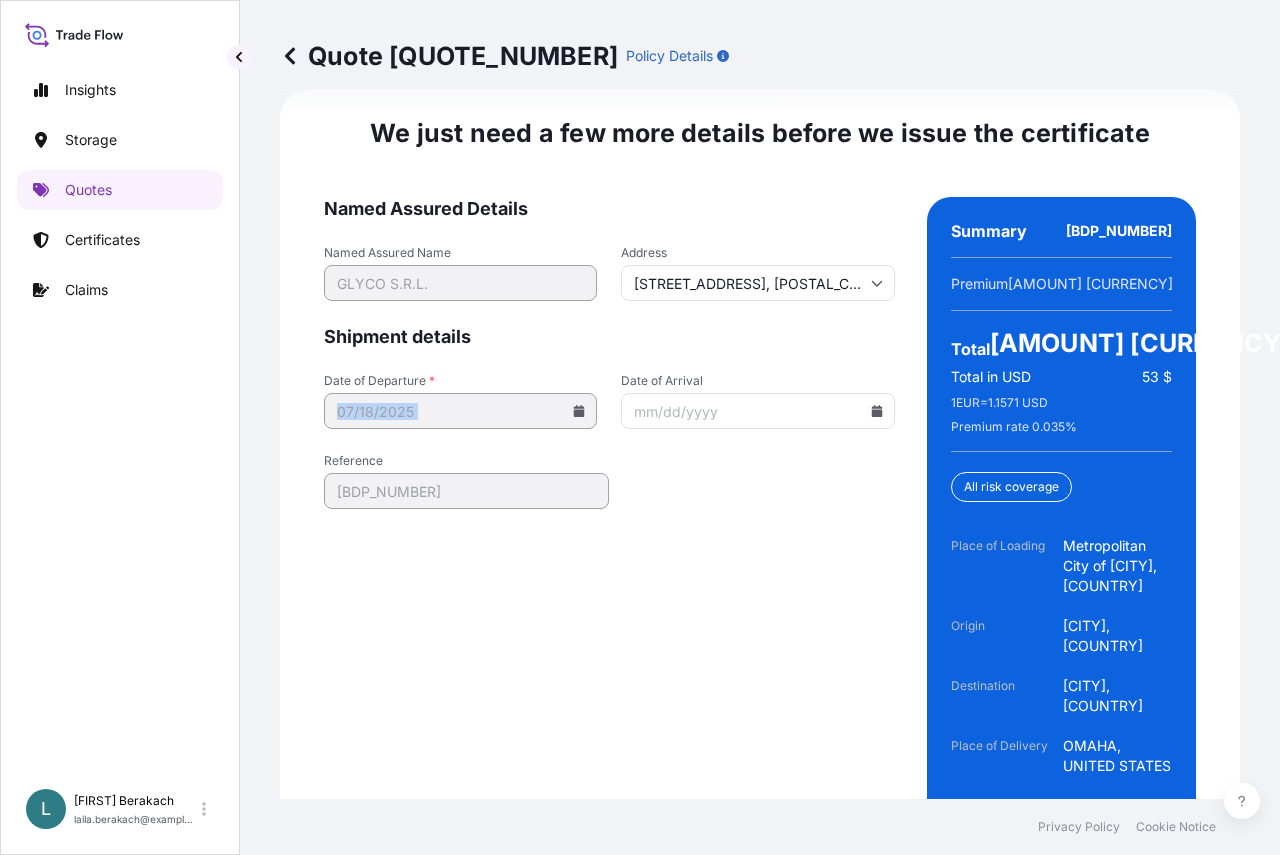 scroll, scrollTop: 3403, scrollLeft: 0, axis: vertical 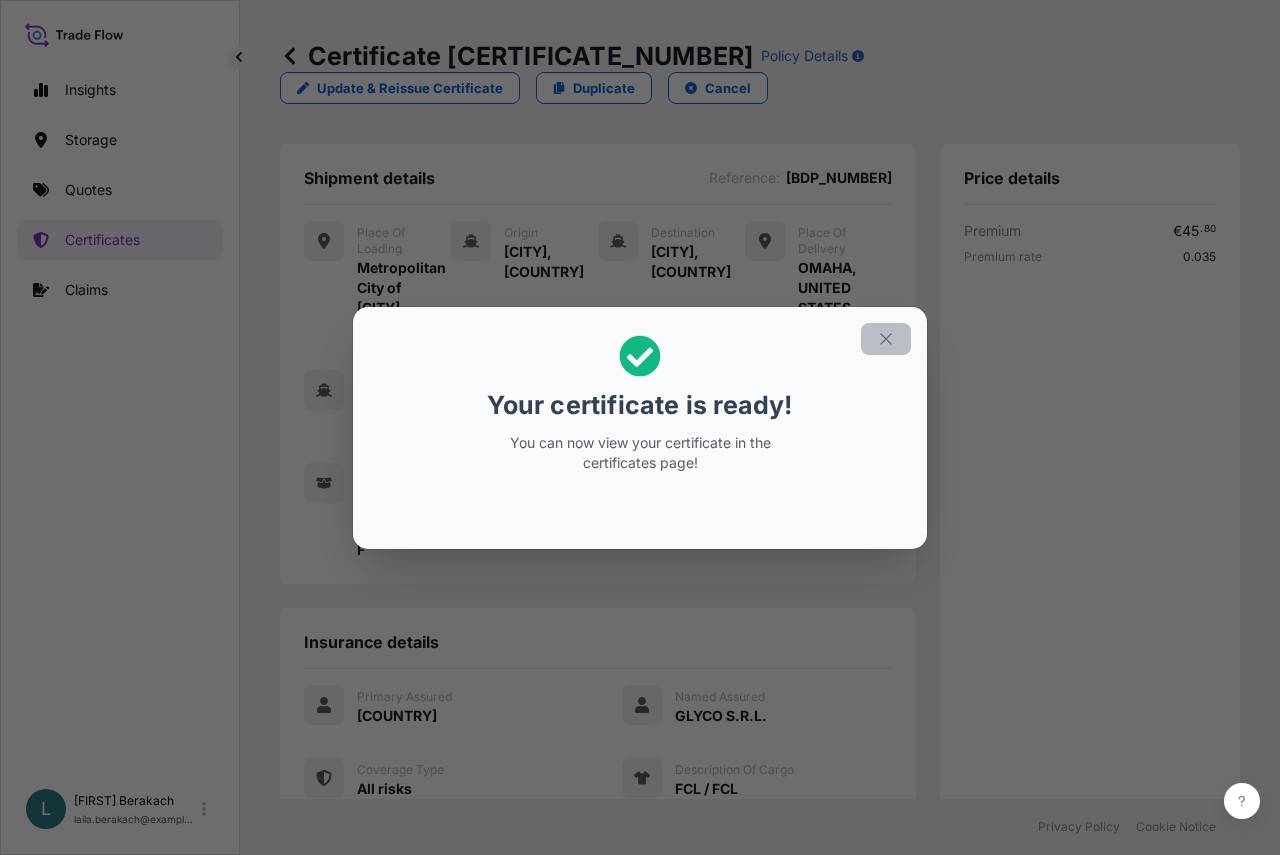 click 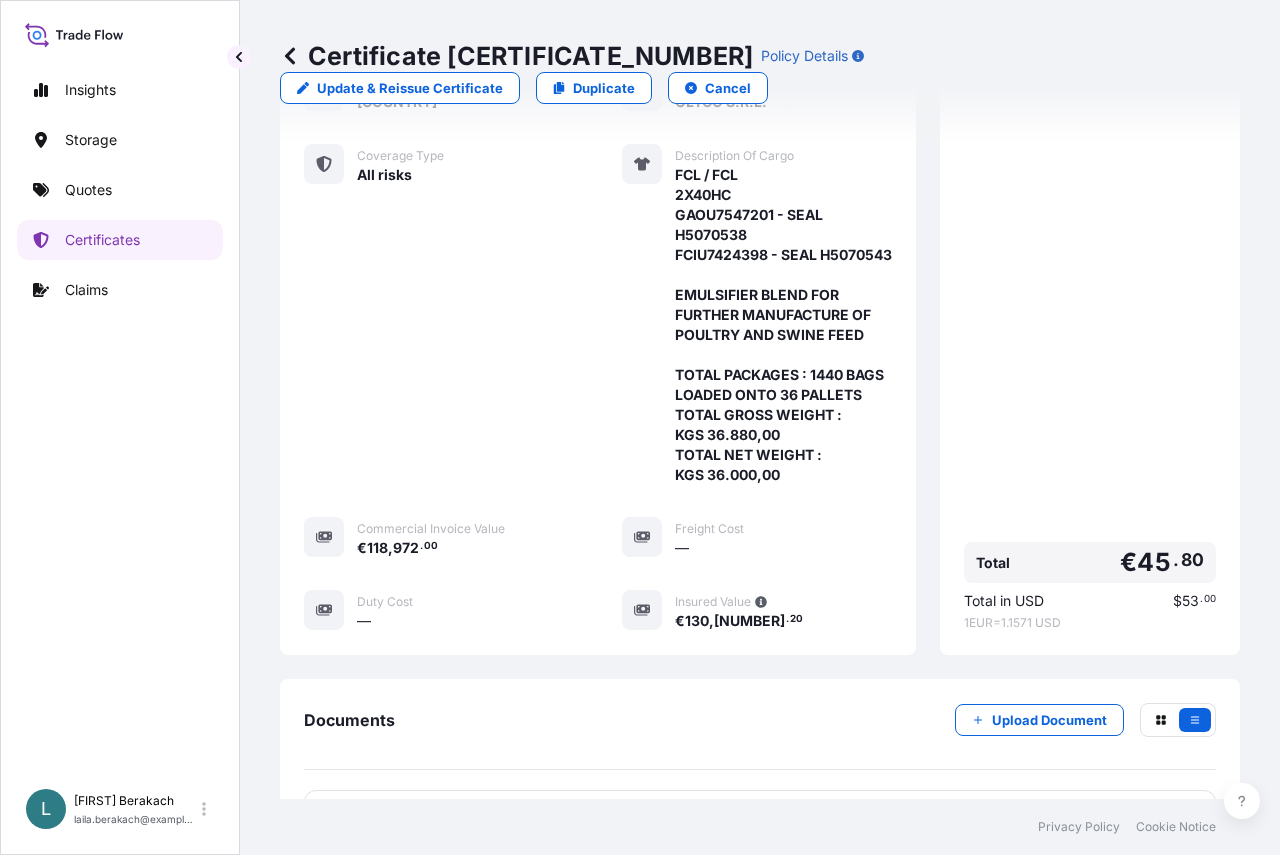 scroll, scrollTop: 814, scrollLeft: 0, axis: vertical 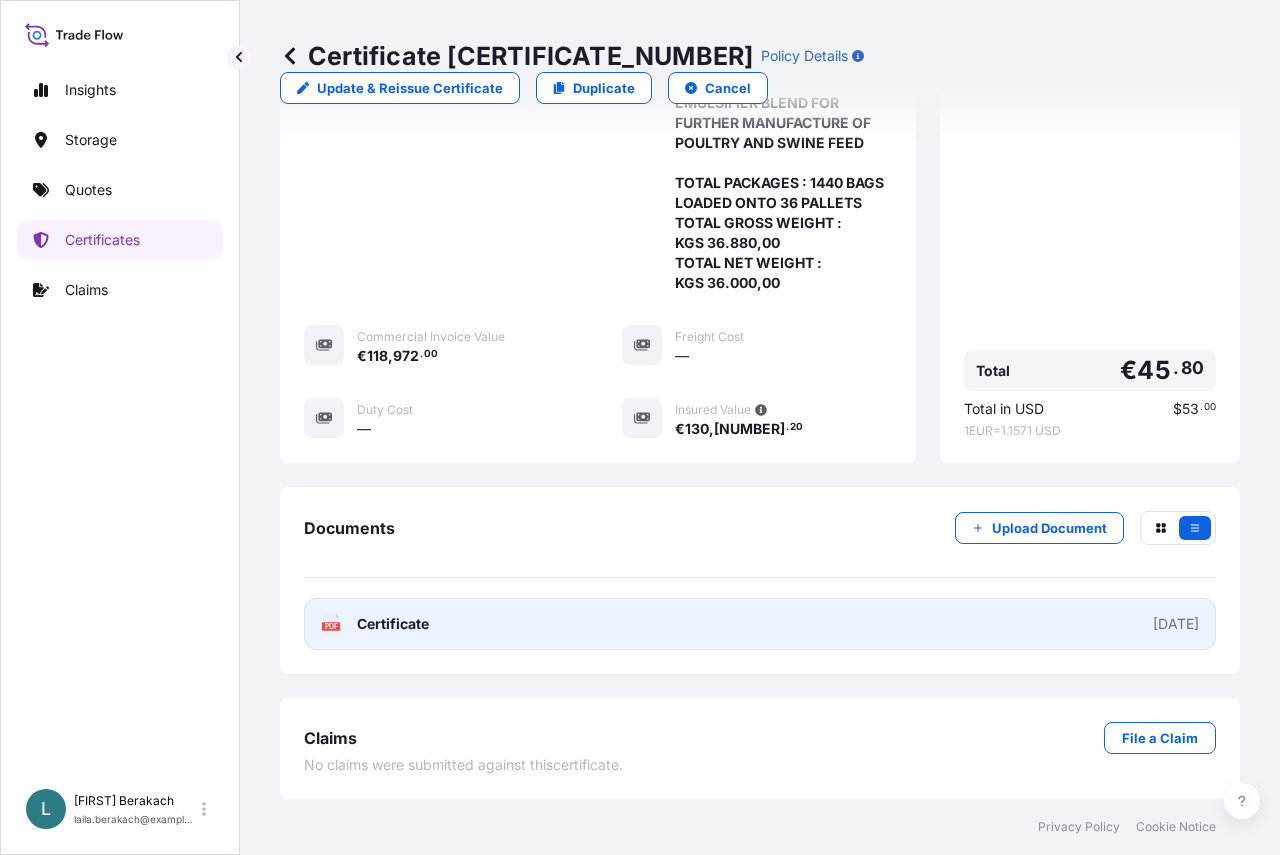click on "PDF Certificate 2025-08-05" at bounding box center (760, 624) 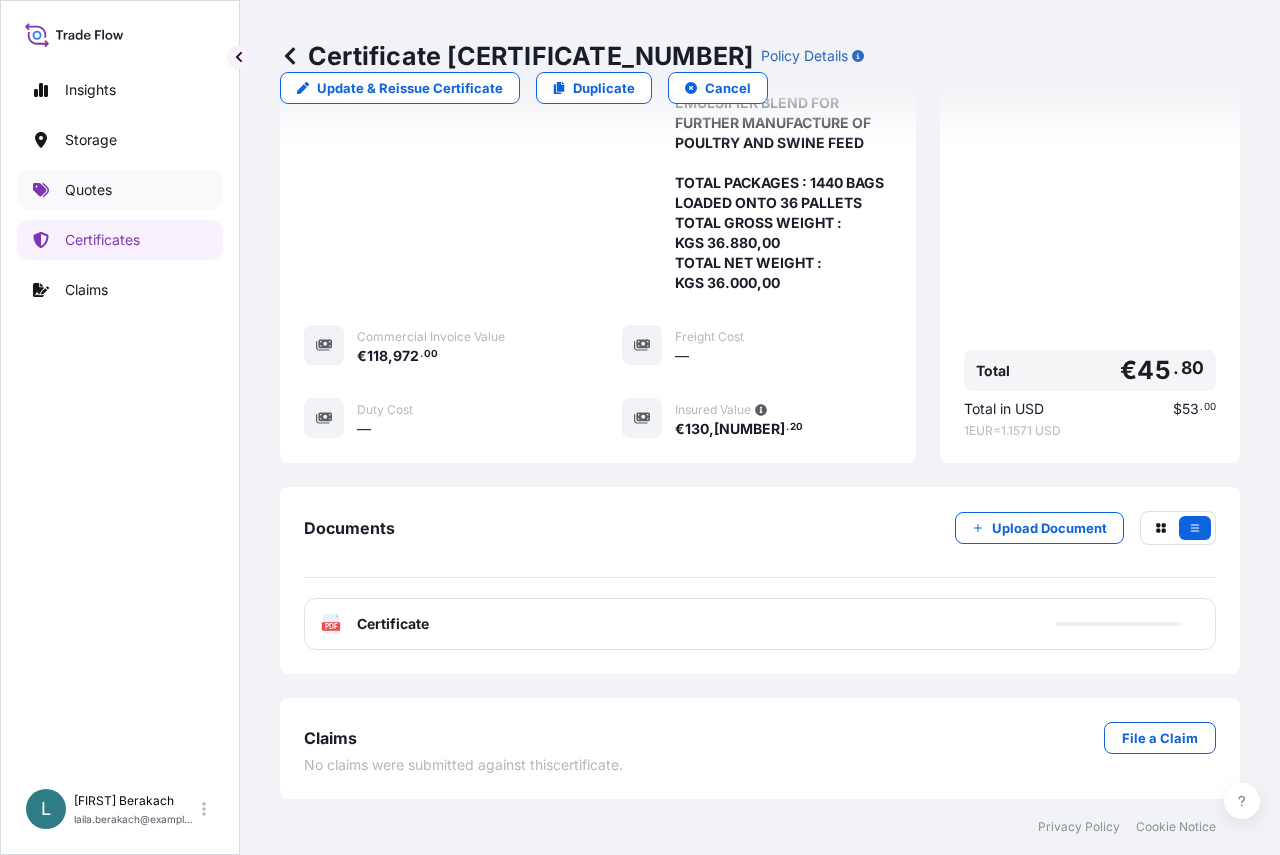 click on "Quotes" at bounding box center (88, 190) 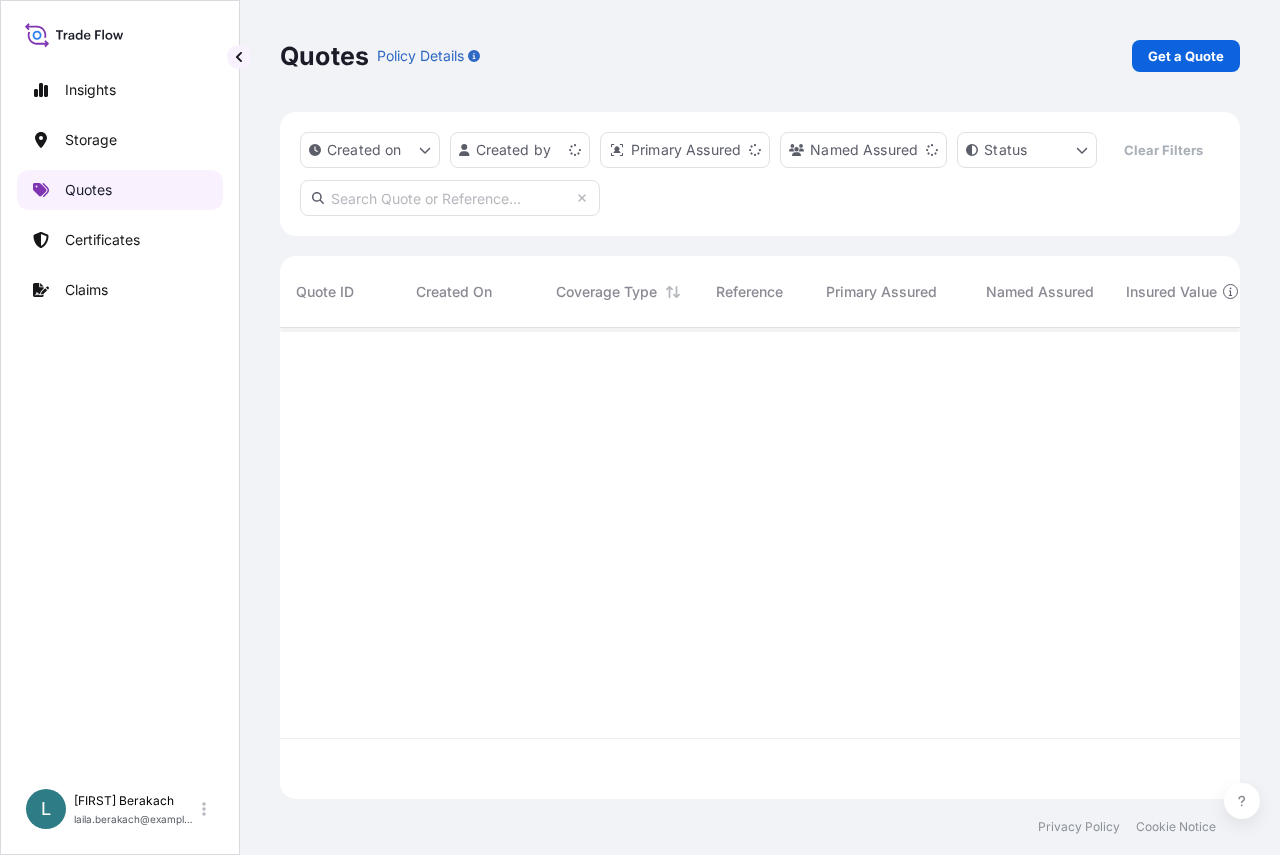 scroll, scrollTop: 16, scrollLeft: 16, axis: both 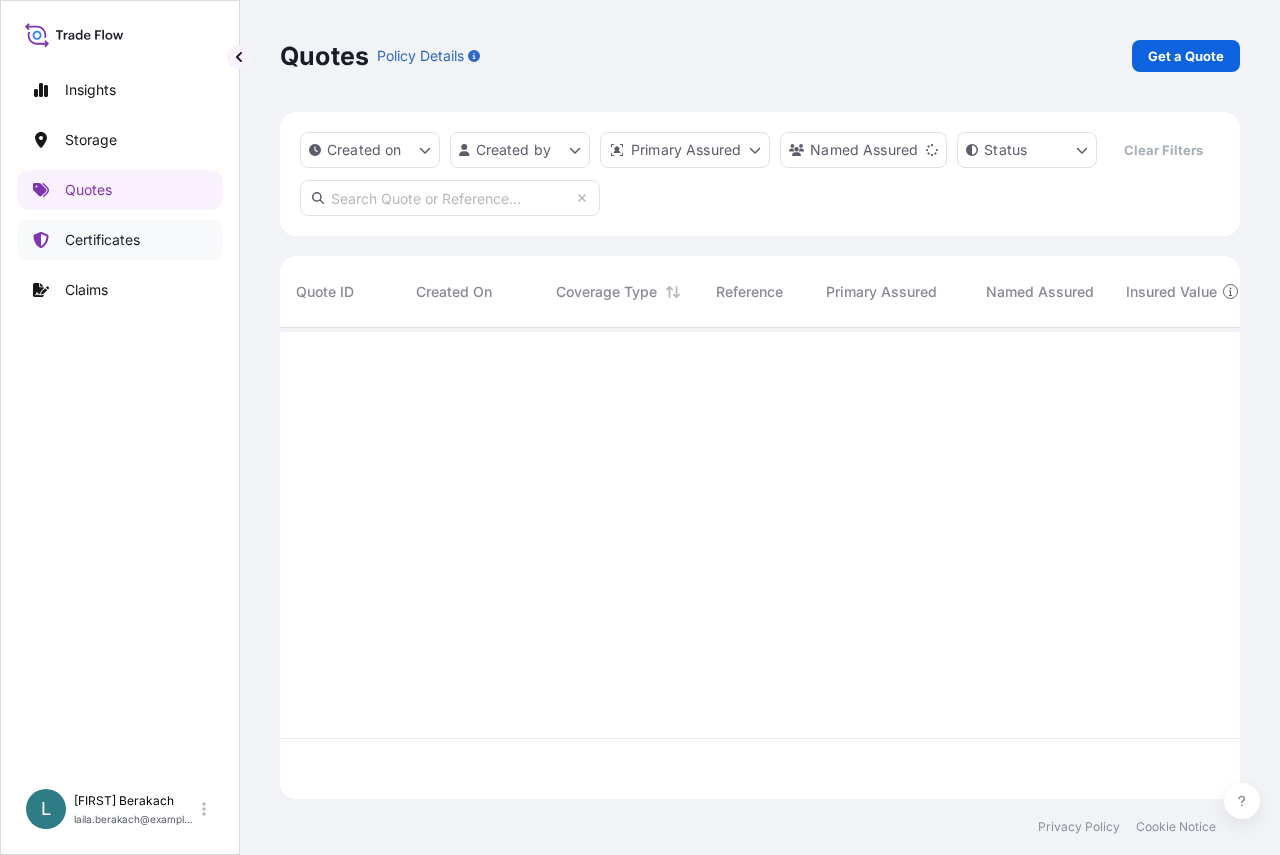 click on "Certificates" at bounding box center [120, 240] 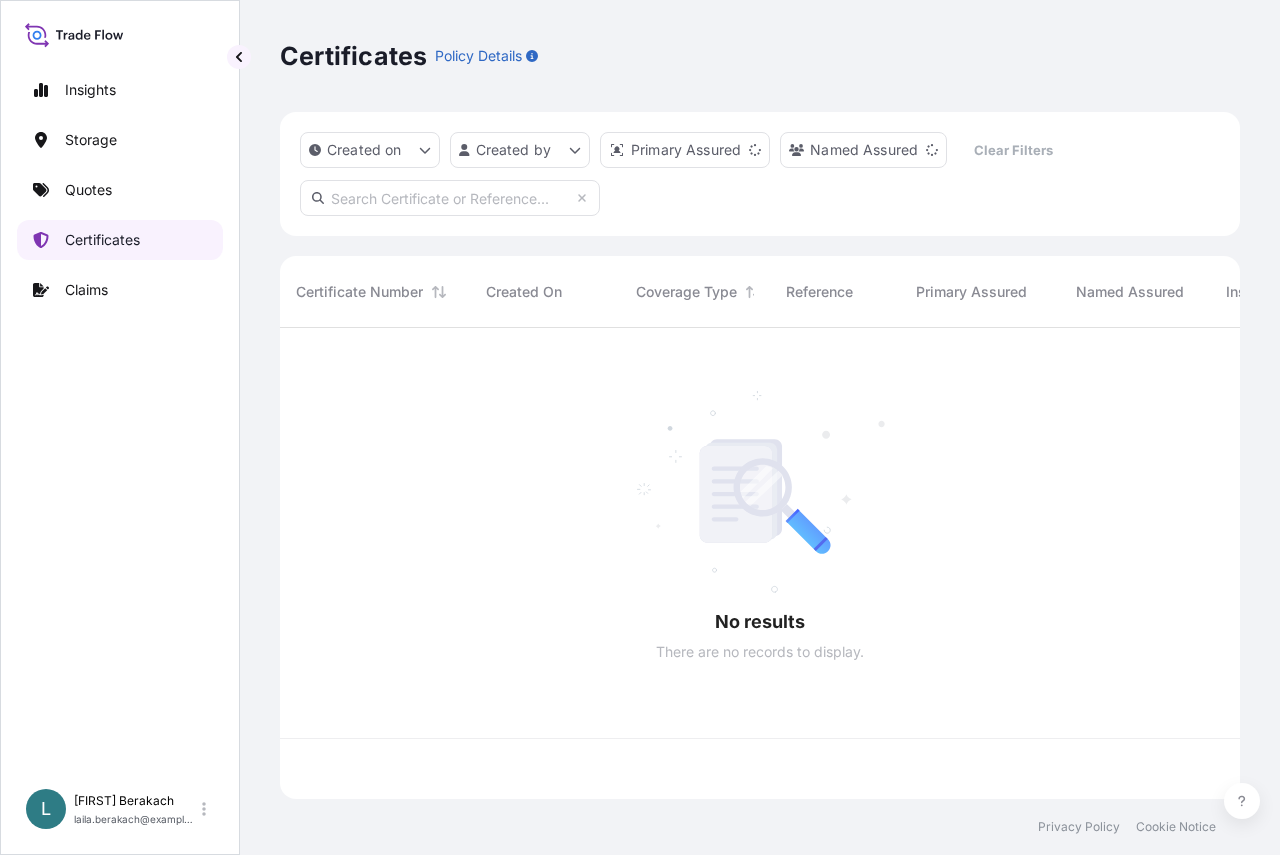 scroll, scrollTop: 16, scrollLeft: 16, axis: both 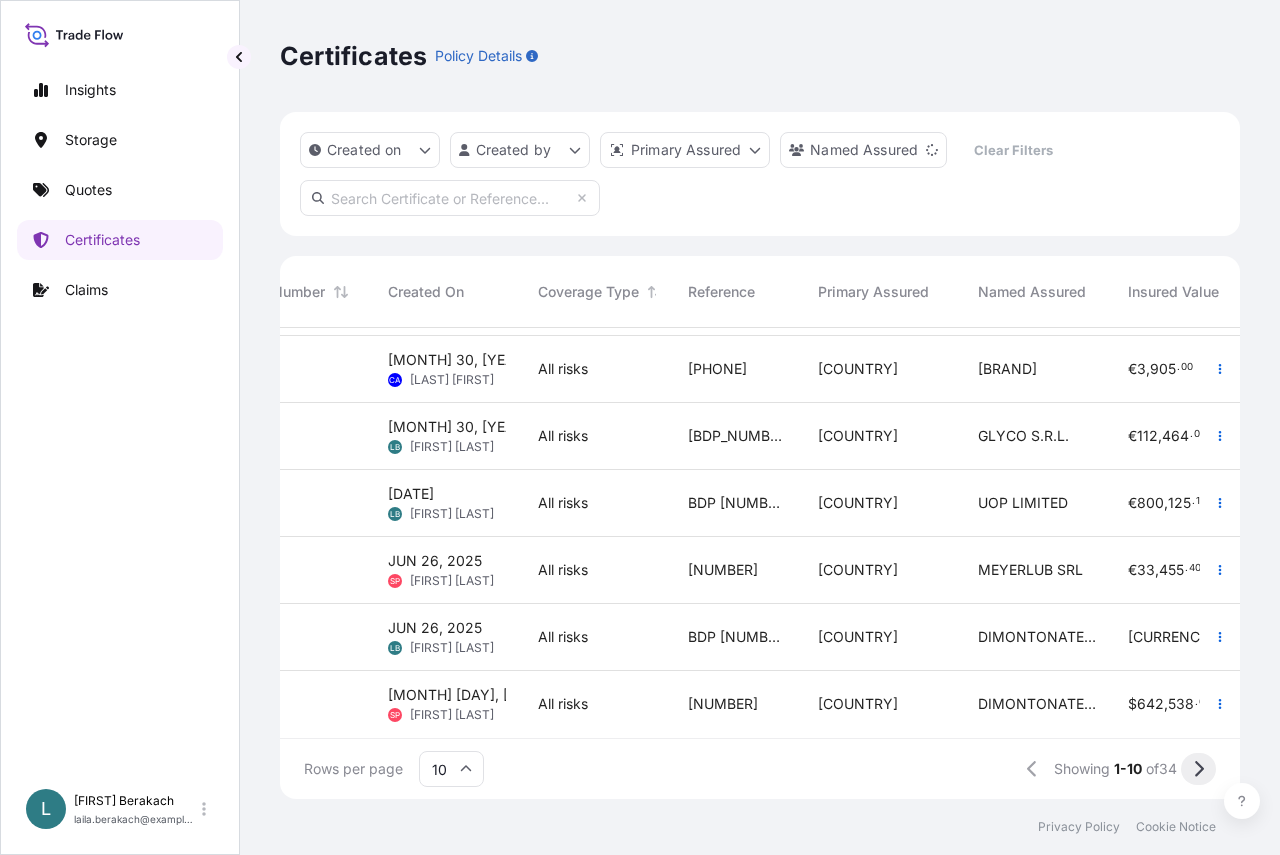 click 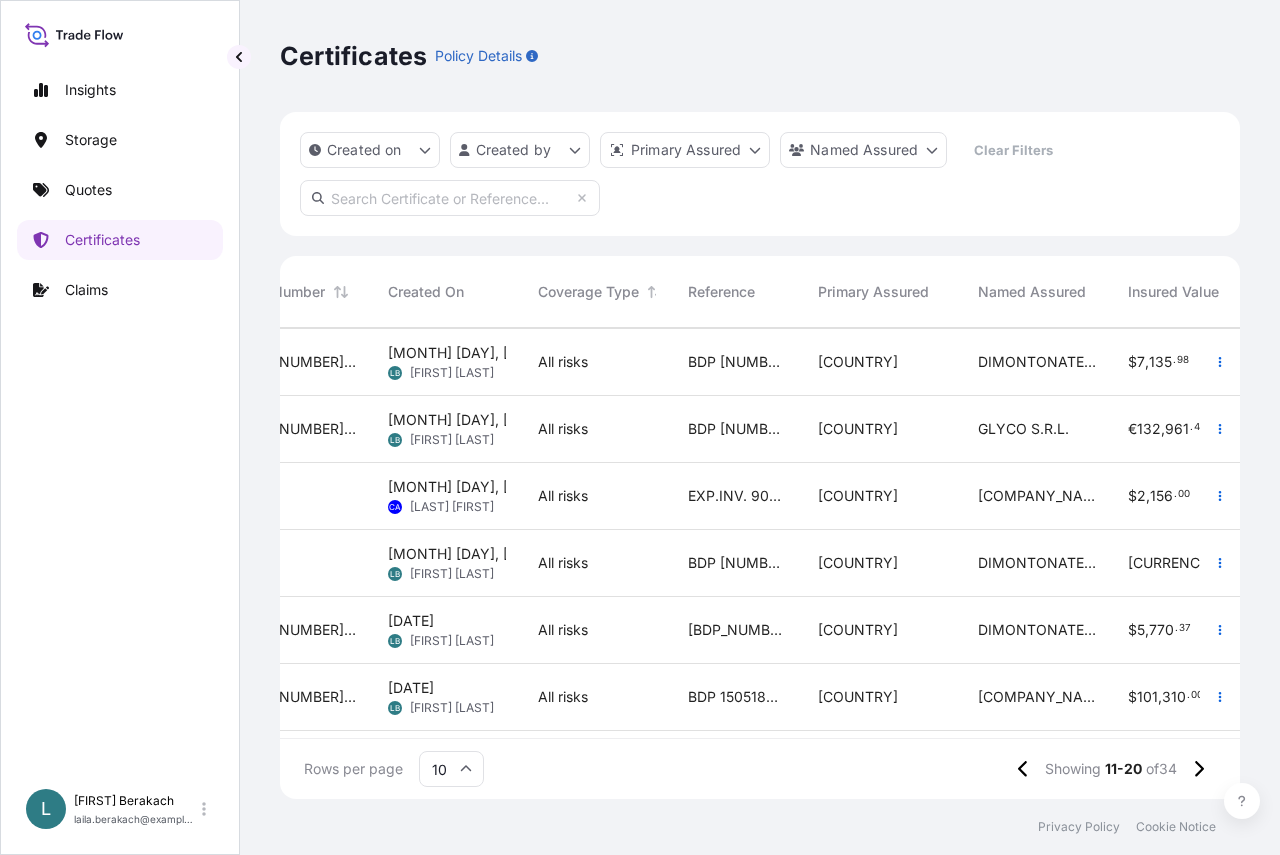 scroll, scrollTop: 275, scrollLeft: 98, axis: both 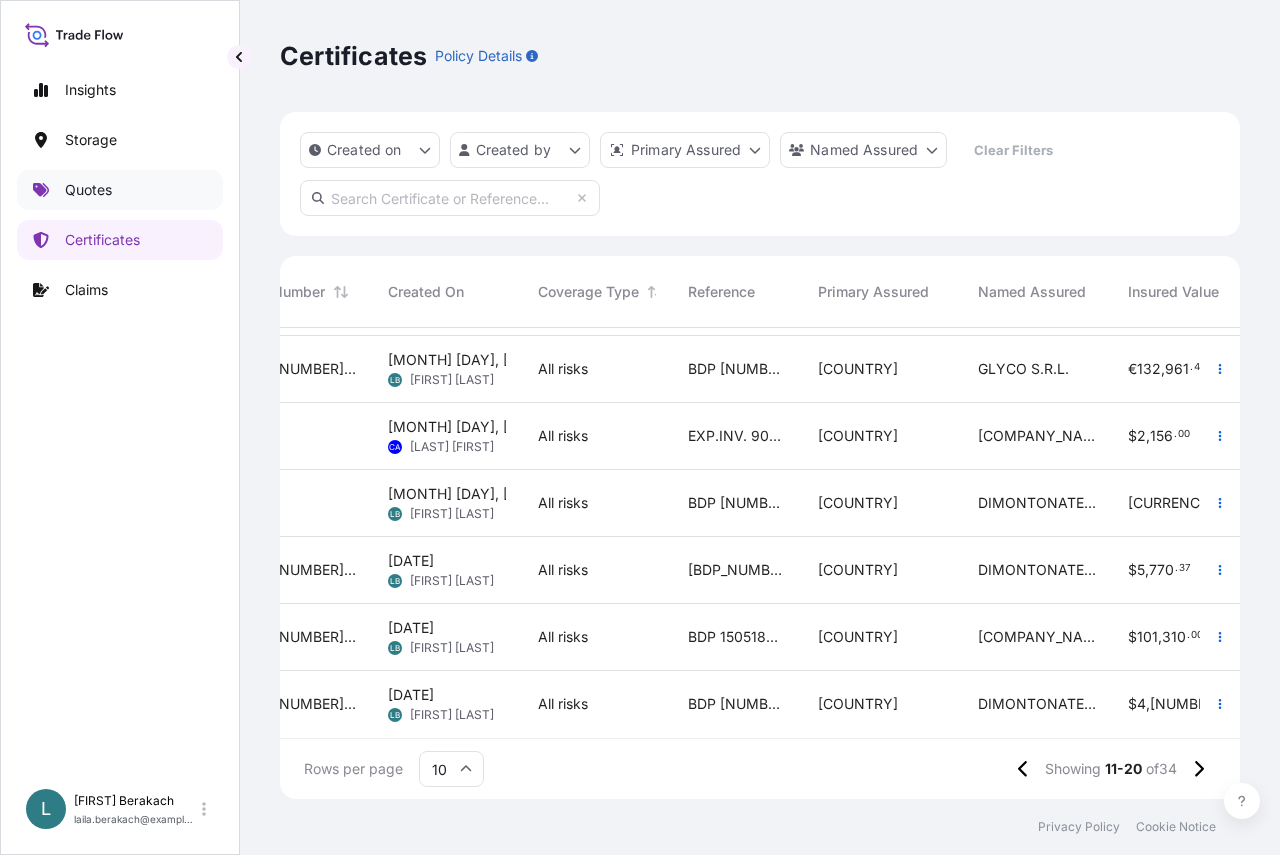 click on "Quotes" at bounding box center [88, 190] 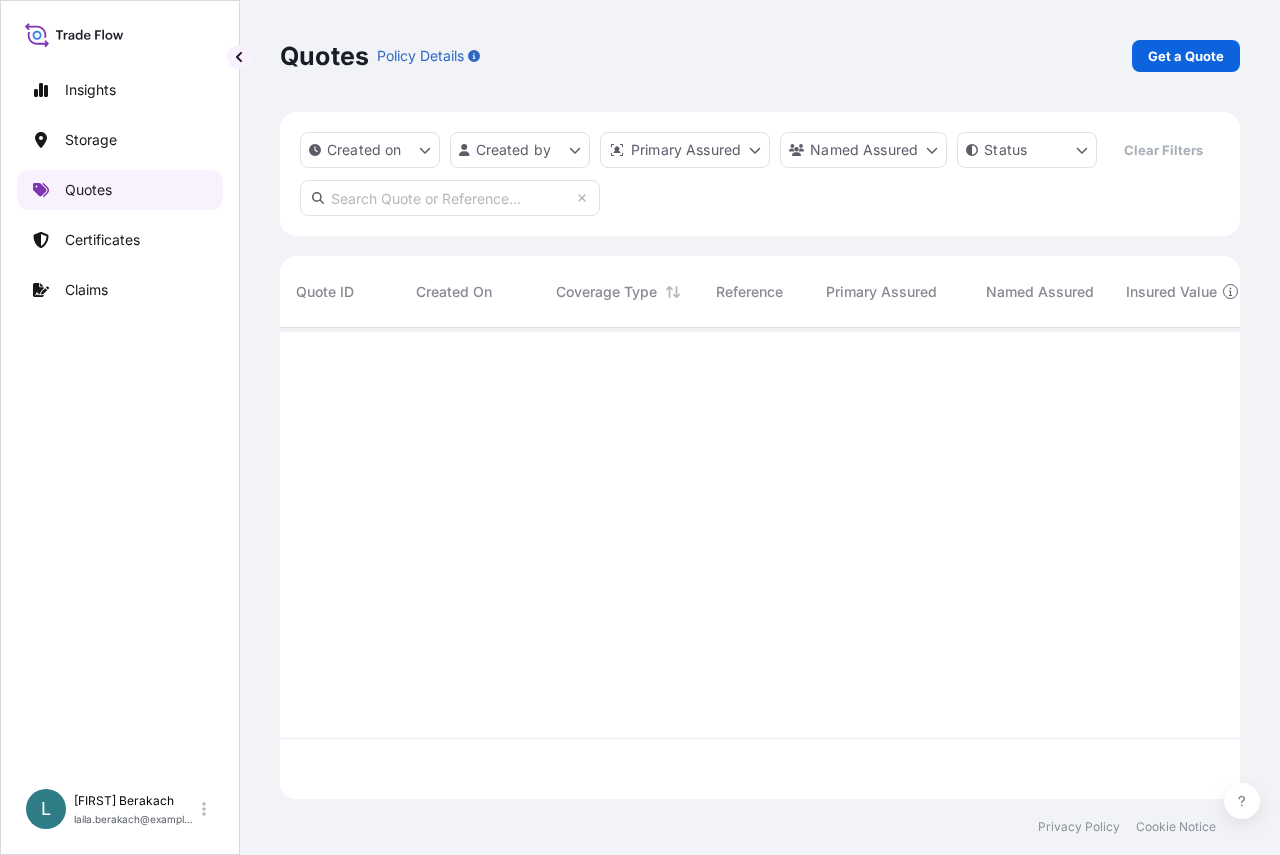 scroll, scrollTop: 16, scrollLeft: 16, axis: both 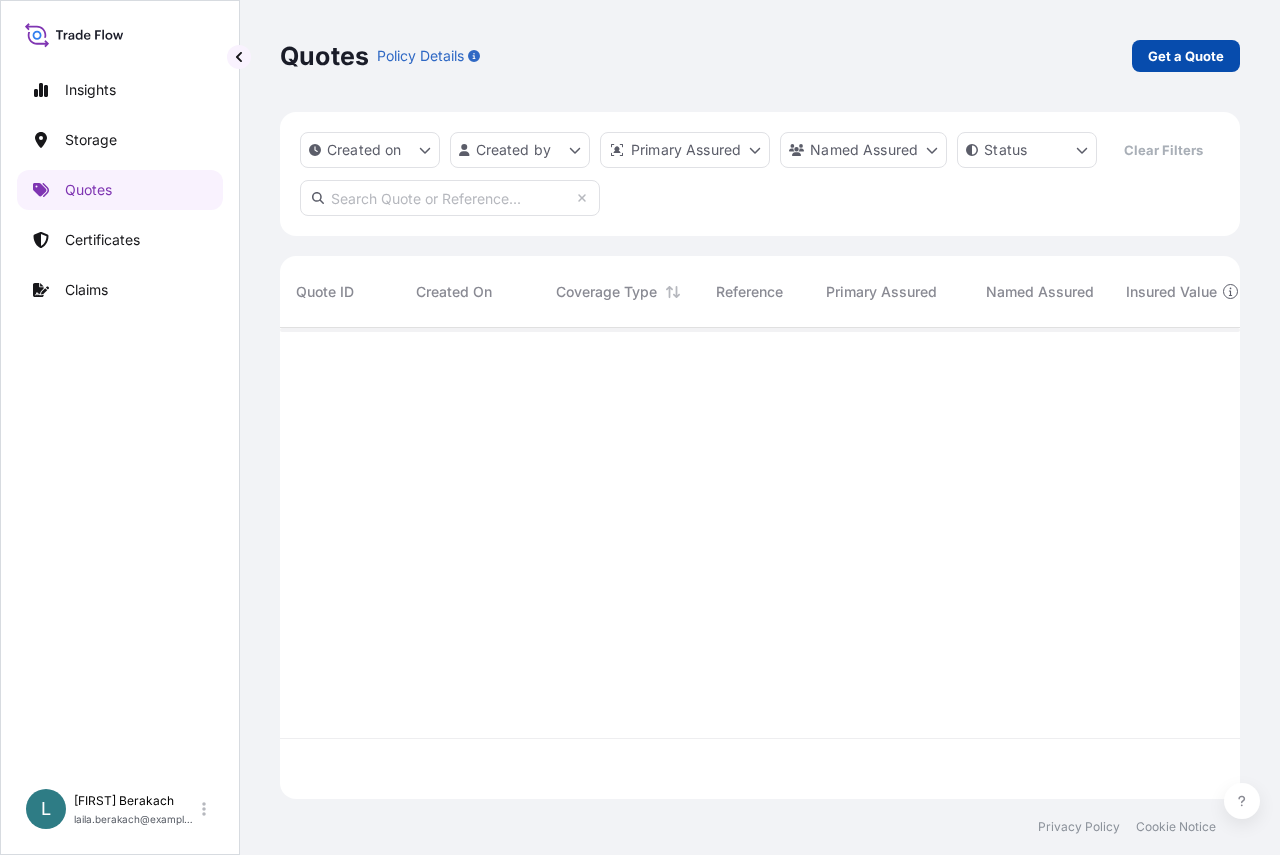 click on "Get a Quote" at bounding box center (1186, 56) 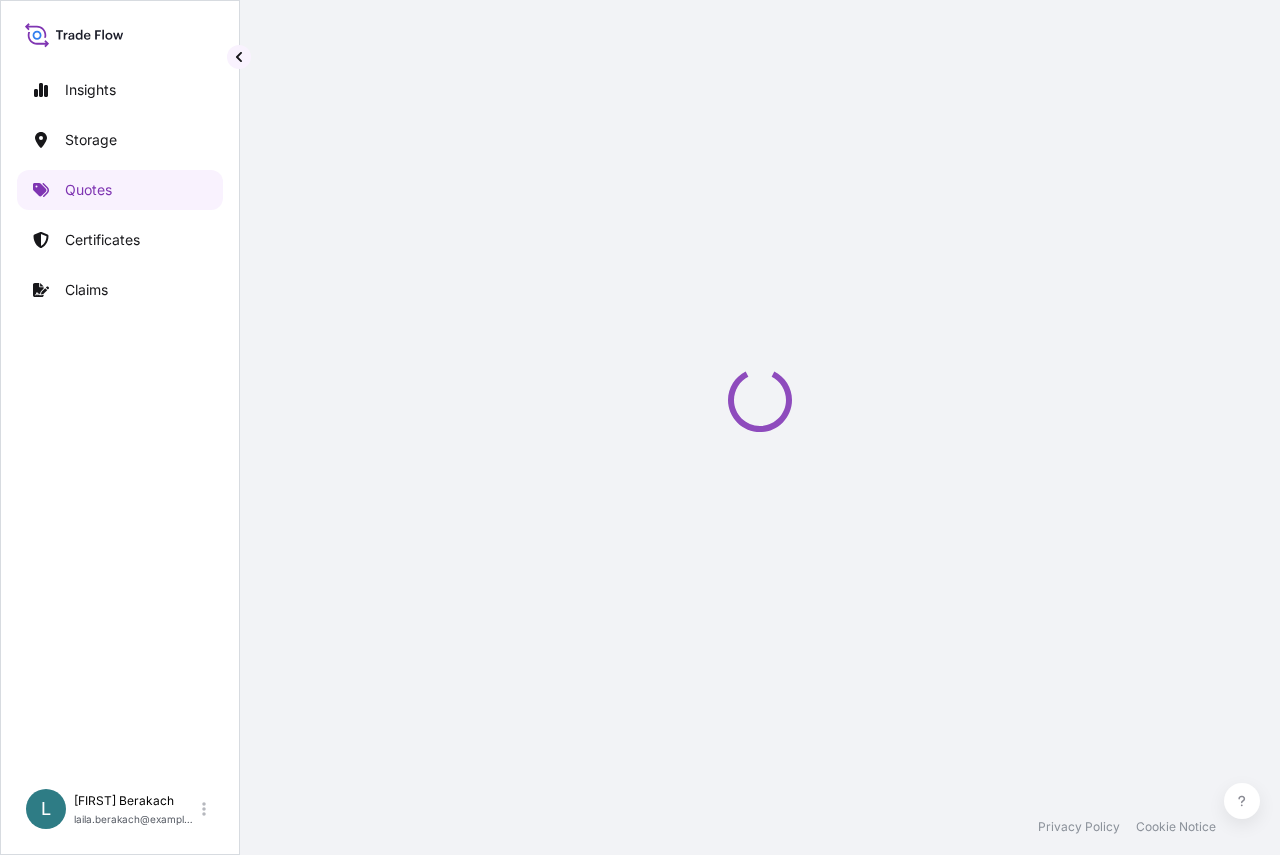 scroll, scrollTop: 32, scrollLeft: 0, axis: vertical 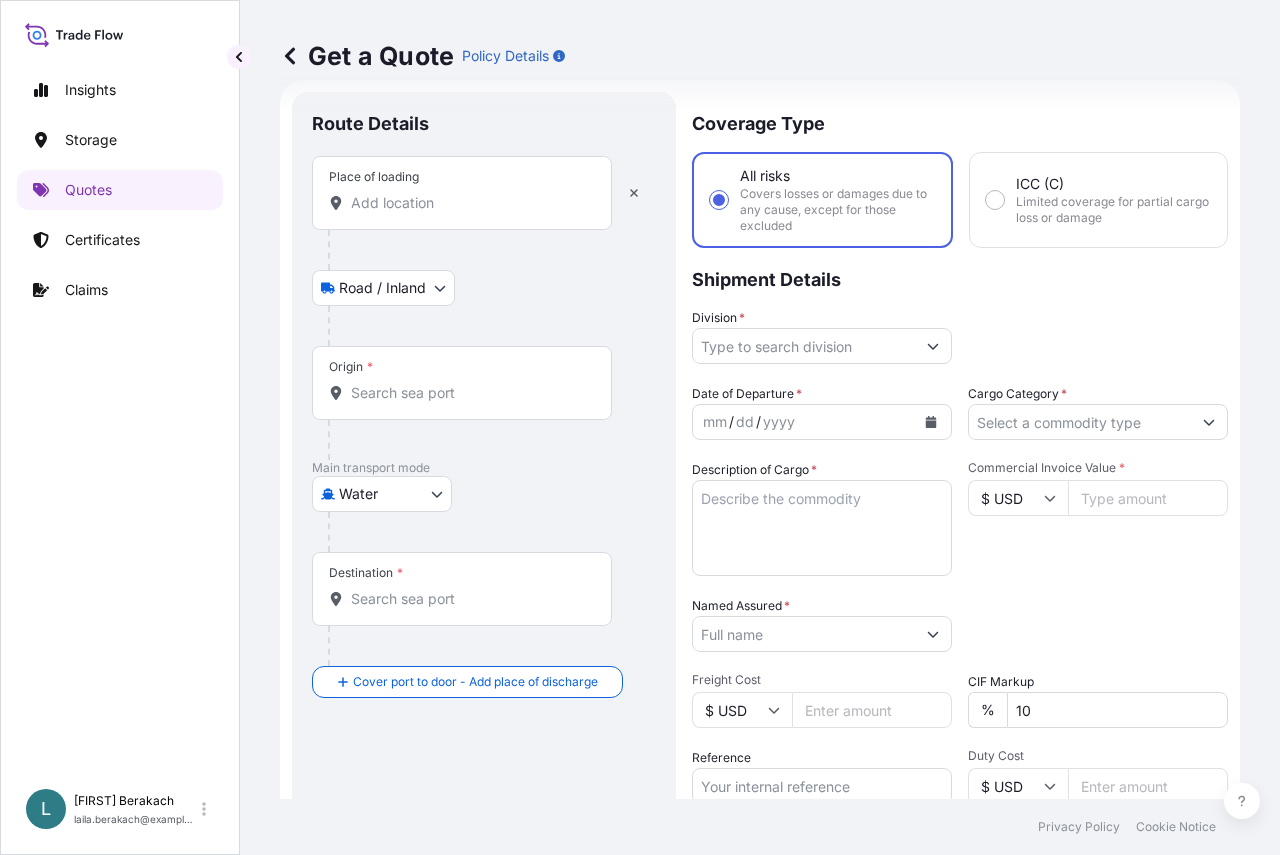 click on "Place of loading" at bounding box center (469, 203) 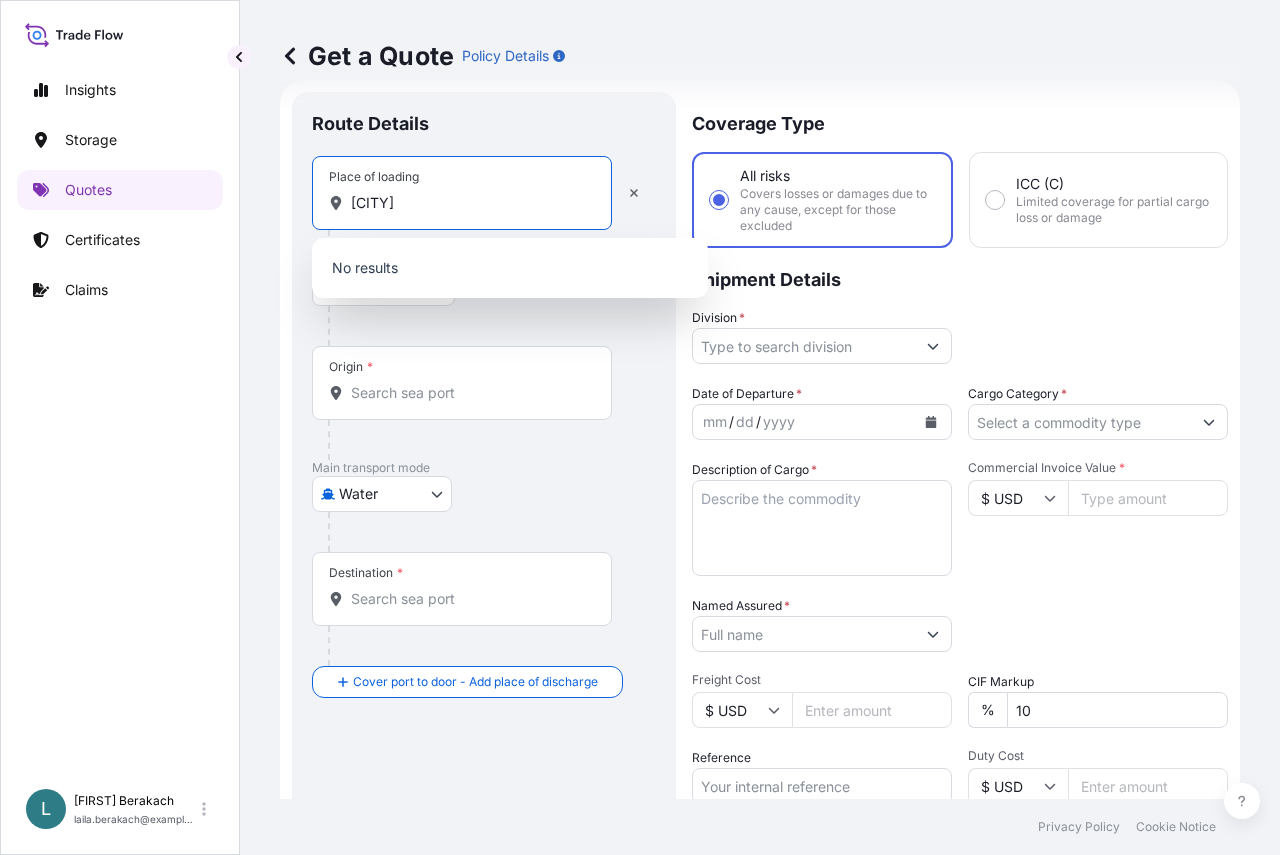 click on "[CITY]" at bounding box center (469, 203) 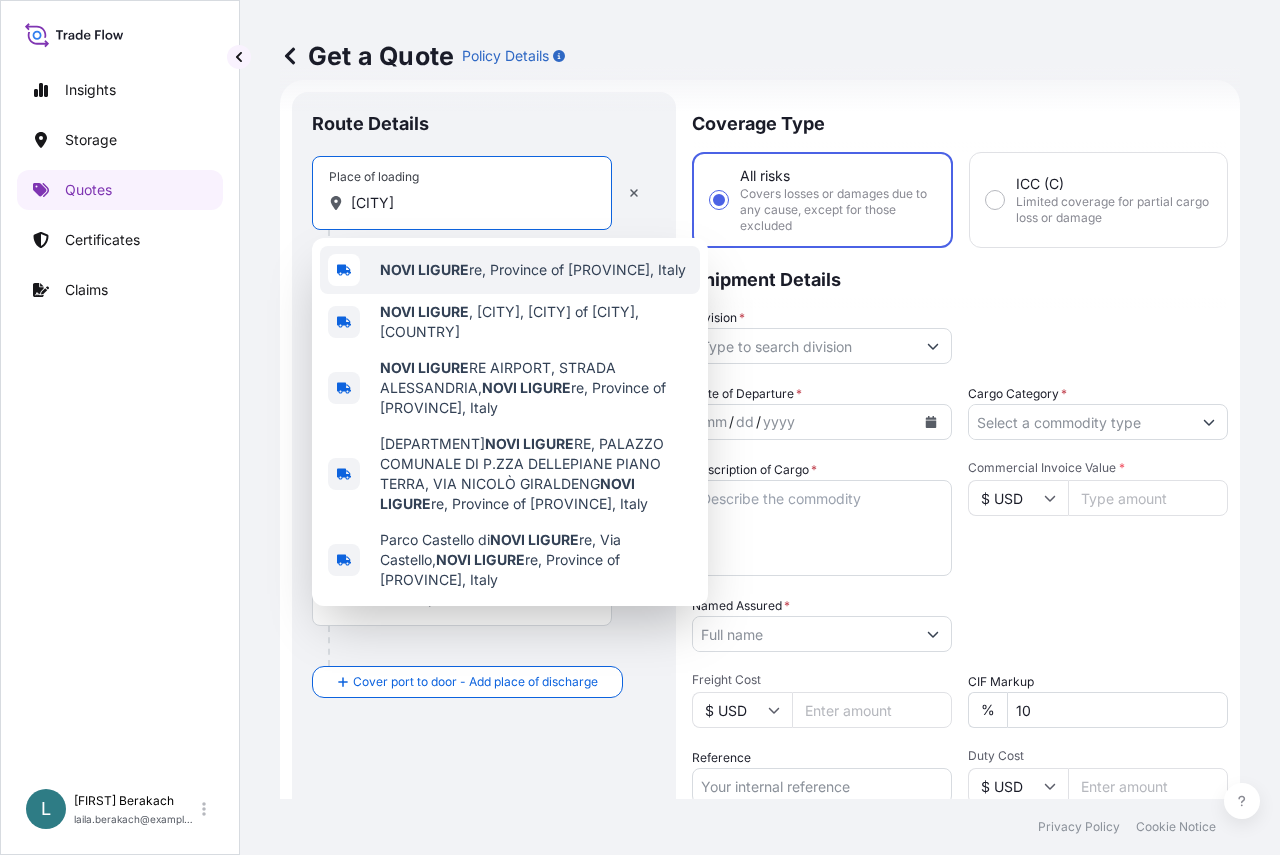 click on "NOVI LIGURE" at bounding box center (424, 269) 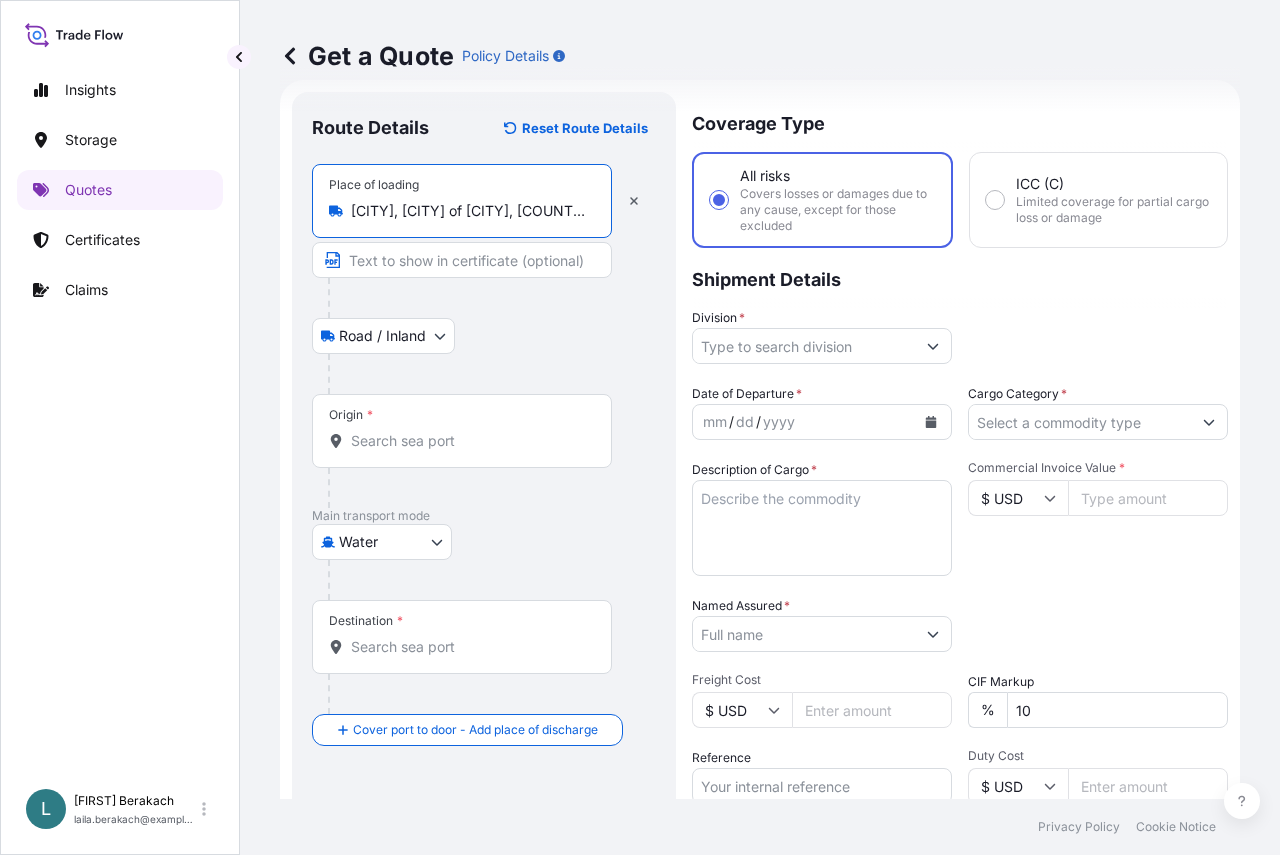 type on "[CITY], [CITY] of [CITY], [COUNTRY]" 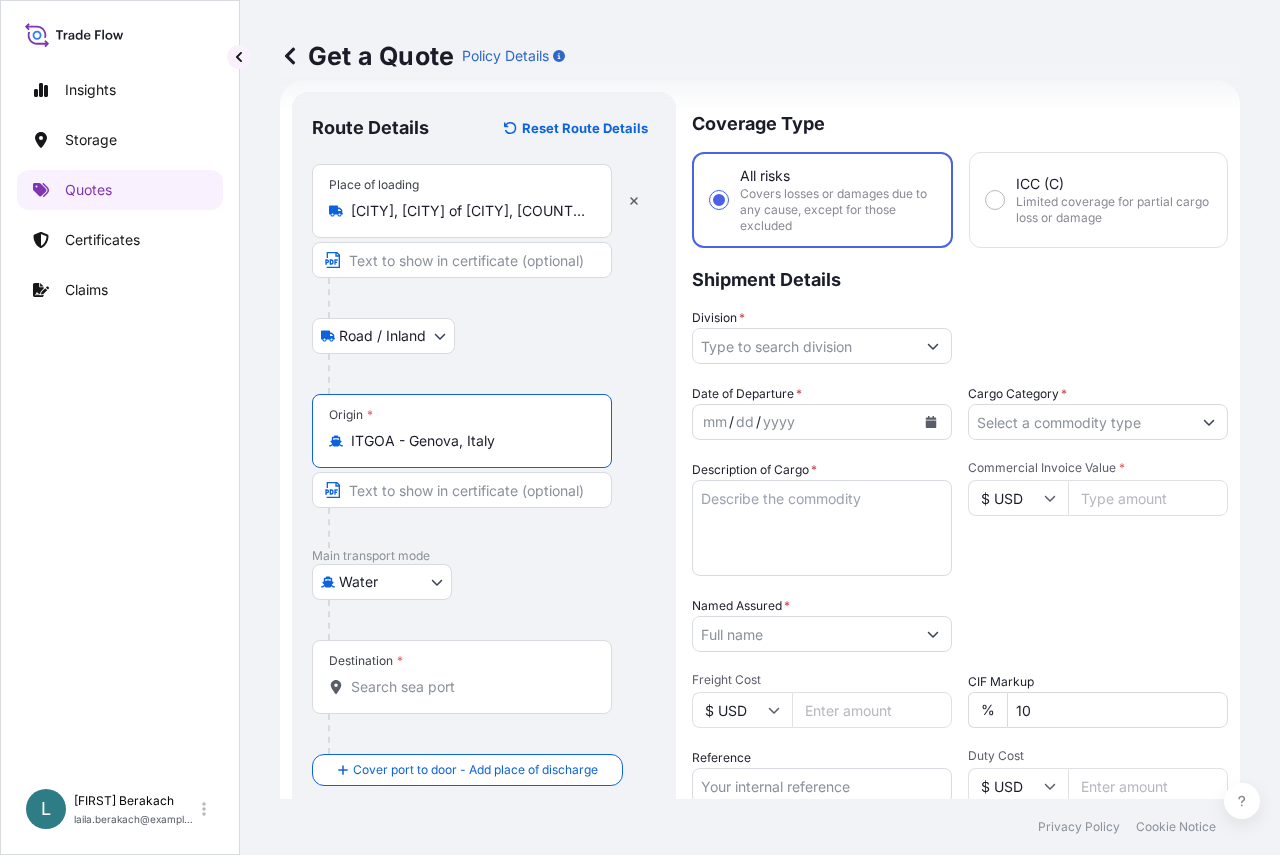 type on "ITGOA - Genova, Italy" 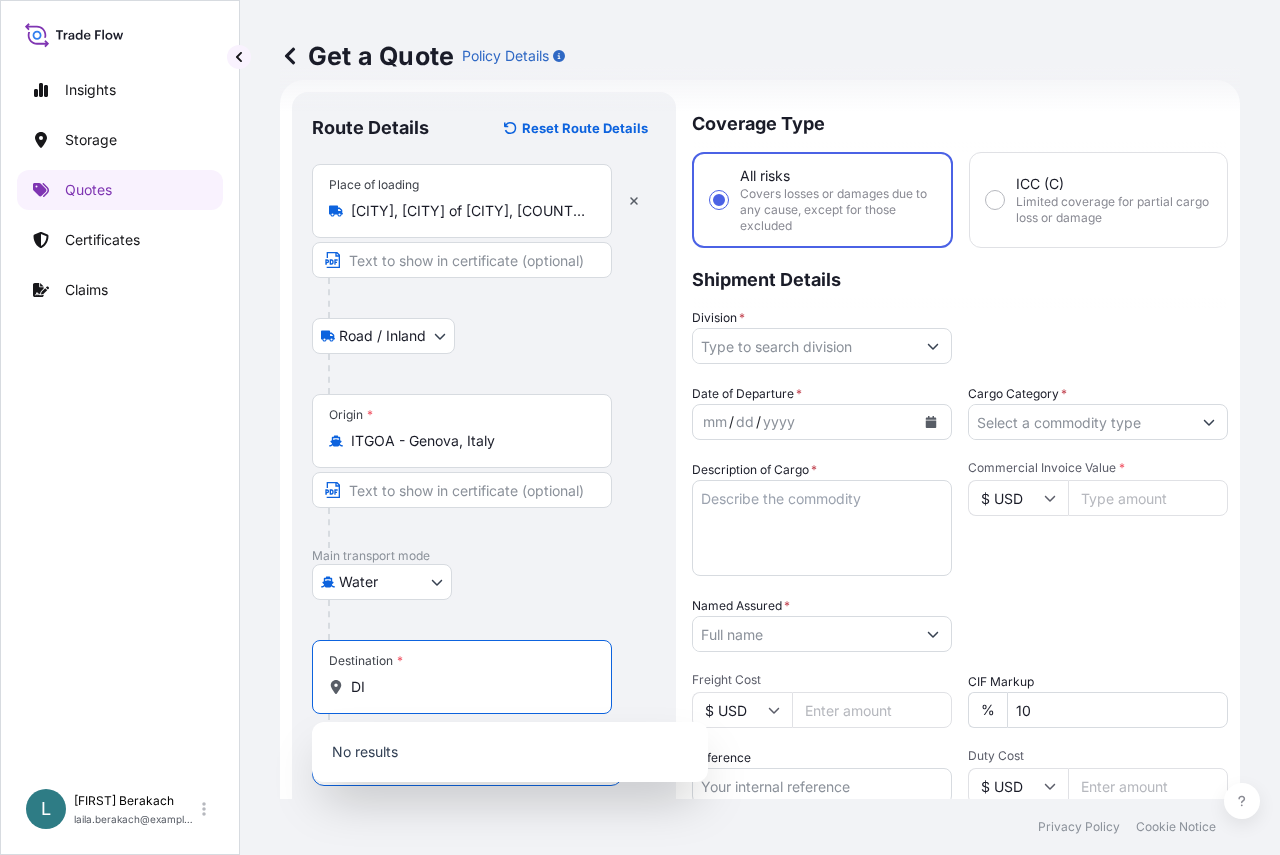type on "D" 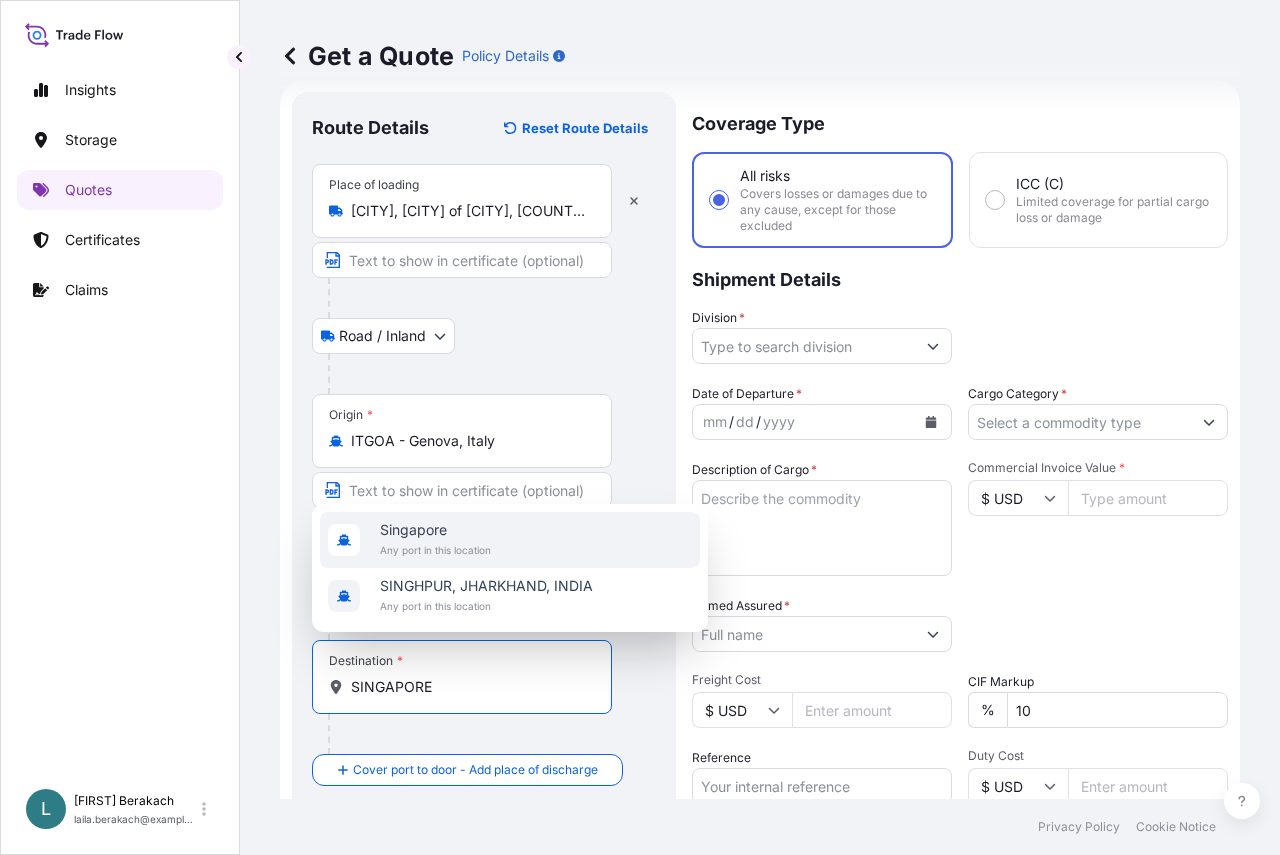click on "[CITY] Any port in this location" at bounding box center (510, 540) 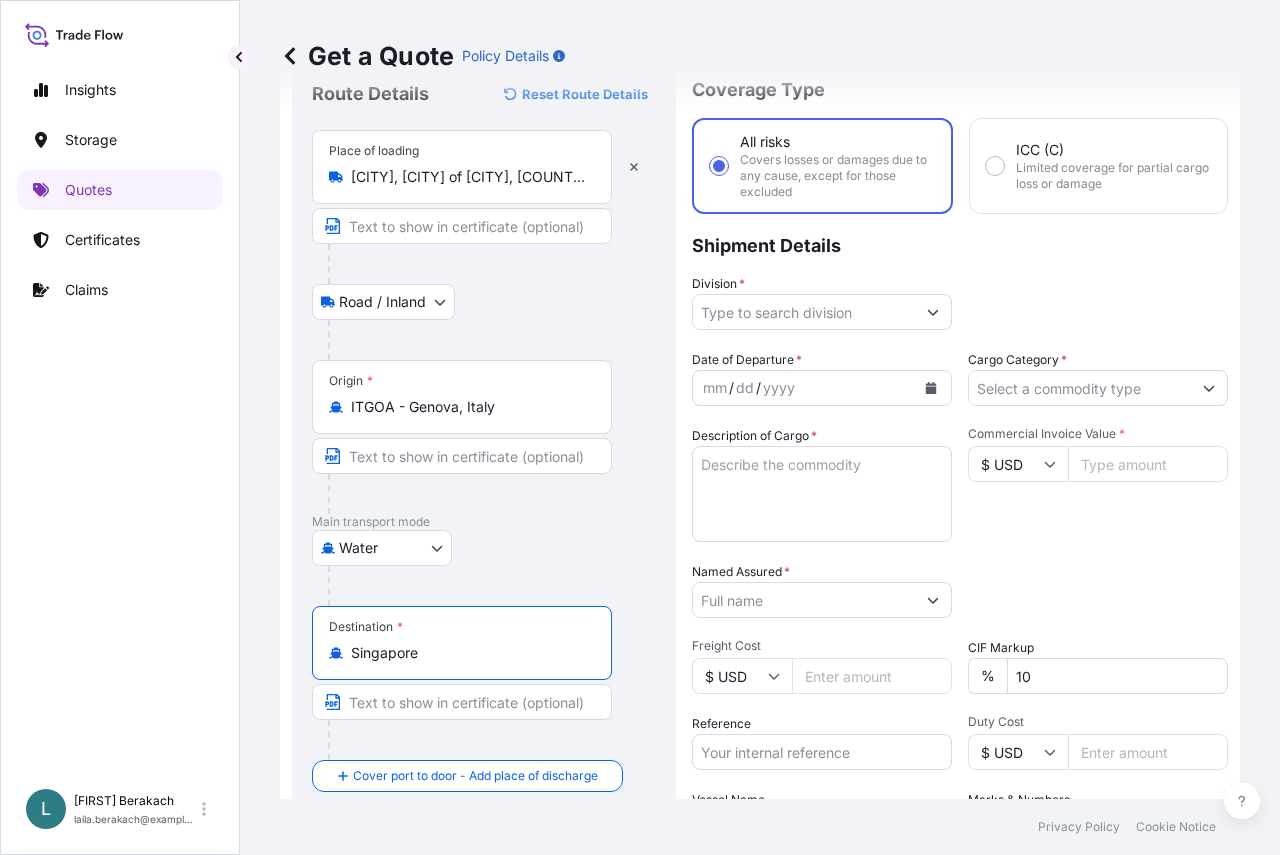 scroll, scrollTop: 0, scrollLeft: 0, axis: both 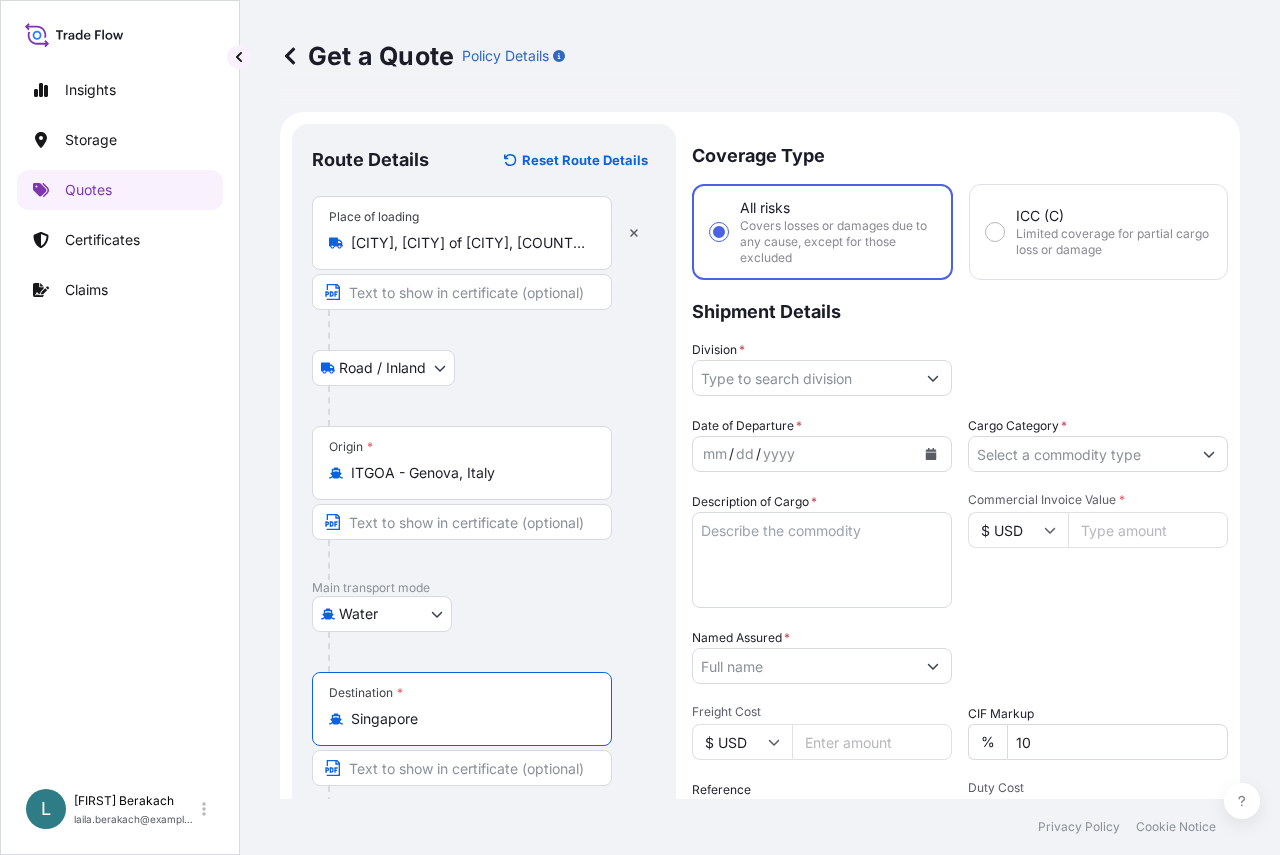 type on "Singapore" 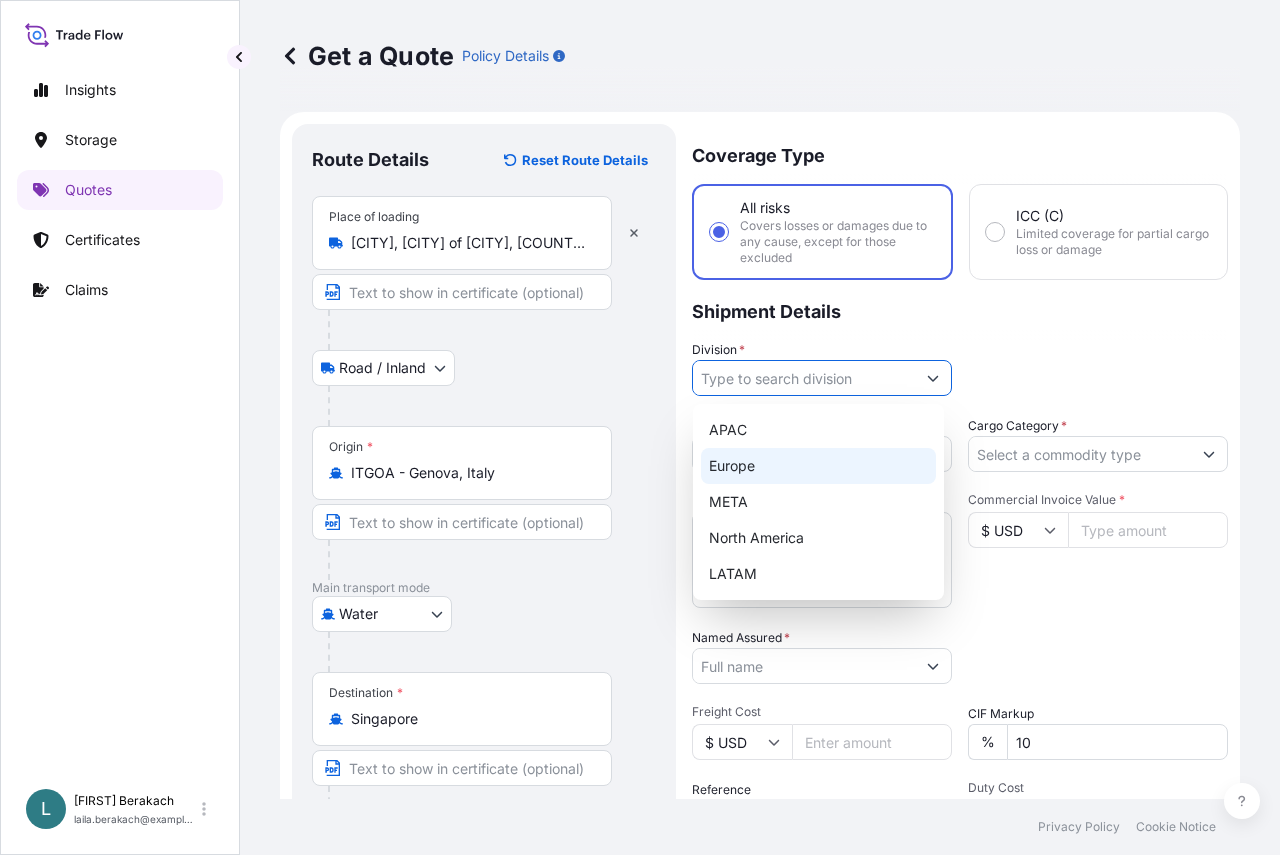 click on "Europe" at bounding box center (818, 466) 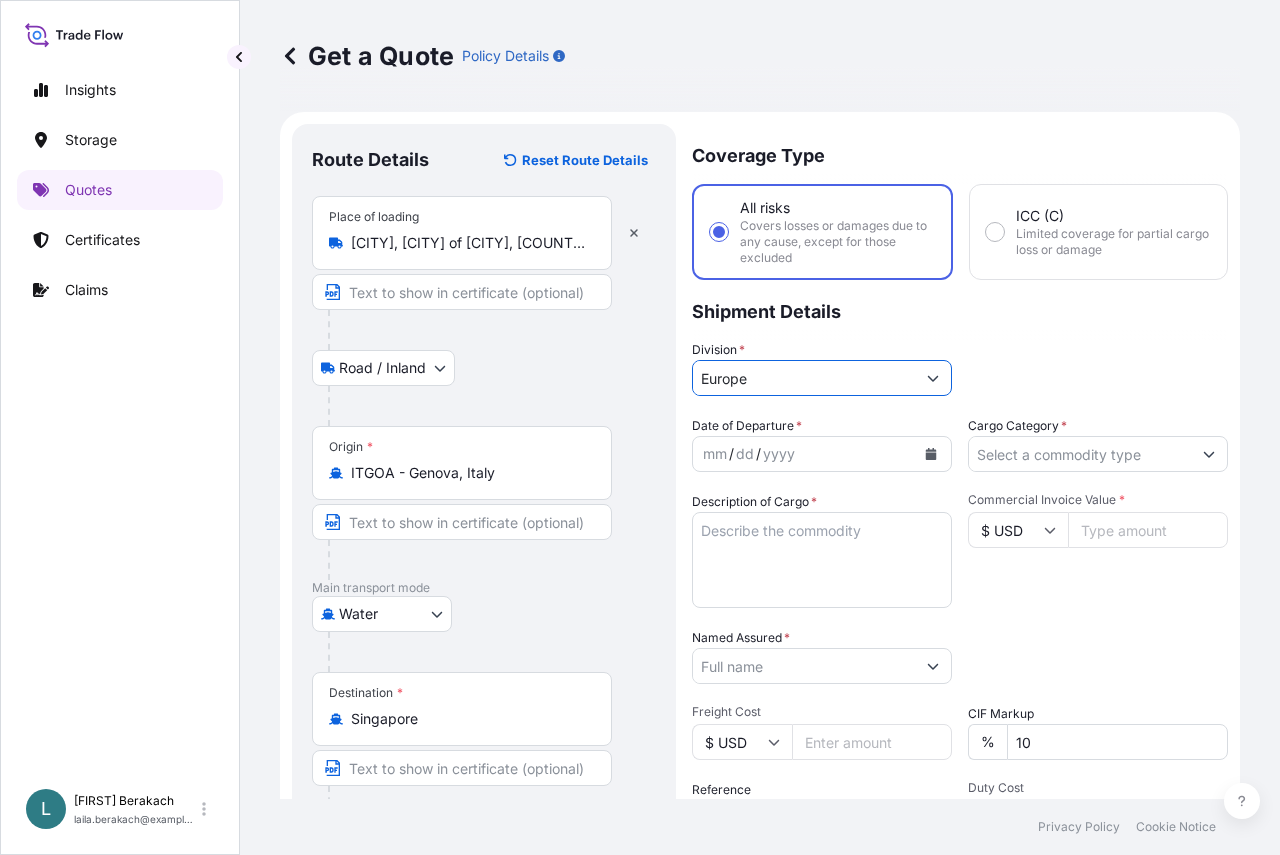 click 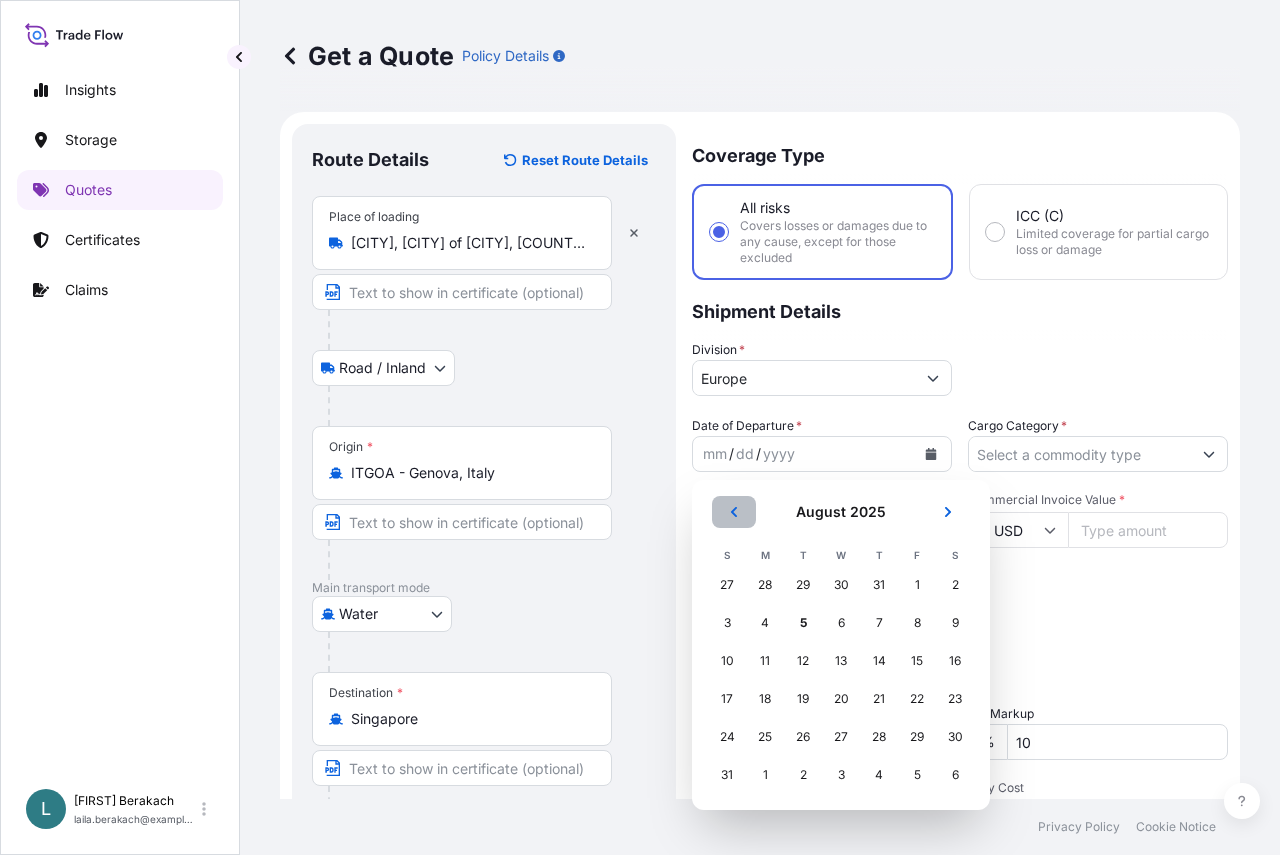 click 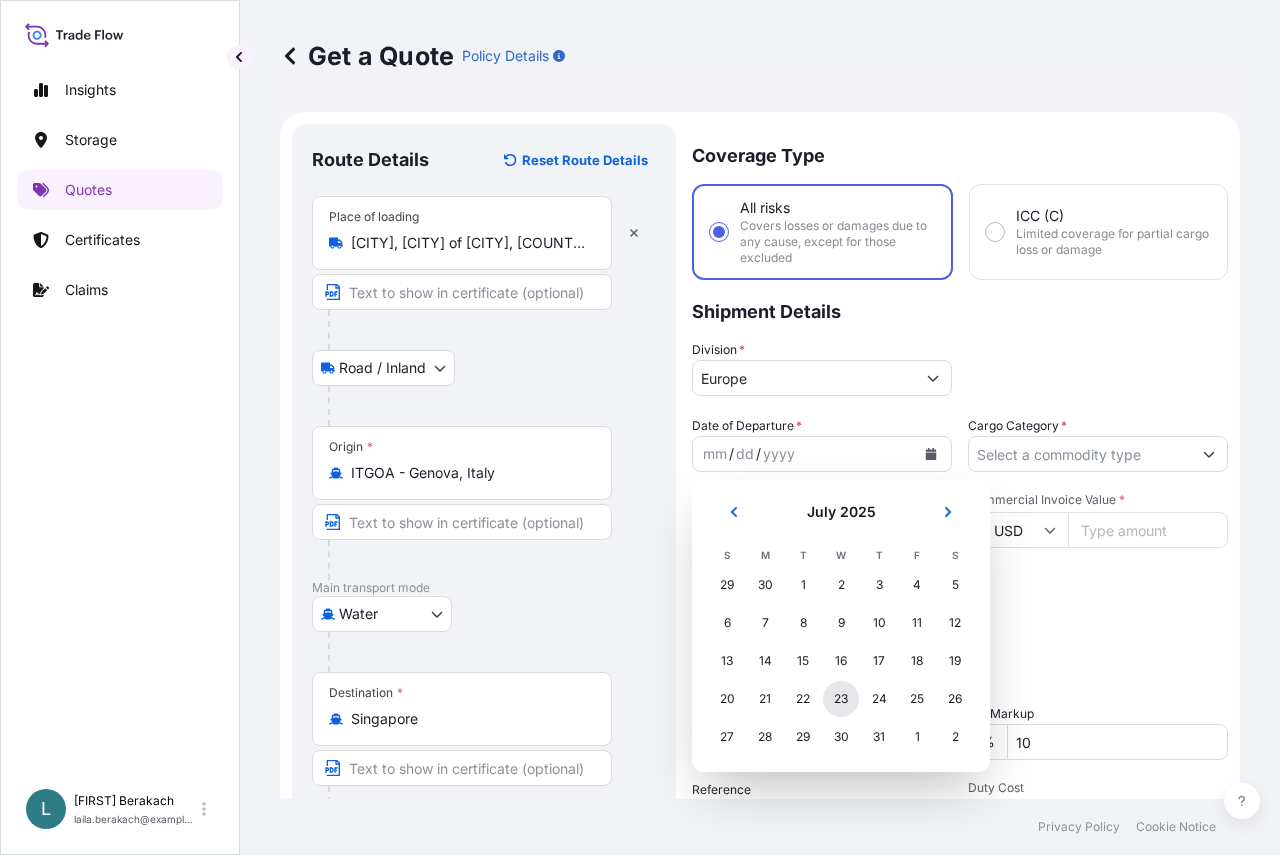click on "23" at bounding box center [841, 699] 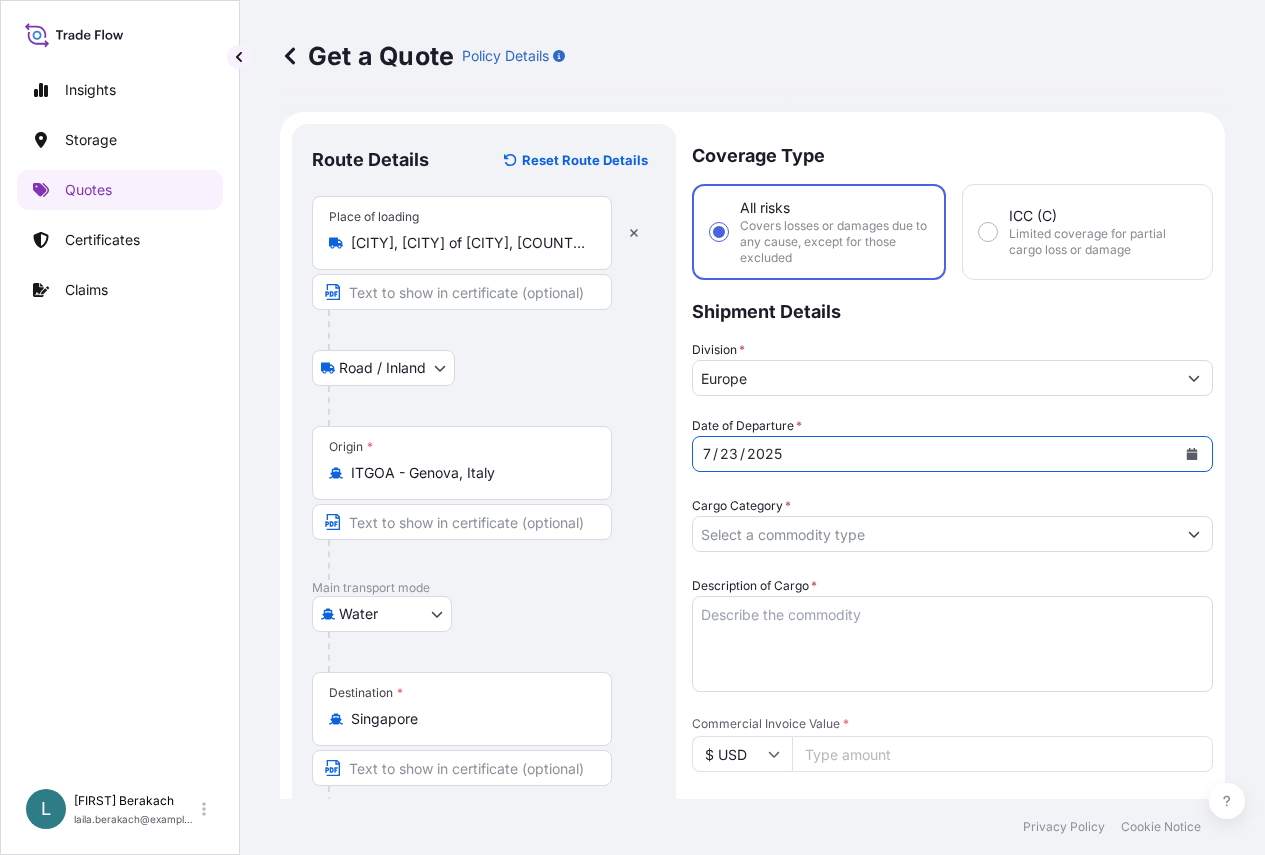 click on "Cargo Category *" at bounding box center [934, 534] 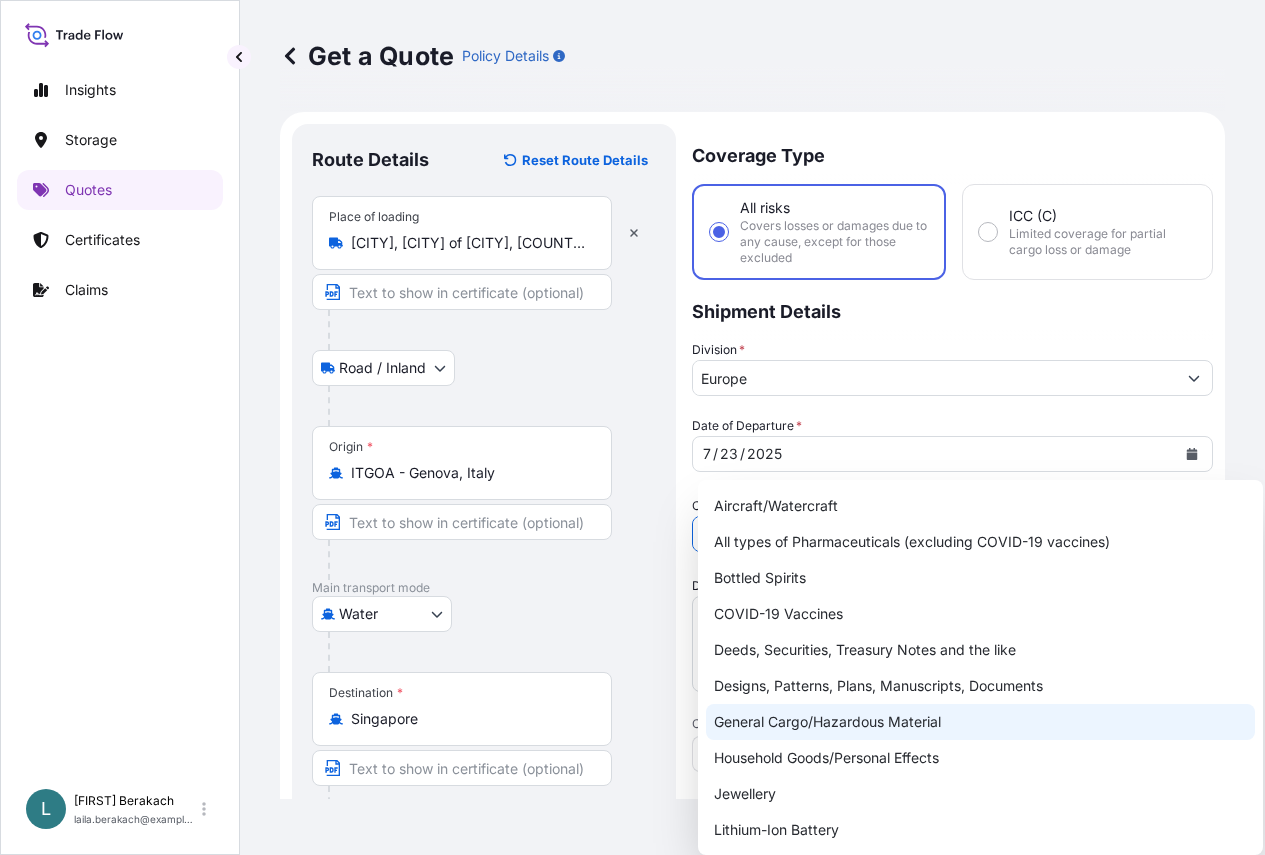 click on "General Cargo/Hazardous Material" at bounding box center [980, 722] 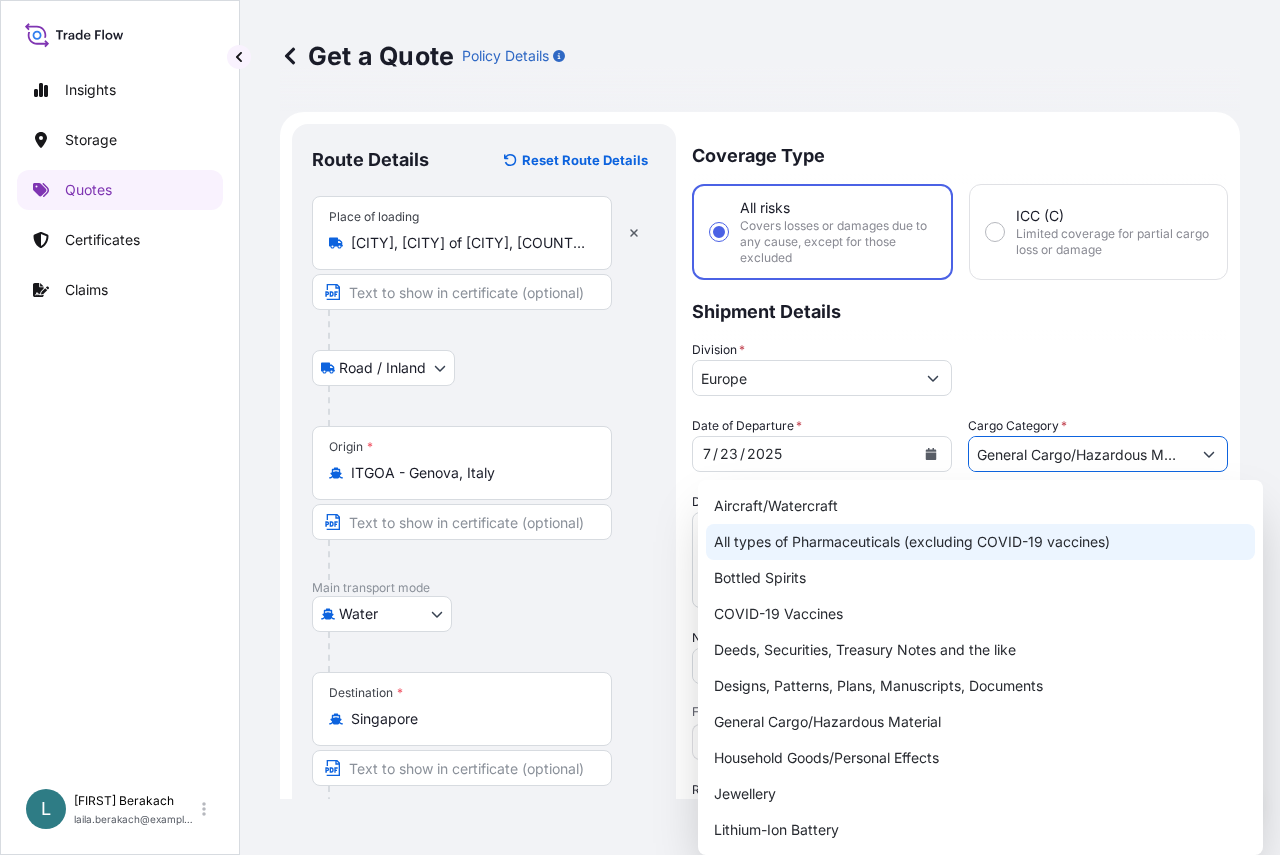 click on "All types of Pharmaceuticals (excluding COVID-19 vaccines)" at bounding box center [980, 542] 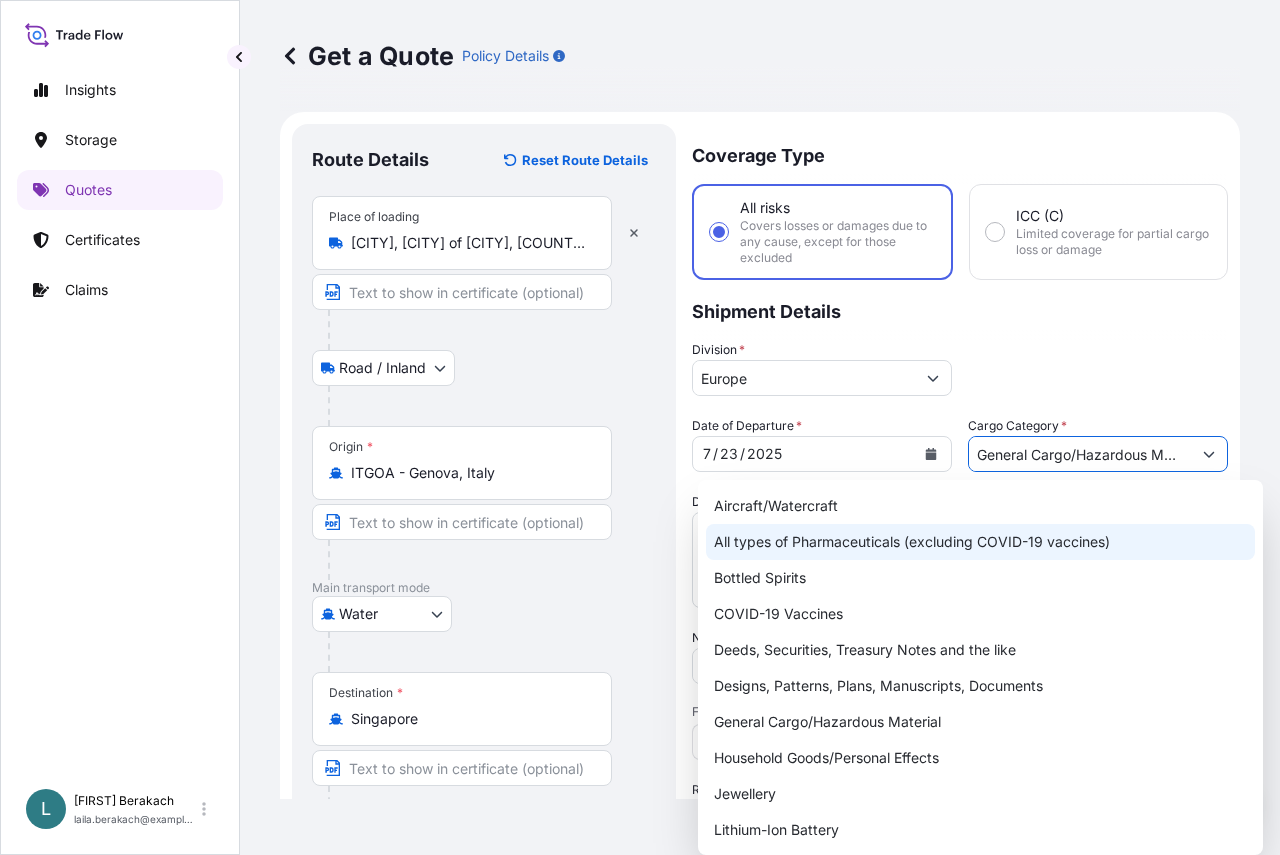 type on "All types of Pharmaceuticals (excluding COVID-19 vaccines)" 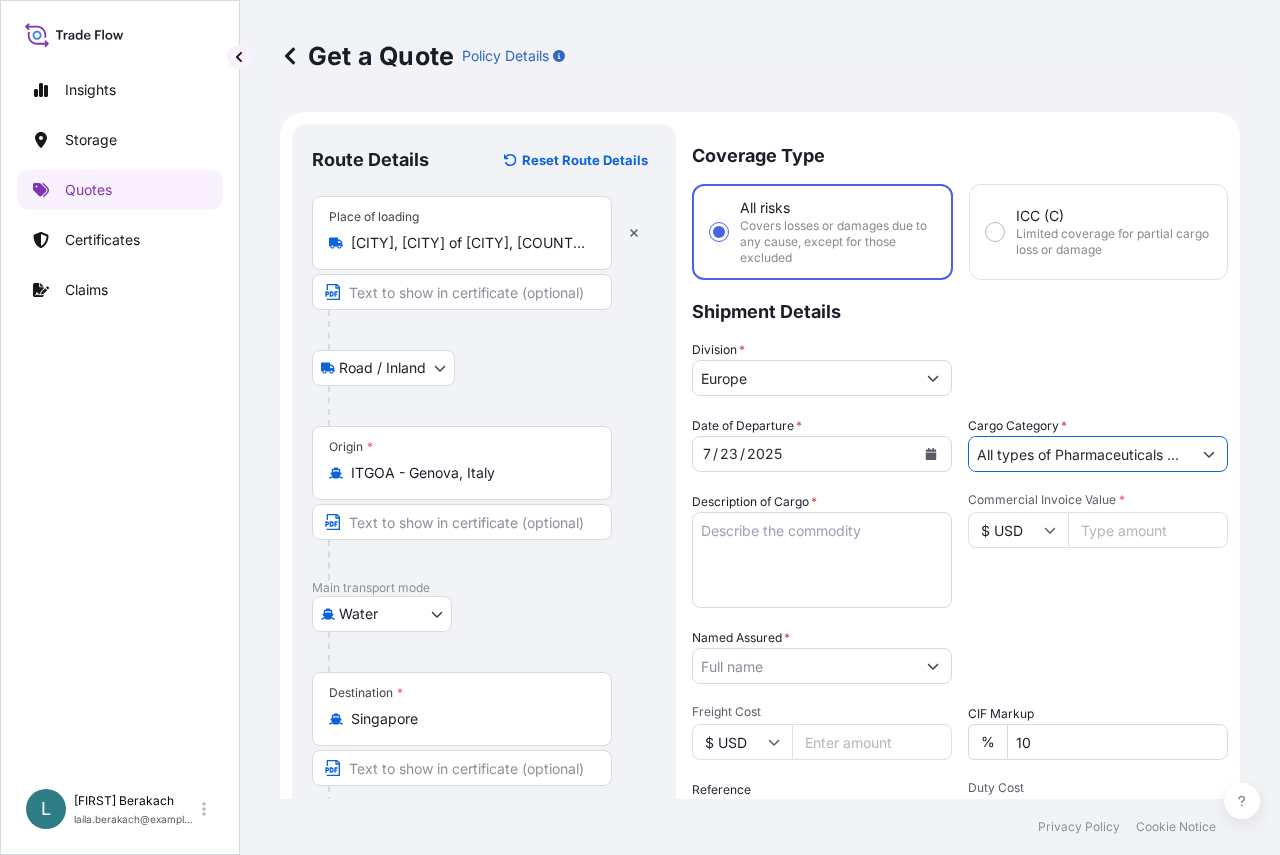 click on "$ USD" at bounding box center [1018, 530] 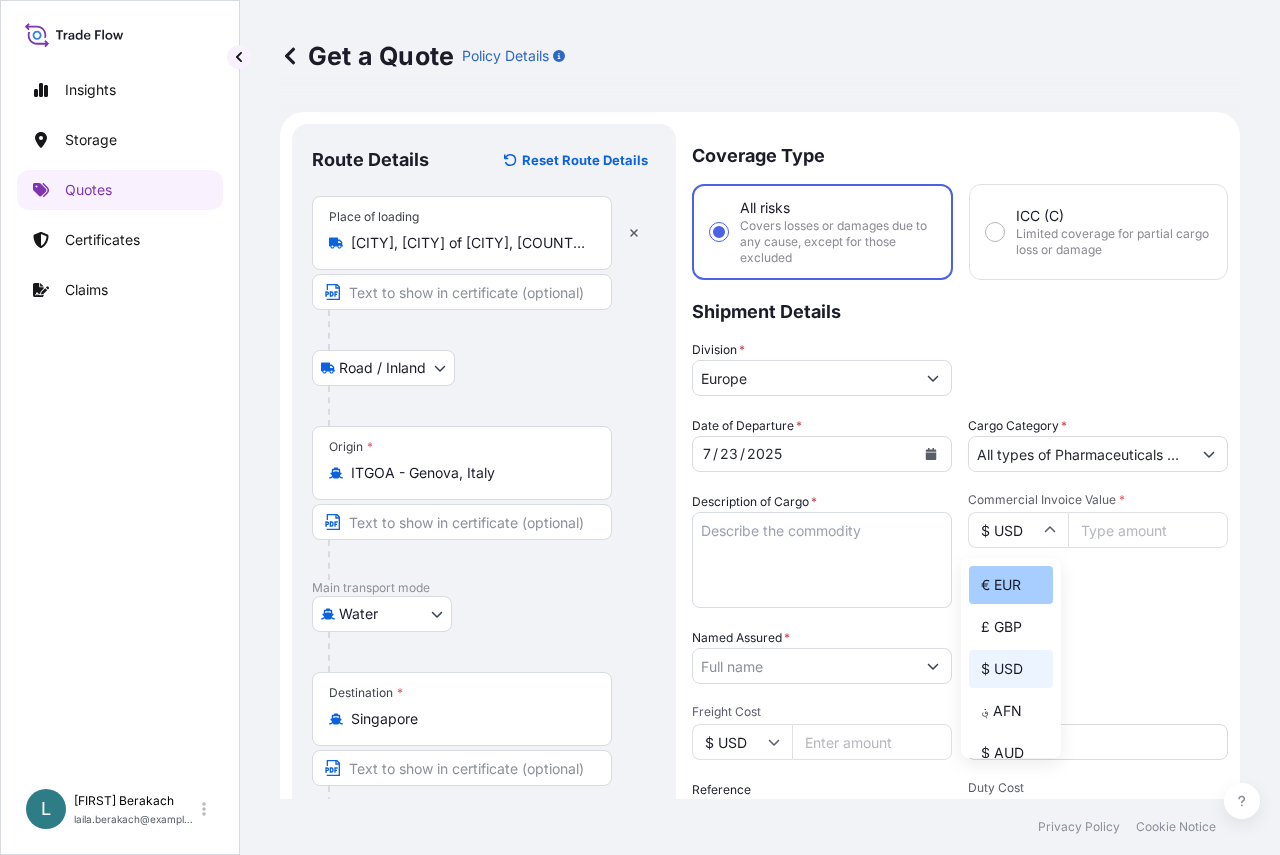 click on "€ EUR" at bounding box center [1011, 585] 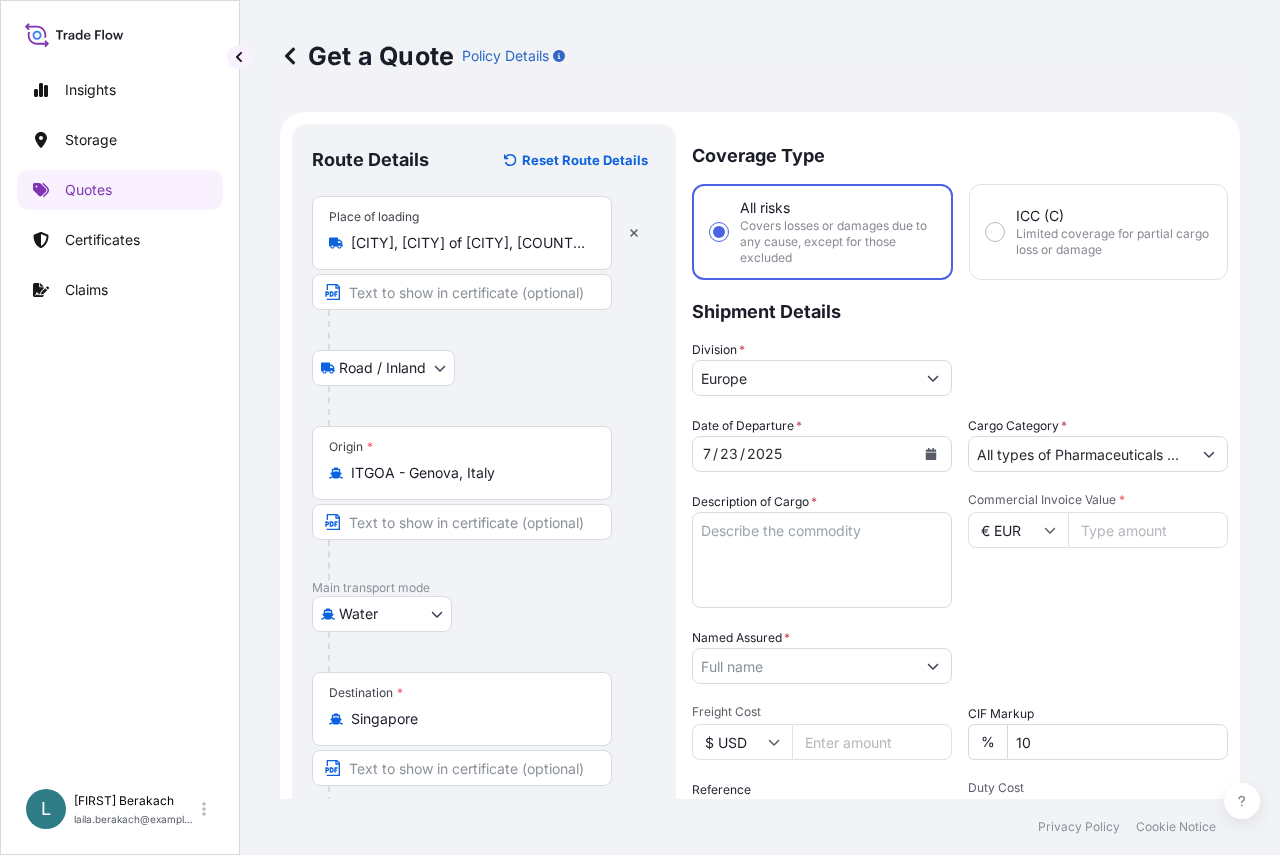 click on "Commercial Invoice Value   *" at bounding box center [1148, 530] 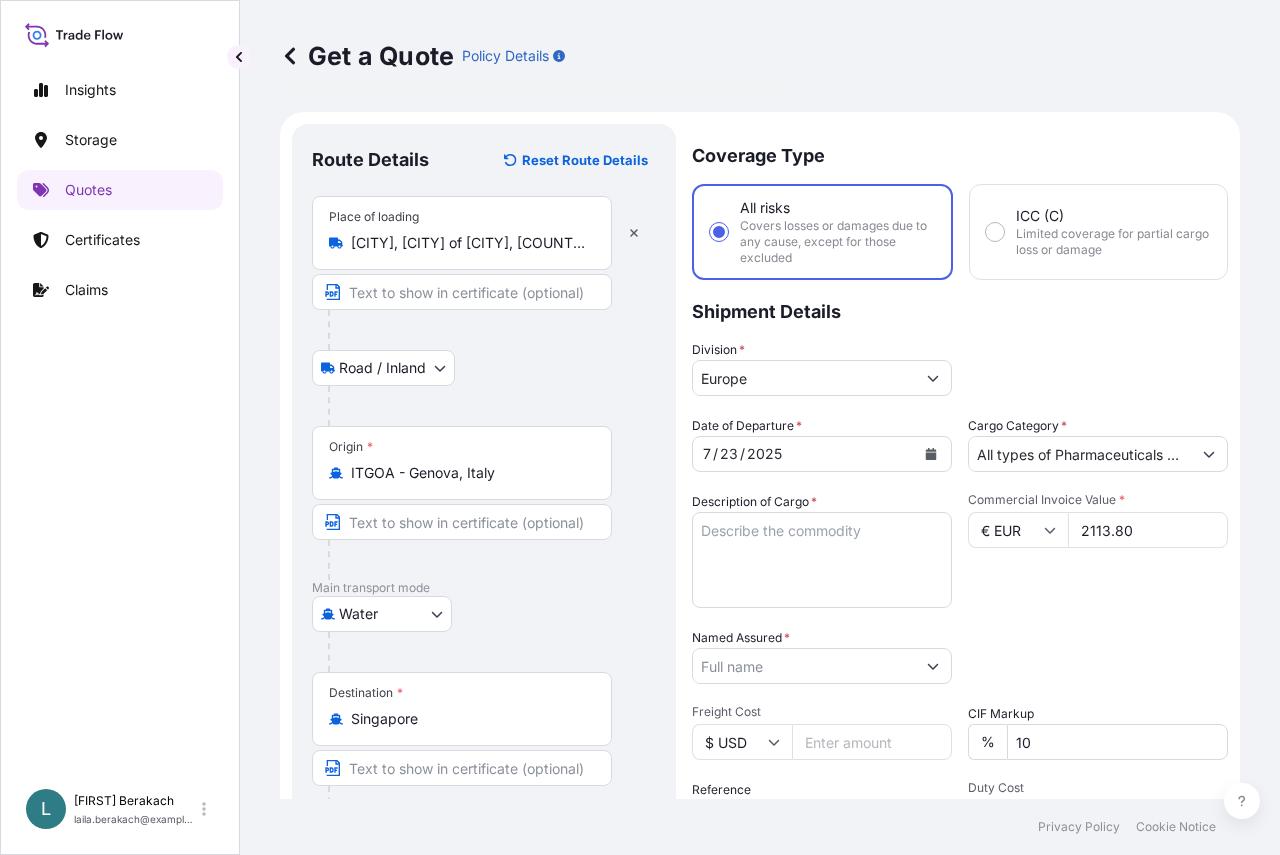 type on "2113.80" 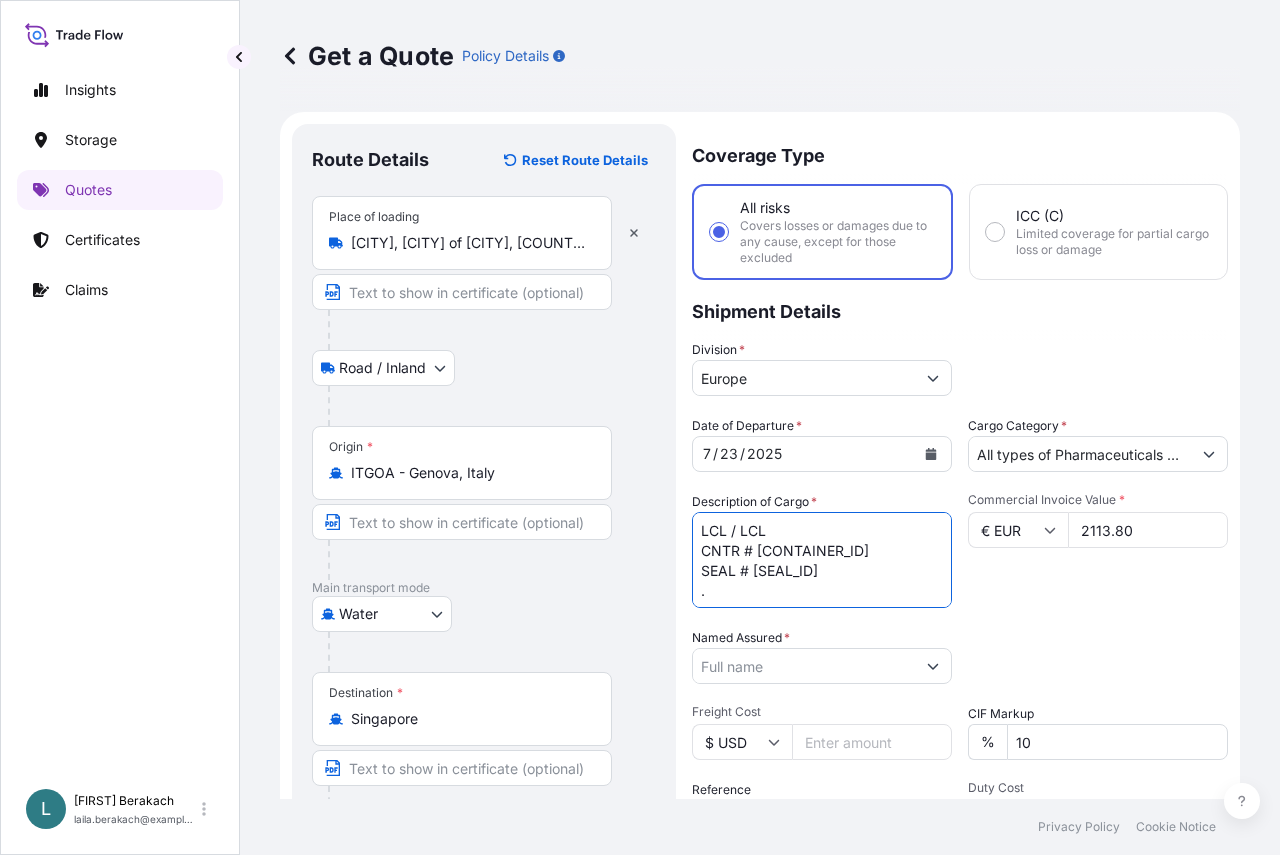 scroll, scrollTop: 12, scrollLeft: 0, axis: vertical 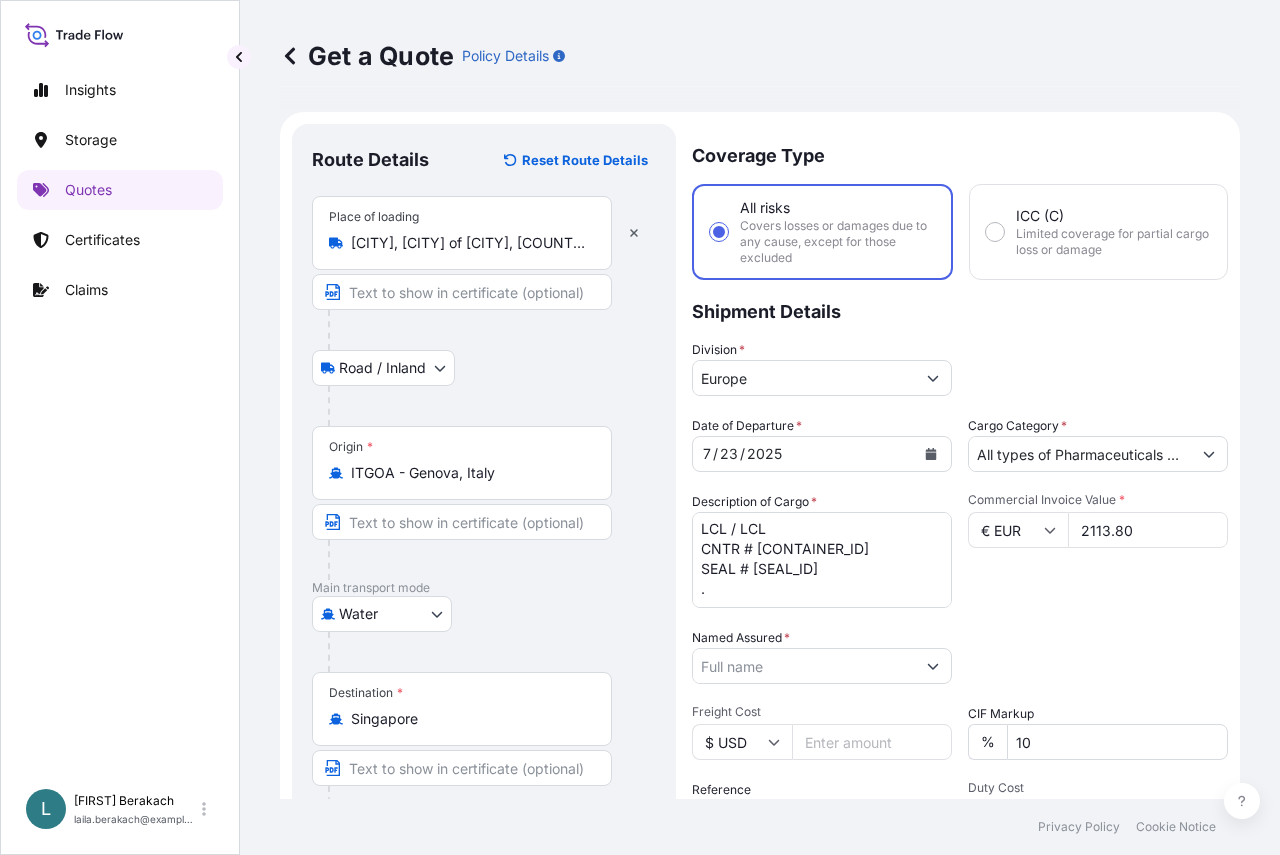 click on "LCL / LCL
CNTR # [CONTAINER_ID]
SEAL # [SEAL_ID]
." at bounding box center [822, 560] 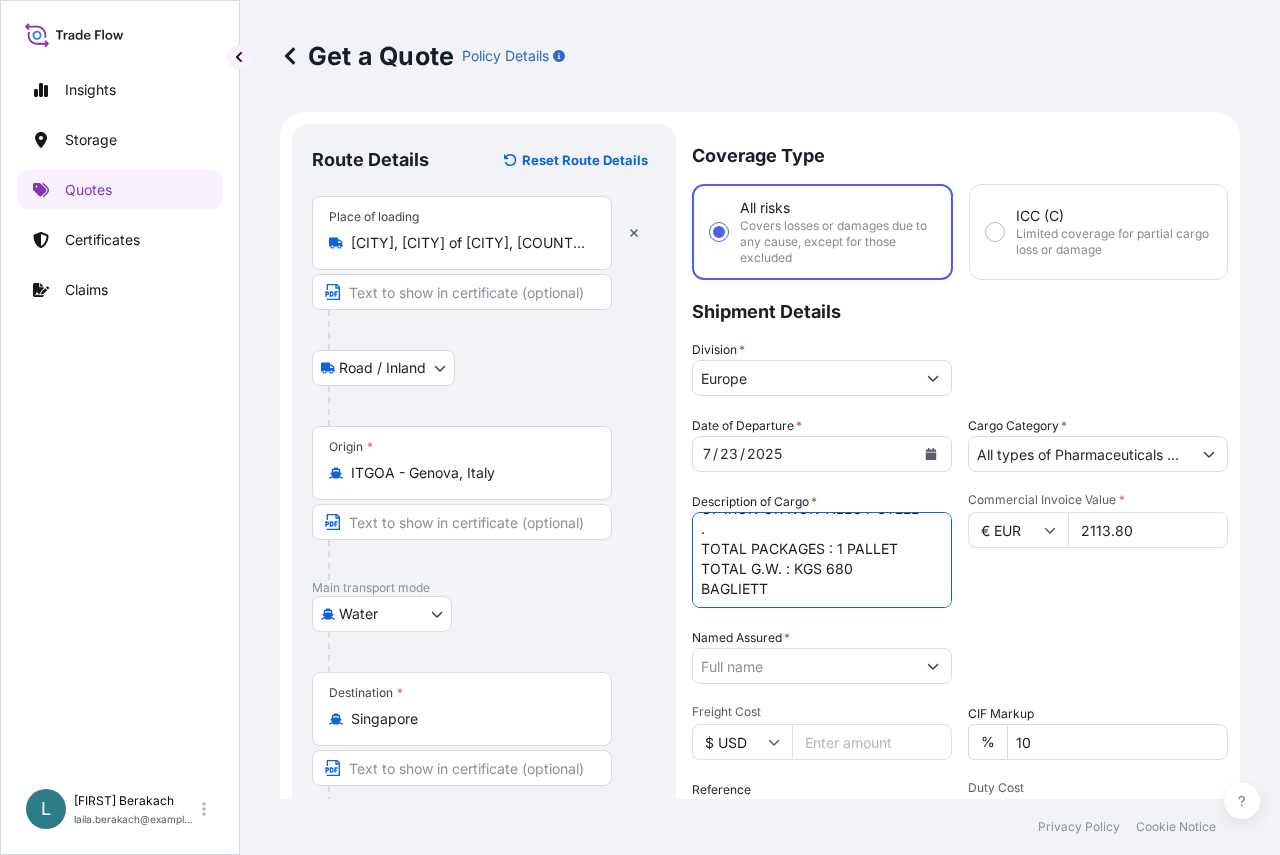scroll, scrollTop: 152, scrollLeft: 0, axis: vertical 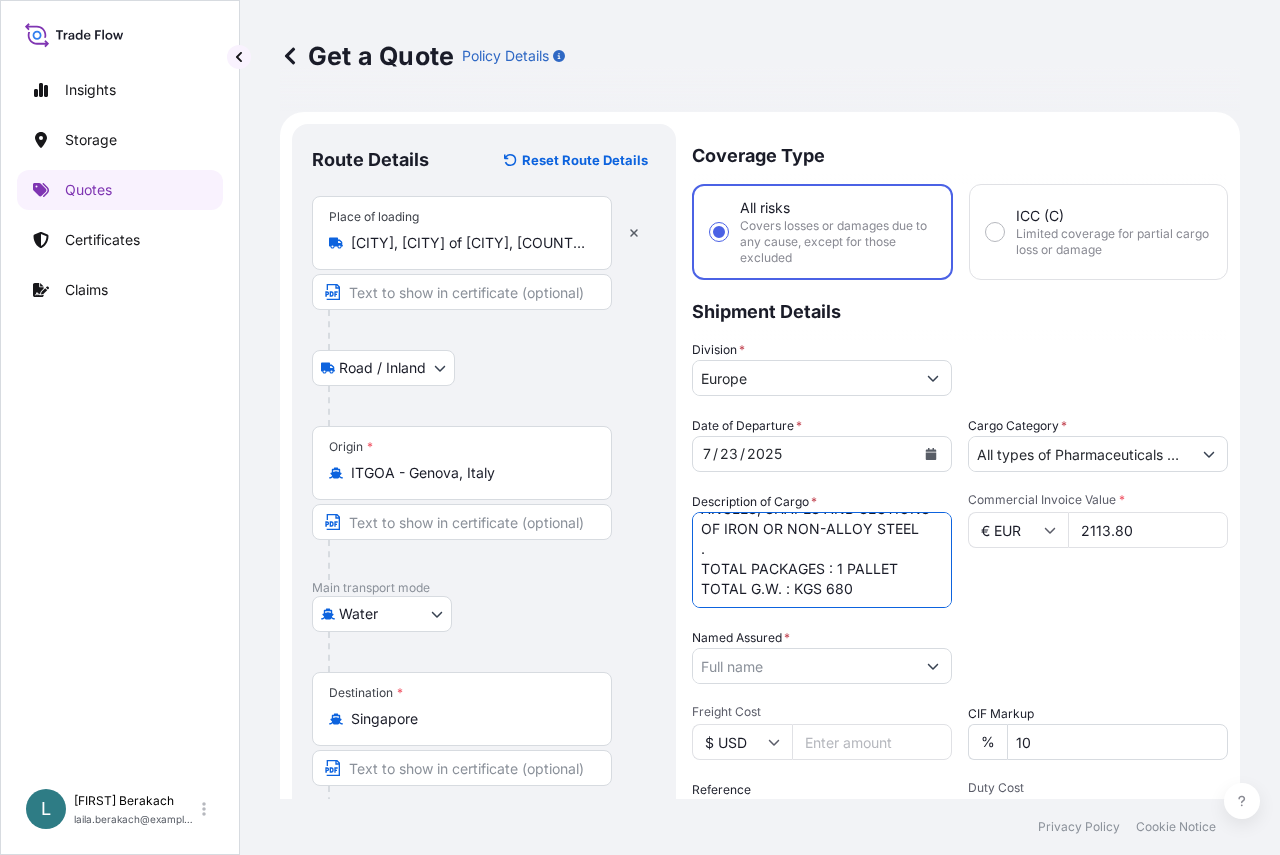 type on "LCL / LCL
CNTR # [CONTAINER_ID]
SEAL # [SEAL_ID]
.
ANGLES, SHAPES AND SECTIONS OF IRON OR NON-ALLOY STEEL
.
TOTAL PACKAGES : 1 PALLET
TOTAL G.W. : KGS 680" 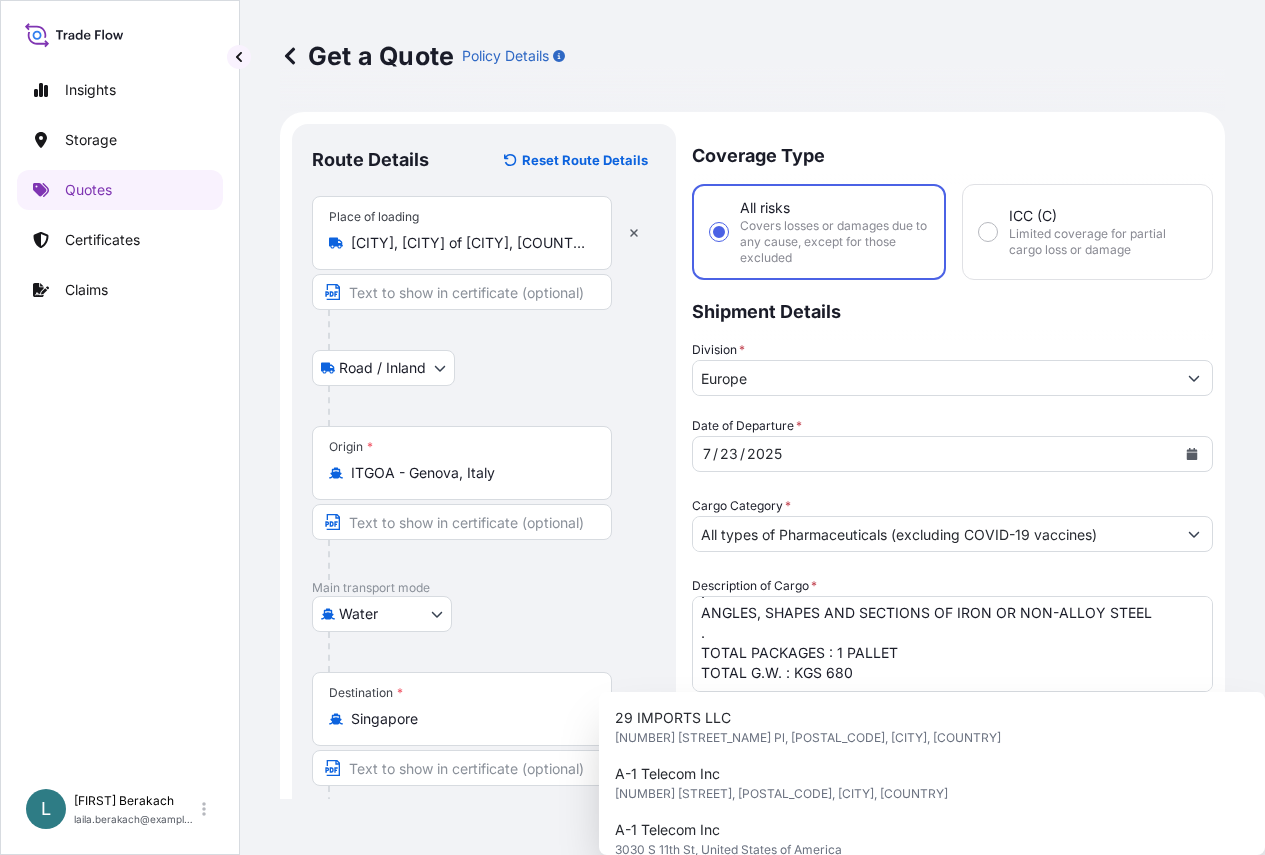 click on "Named Assured *" at bounding box center [934, 834] 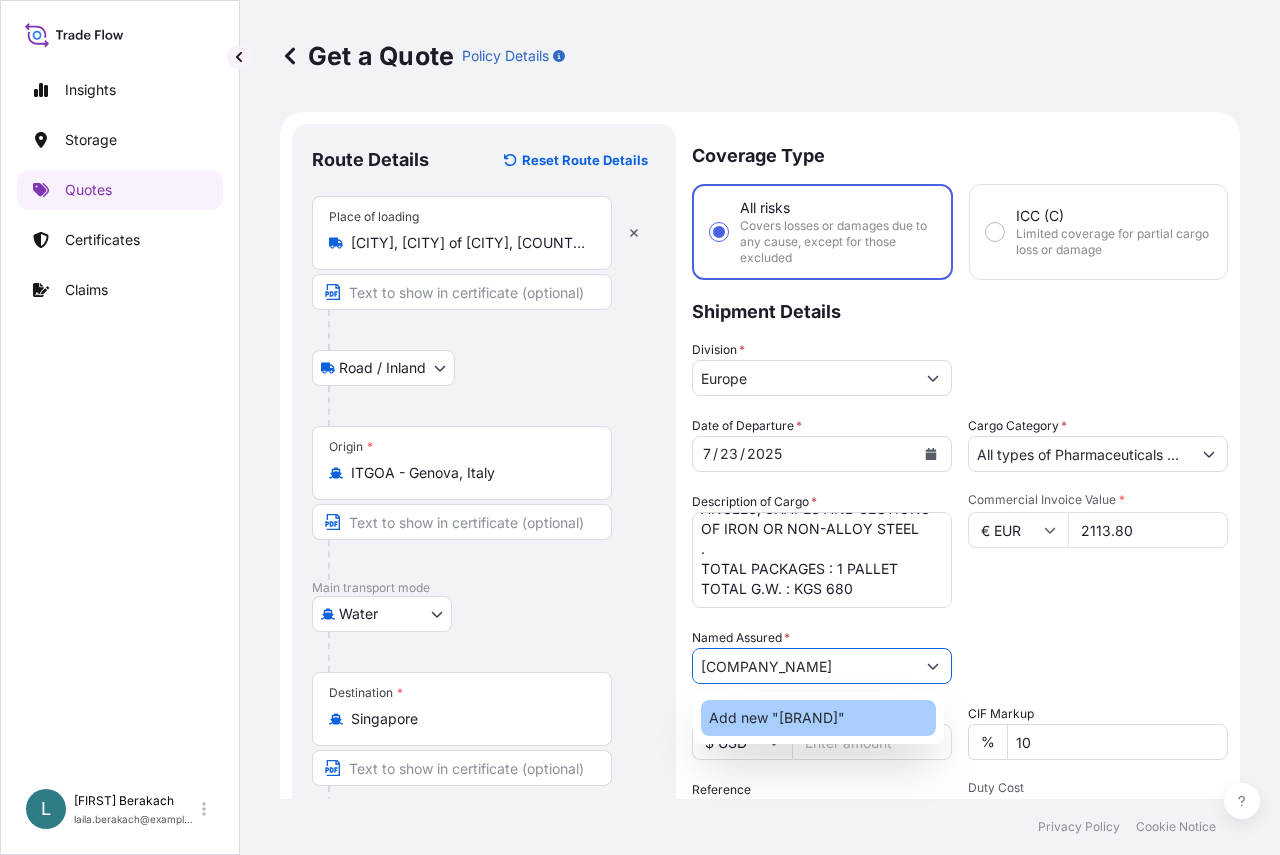 click on "Add new "[BRAND]"" at bounding box center (777, 718) 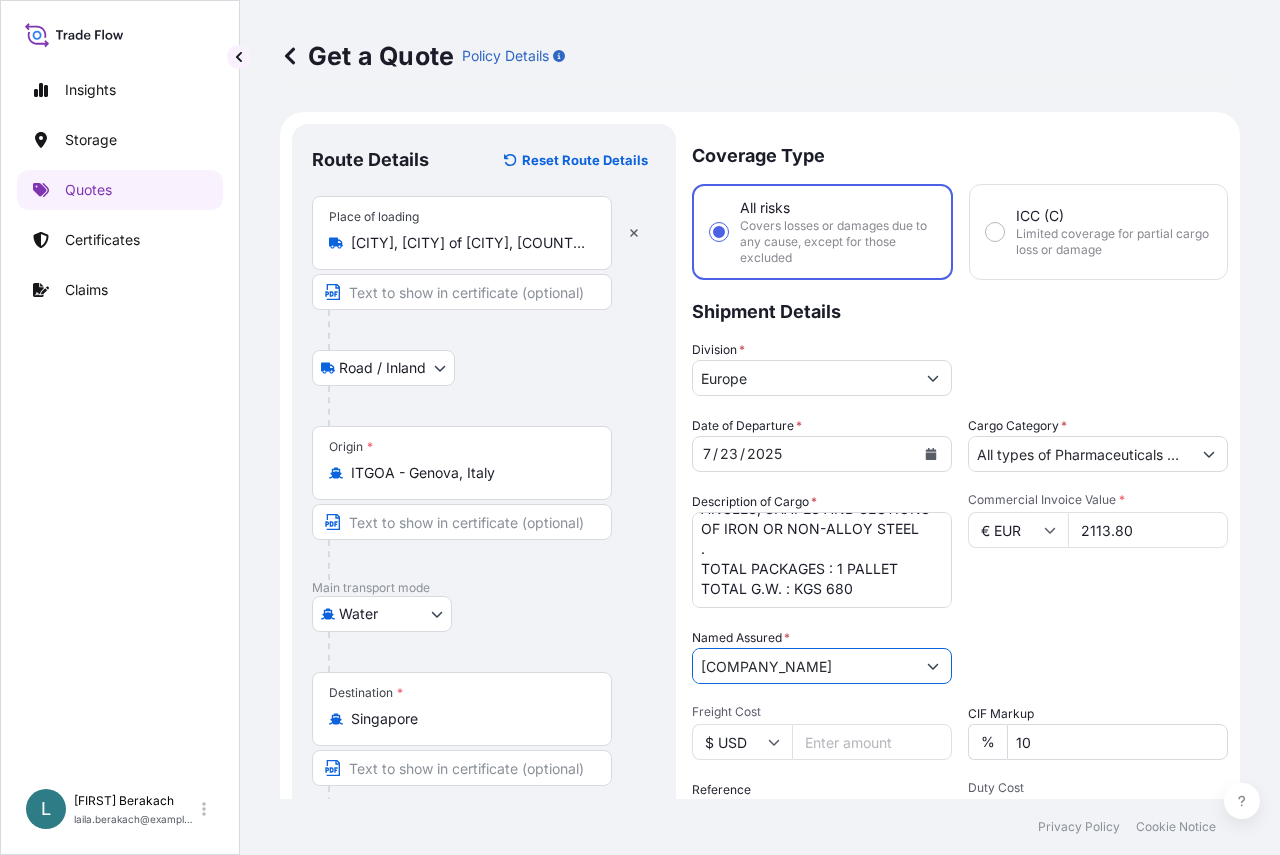click on "[COMPANY_NAME]" at bounding box center [804, 666] 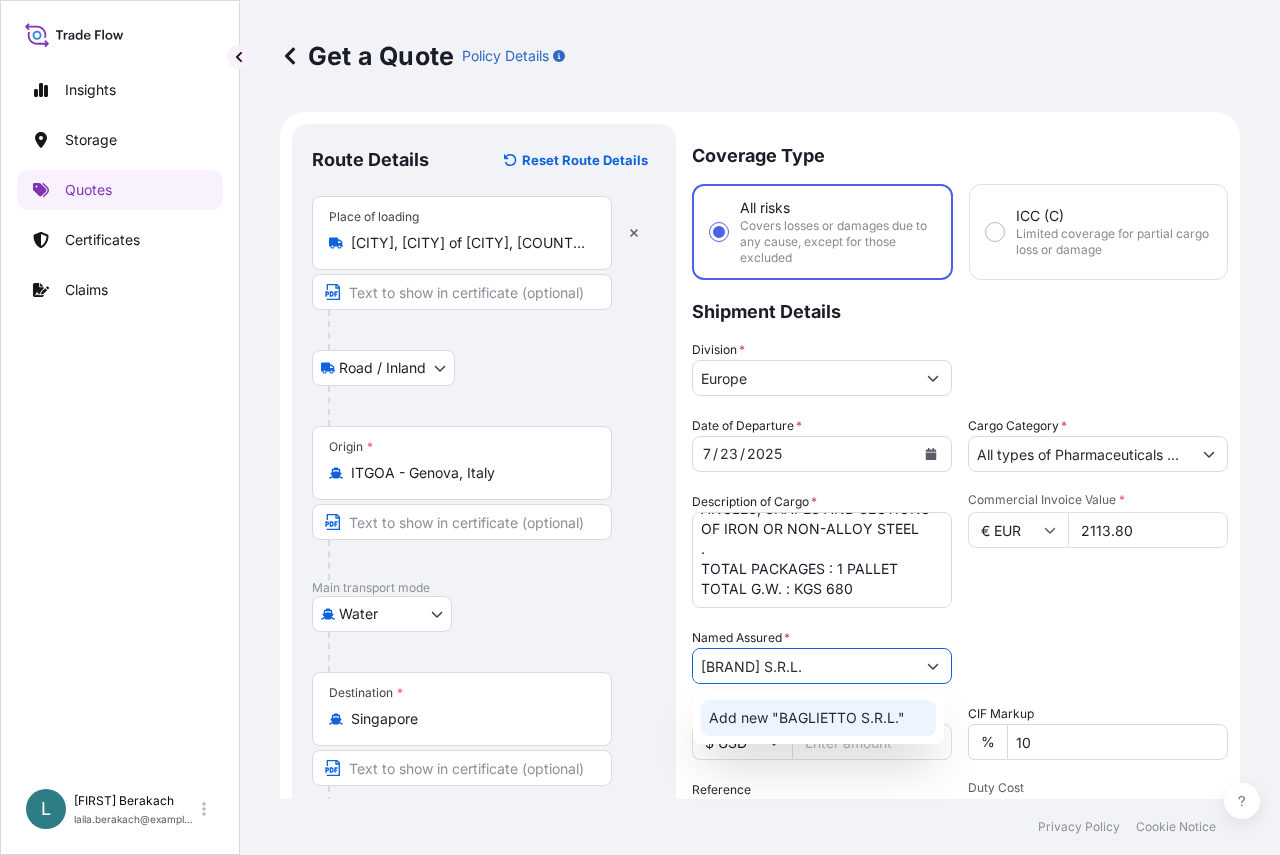 click on "Add new "BAGLIETTO S.R.L."" at bounding box center [807, 718] 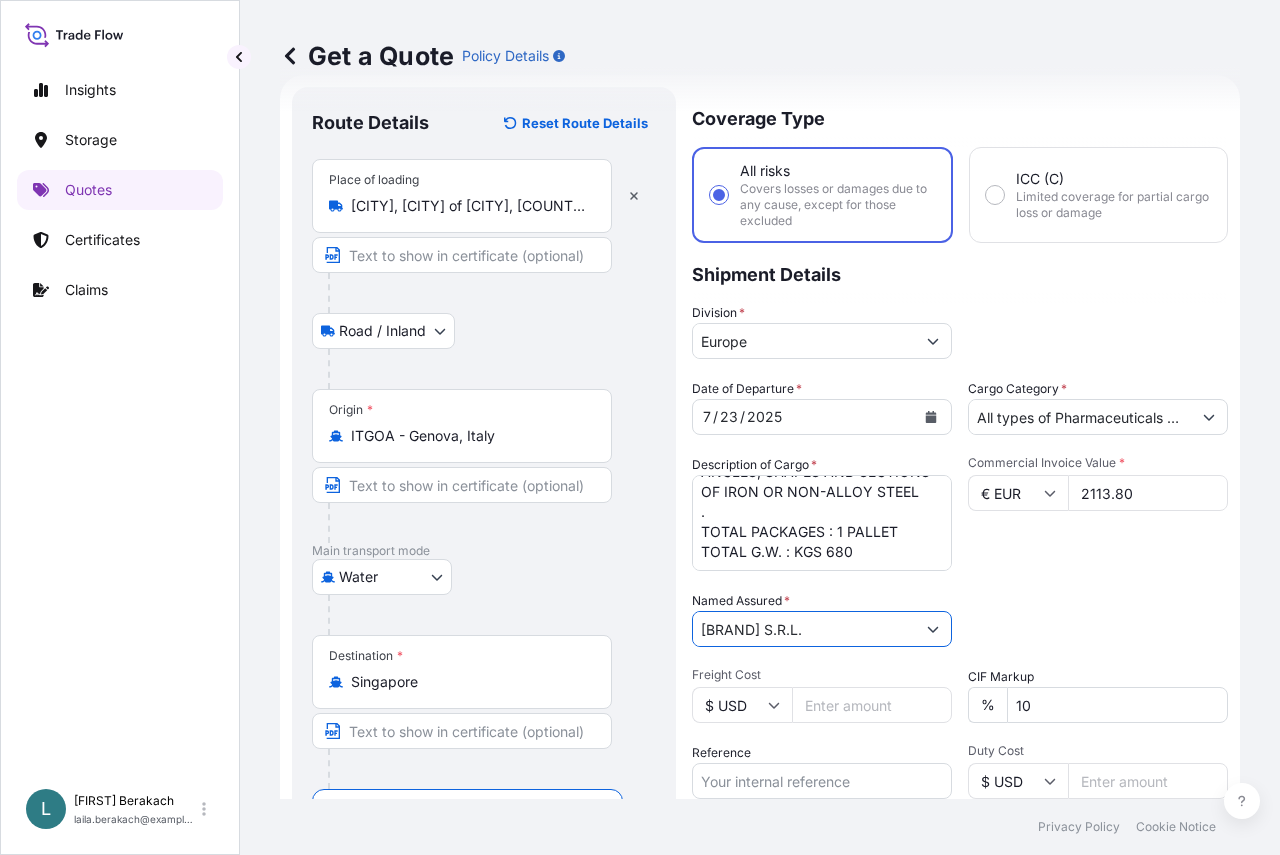 scroll, scrollTop: 100, scrollLeft: 0, axis: vertical 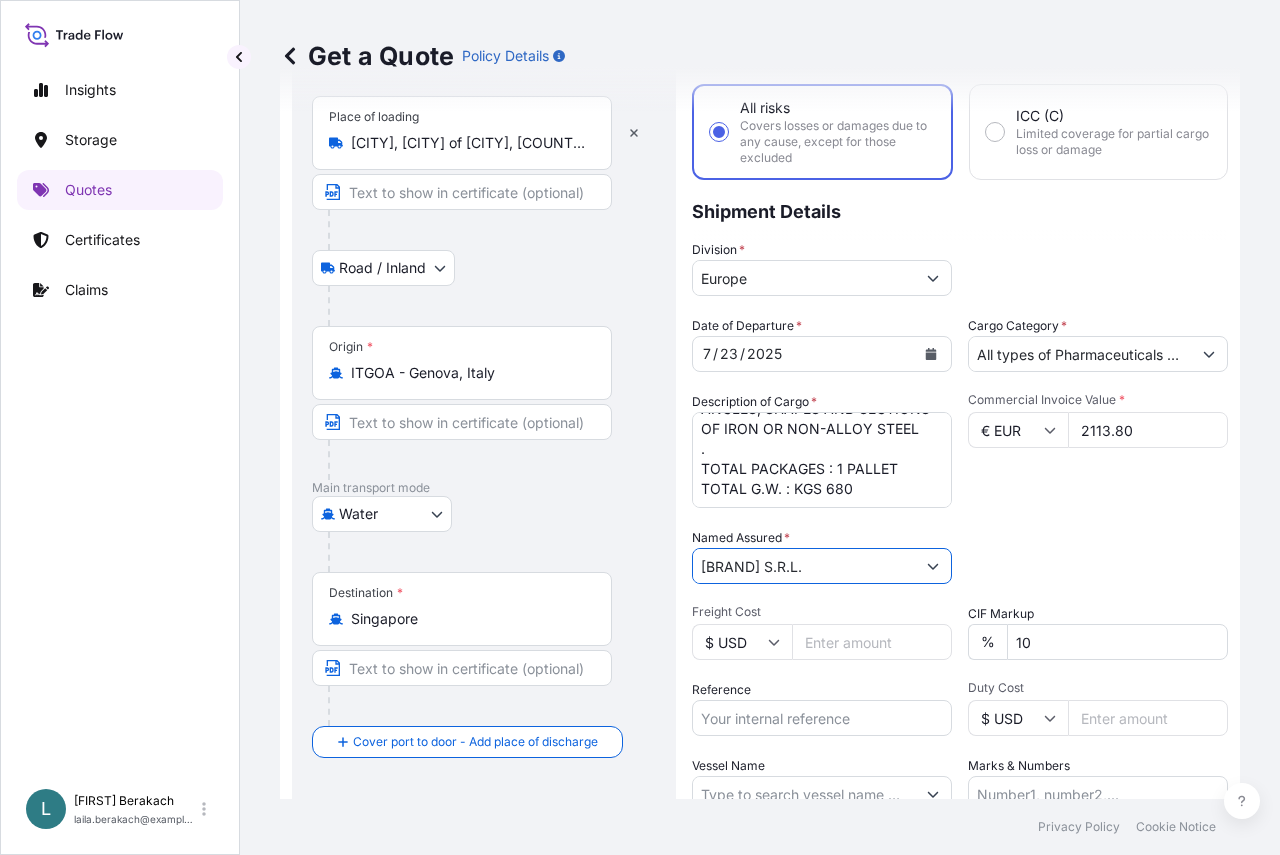 type on "[BRAND] S.R.L." 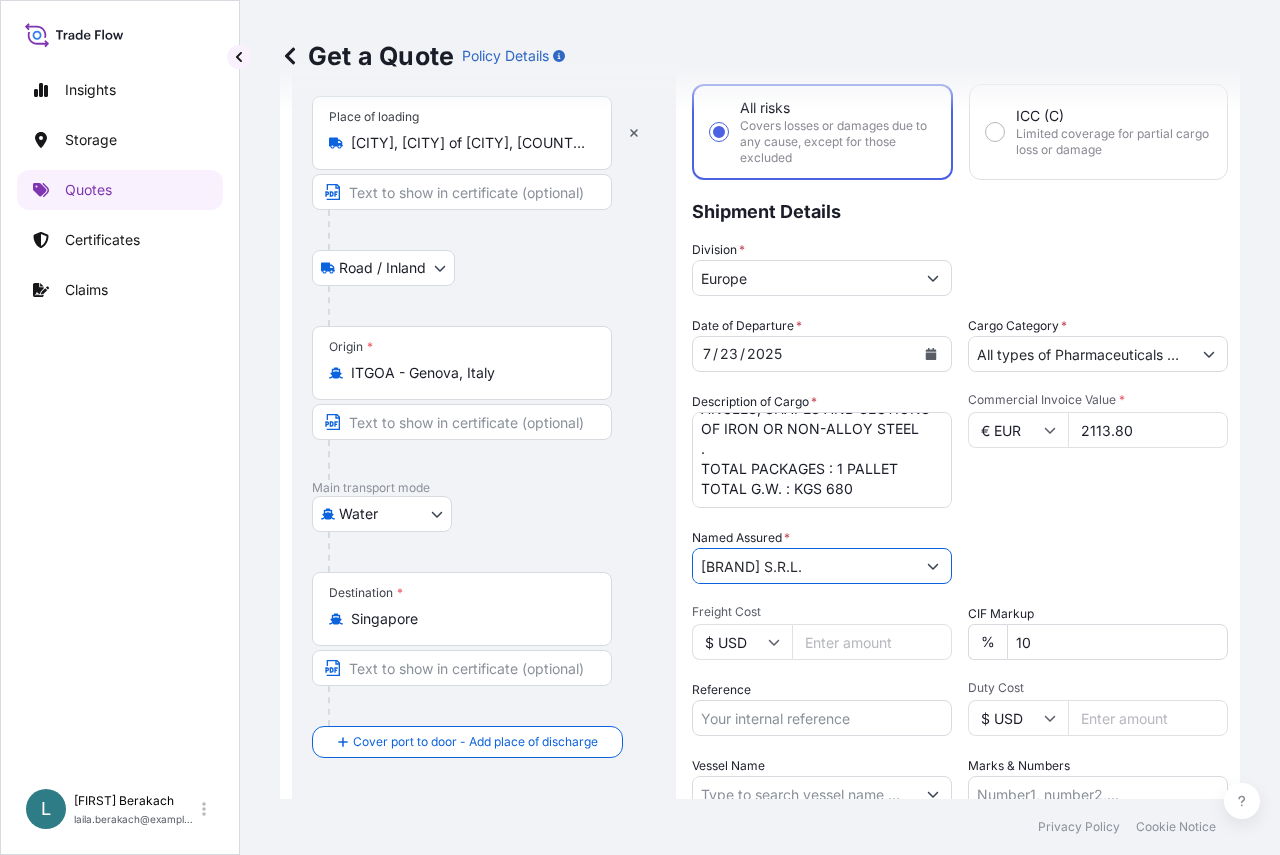click on "Reference" at bounding box center [822, 718] 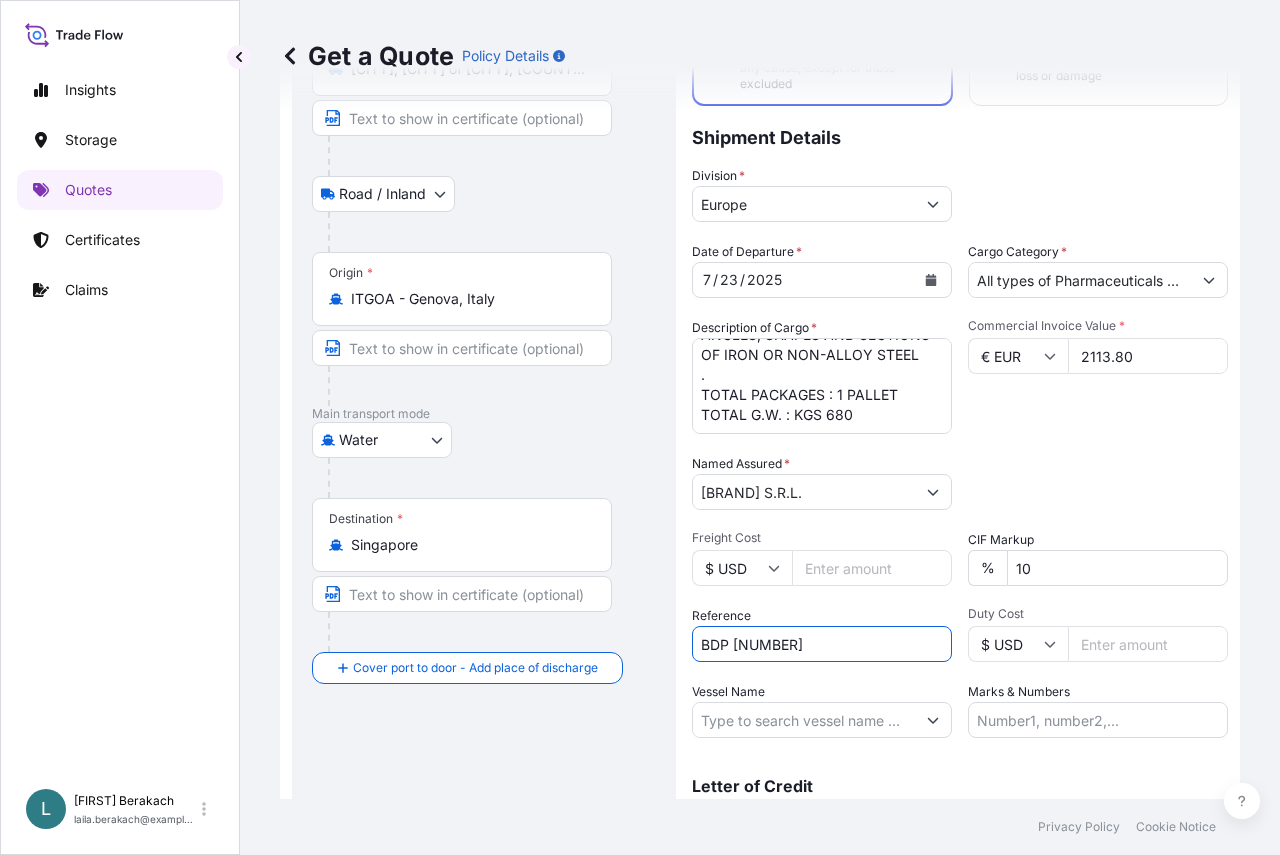 scroll, scrollTop: 274, scrollLeft: 0, axis: vertical 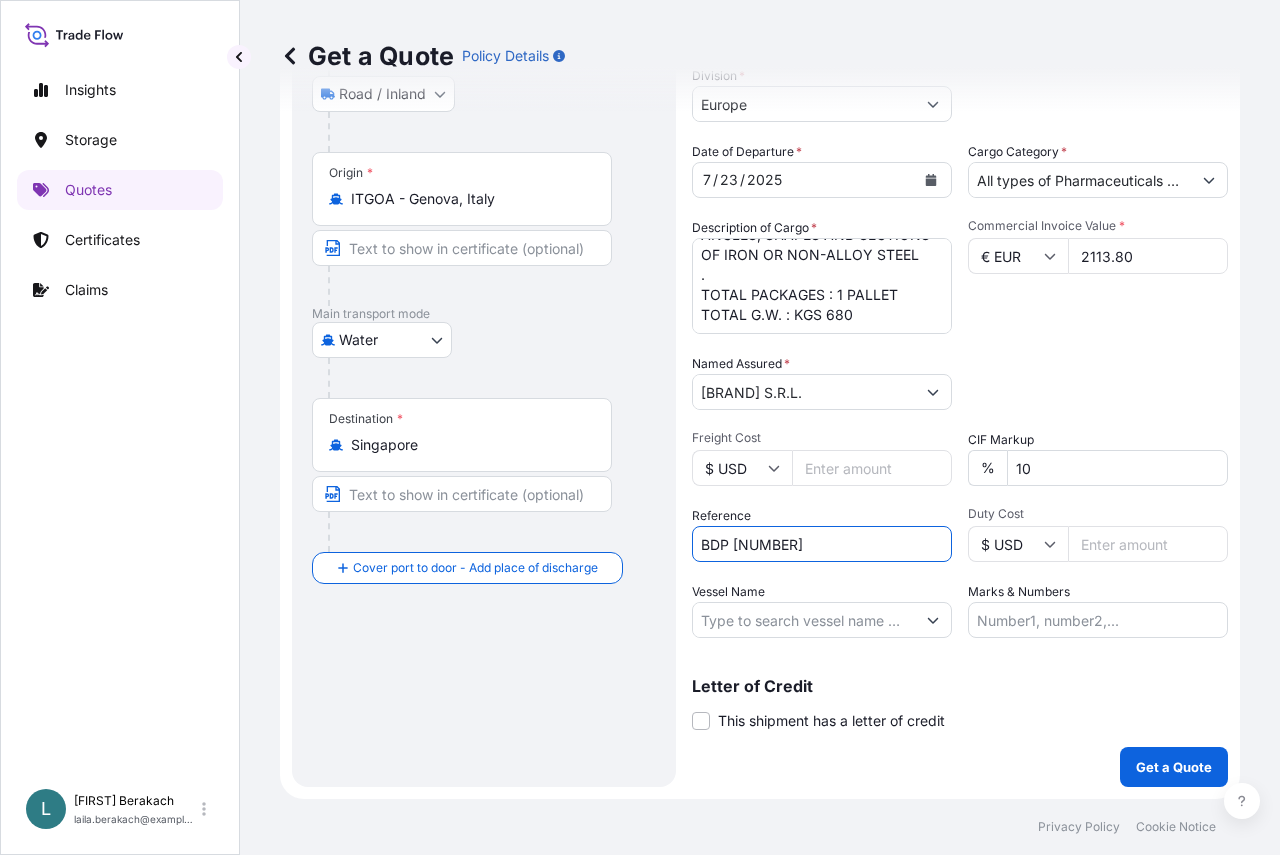 type on "BDP [NUMBER]" 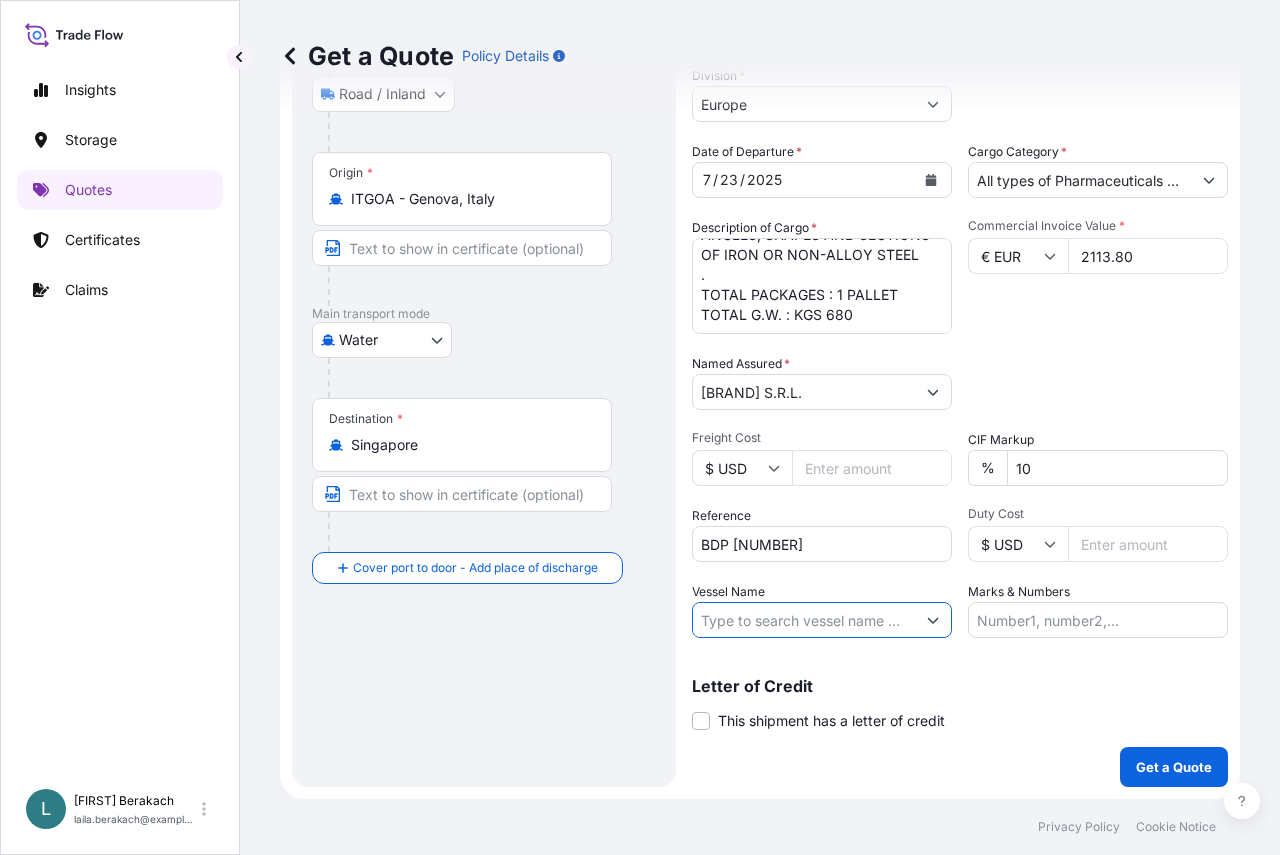 click on "Vessel Name" at bounding box center [804, 620] 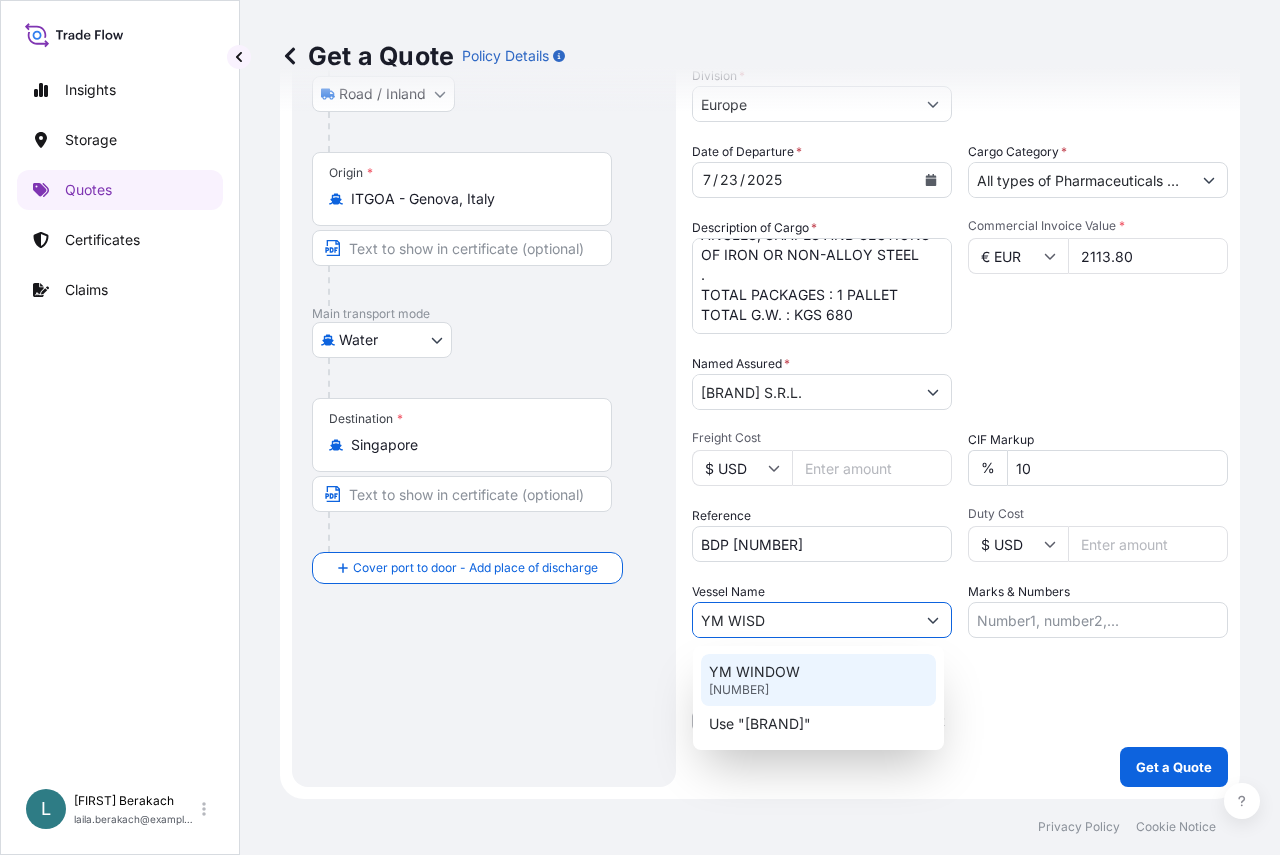 click on "[SHIP_NAME] [NUMBER]" at bounding box center [818, 680] 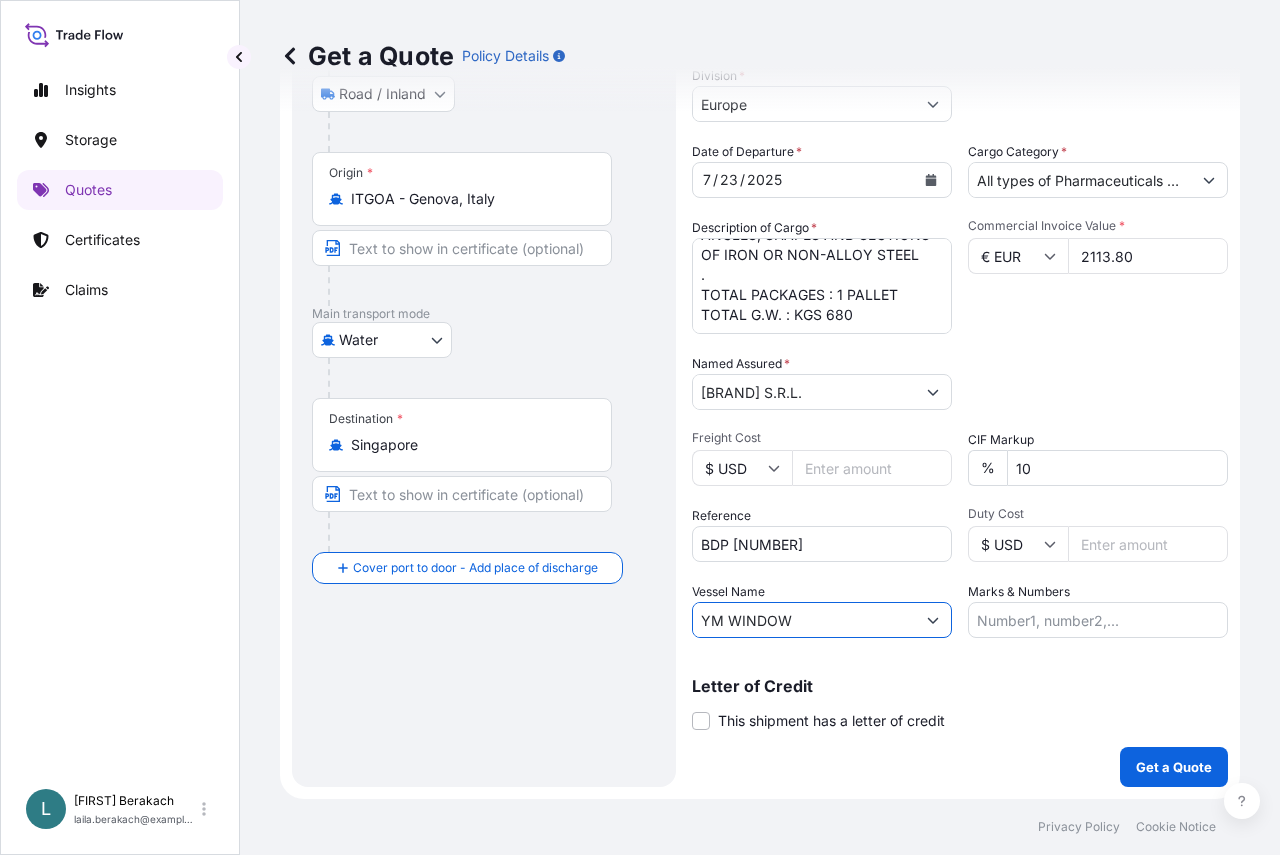 type on "YM WINDOW" 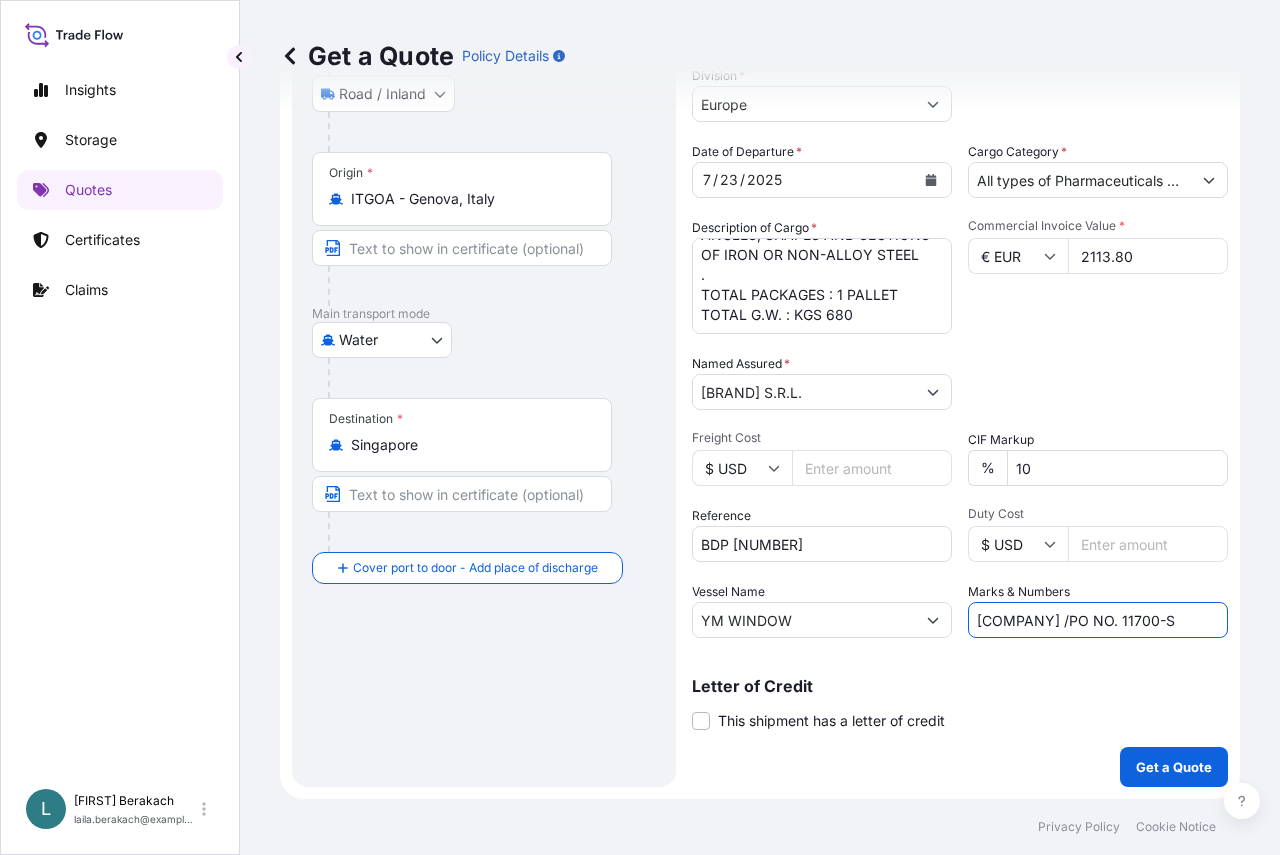 scroll, scrollTop: 0, scrollLeft: 56, axis: horizontal 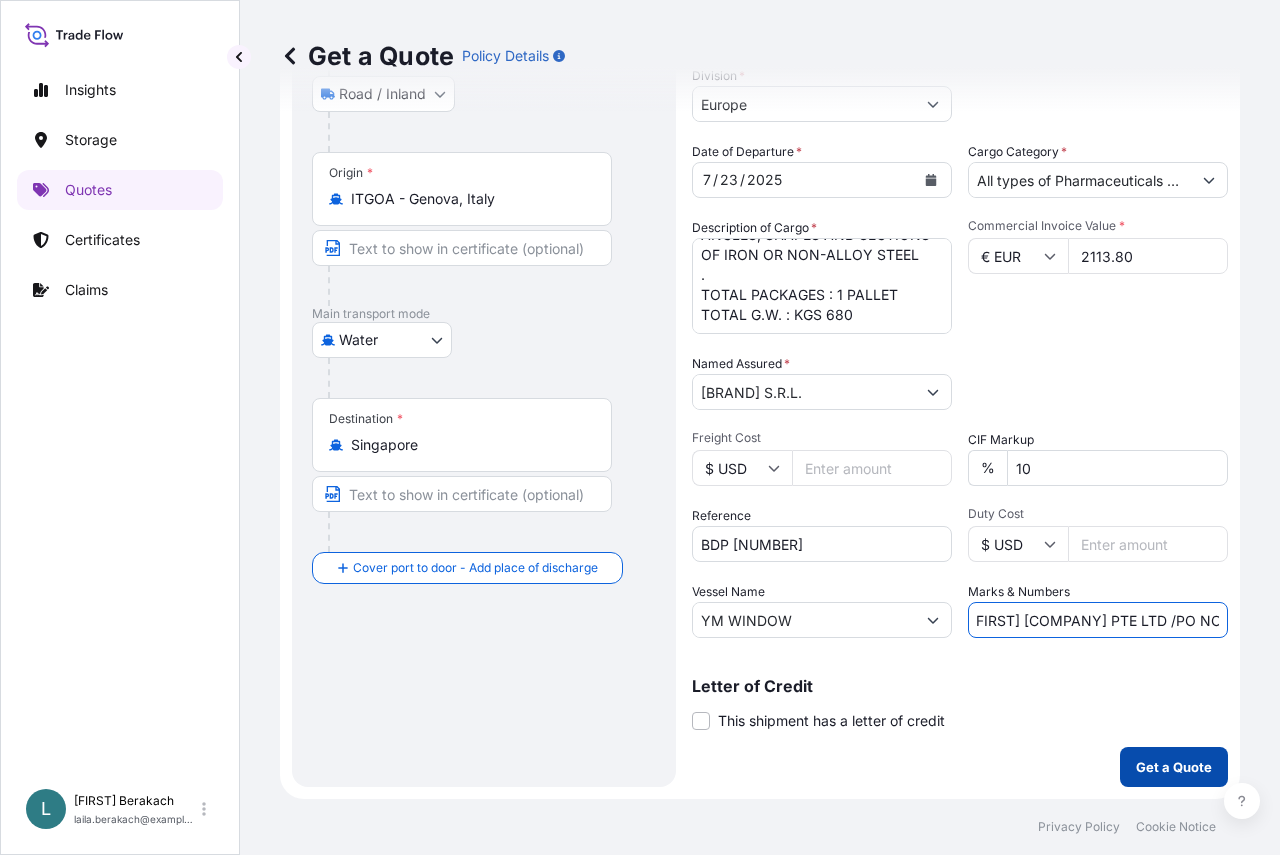 type on "[LAST] [FIRST] [COMPANY] PTE LTD /PO NO. [NUMBER]-SS" 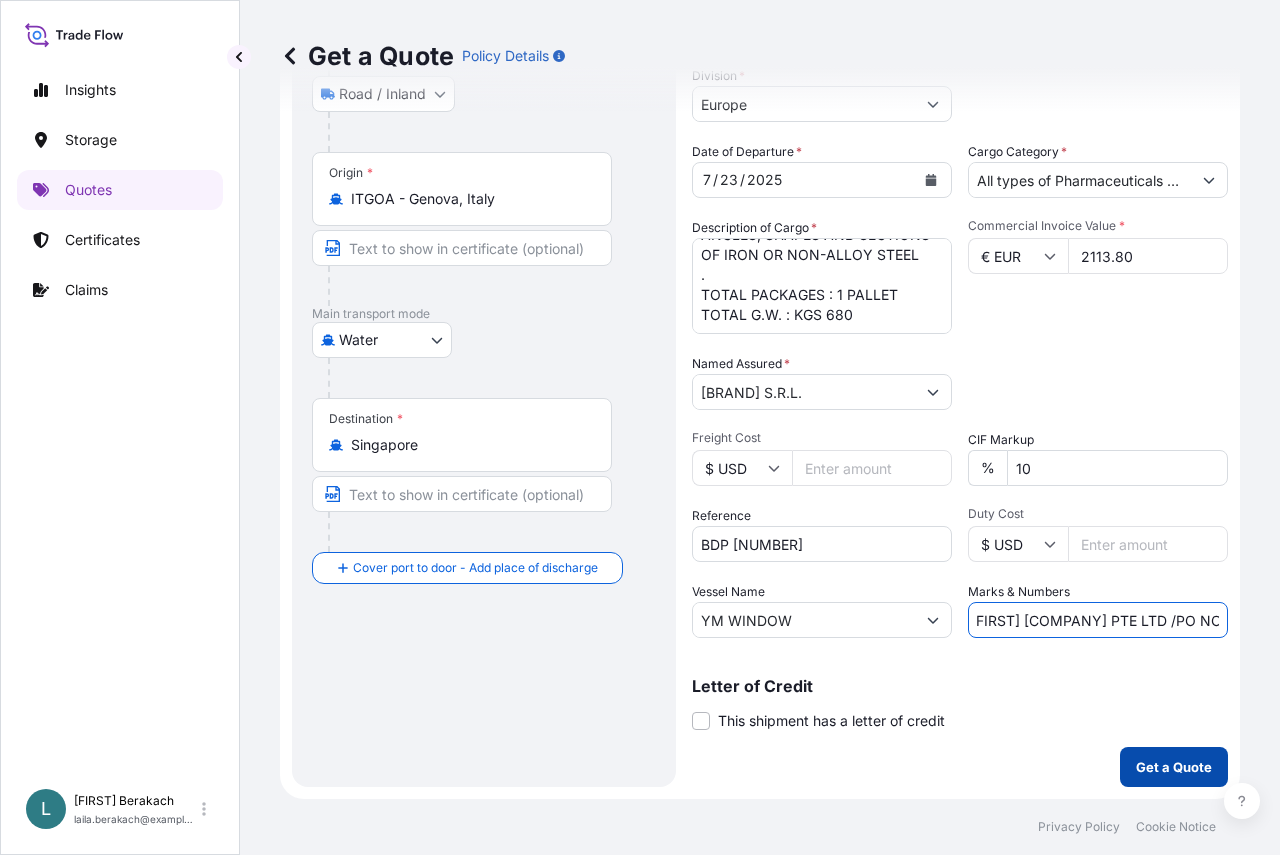 click on "Get a Quote" at bounding box center [1174, 767] 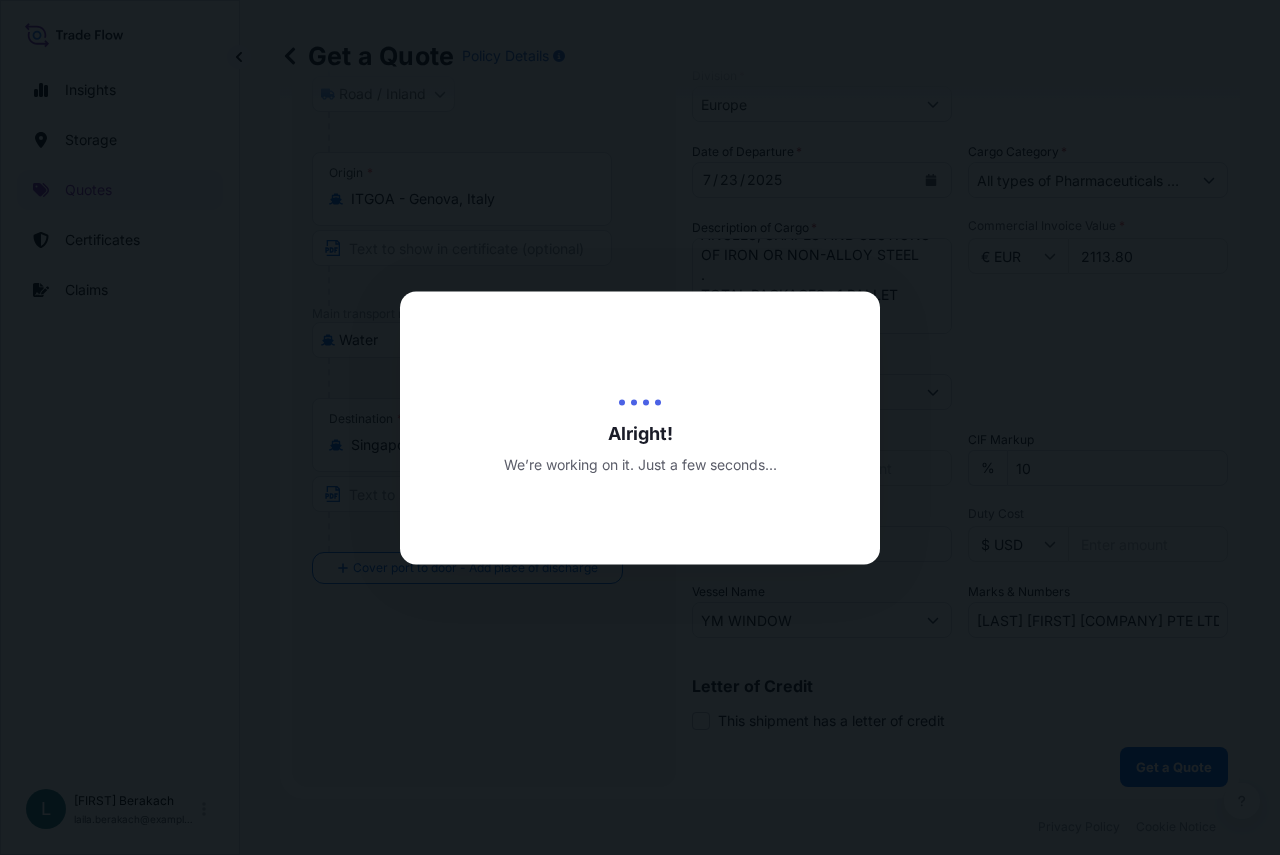 scroll, scrollTop: 0, scrollLeft: 0, axis: both 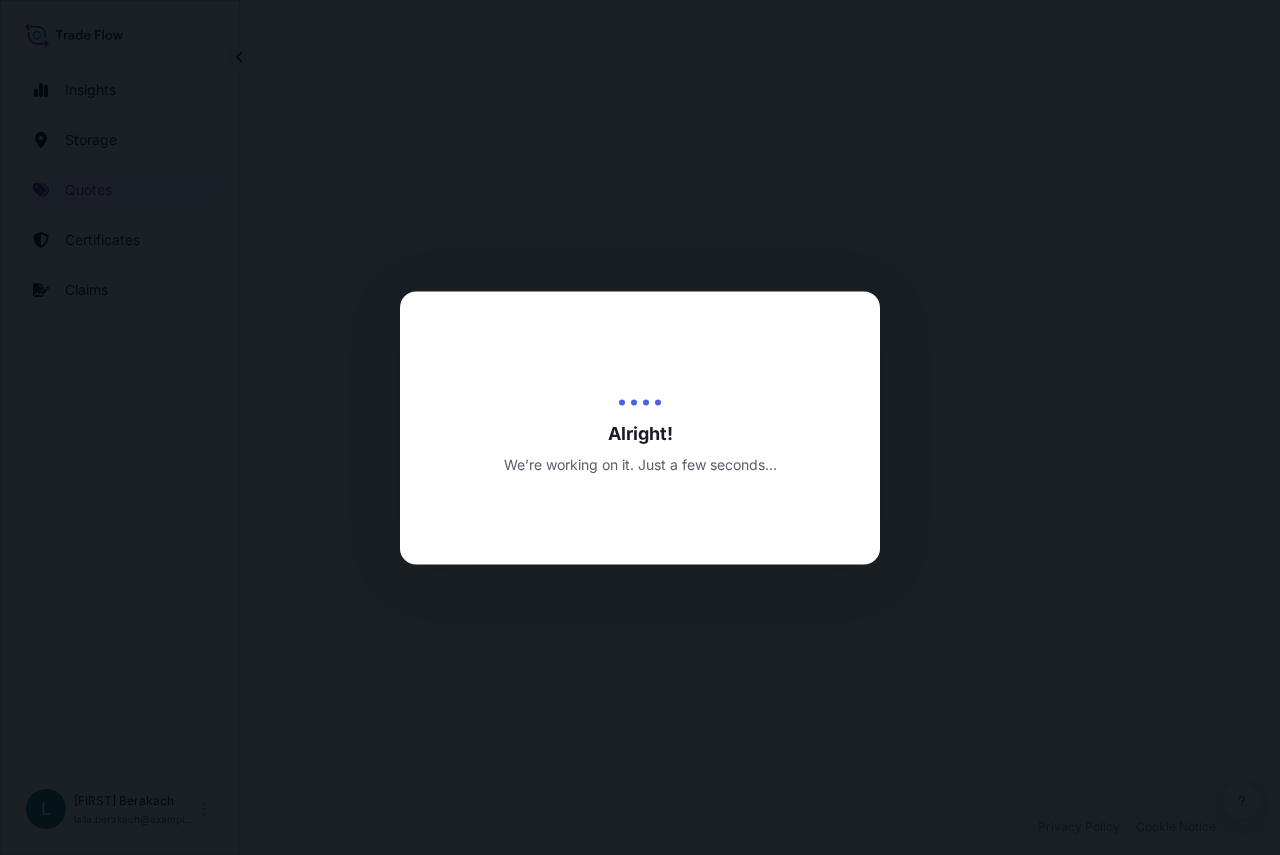 select on "Road / Inland" 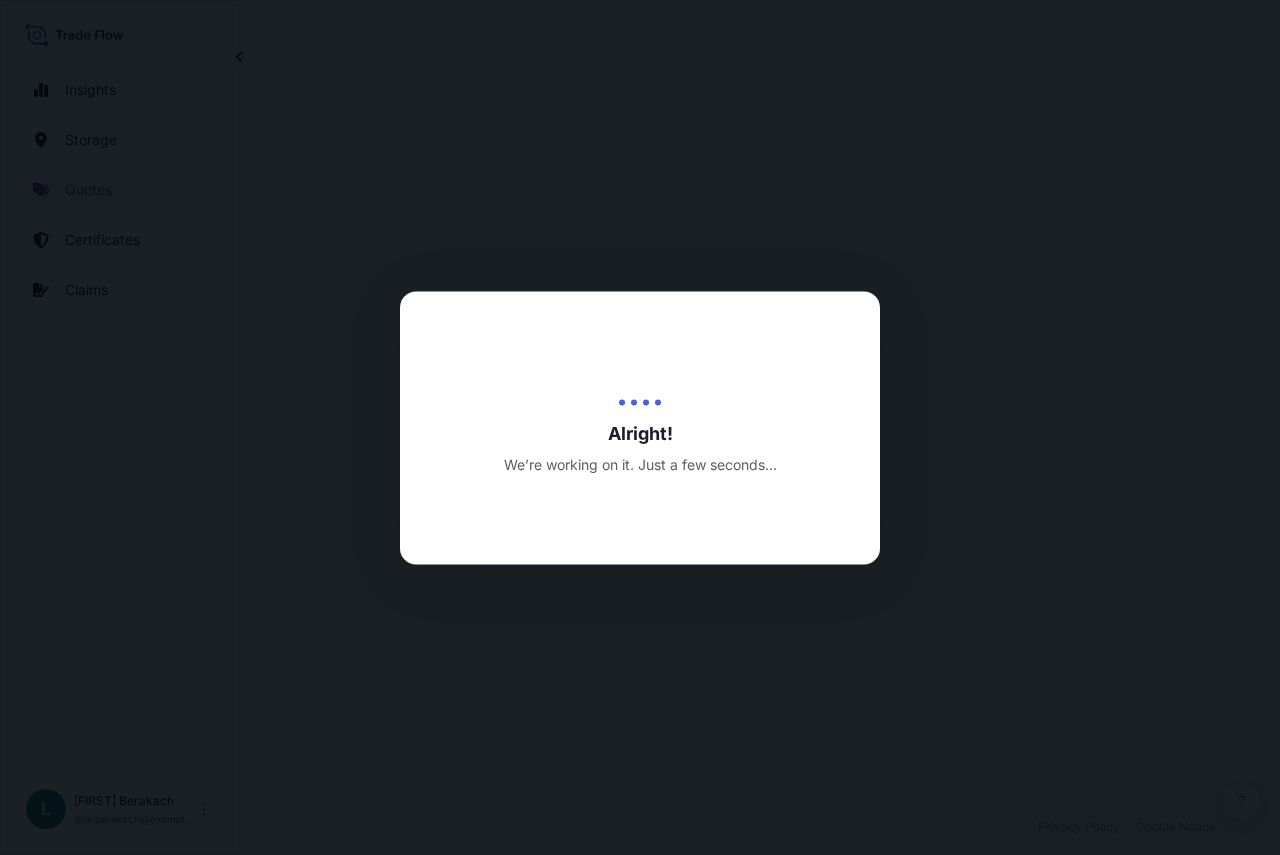 select on "Water" 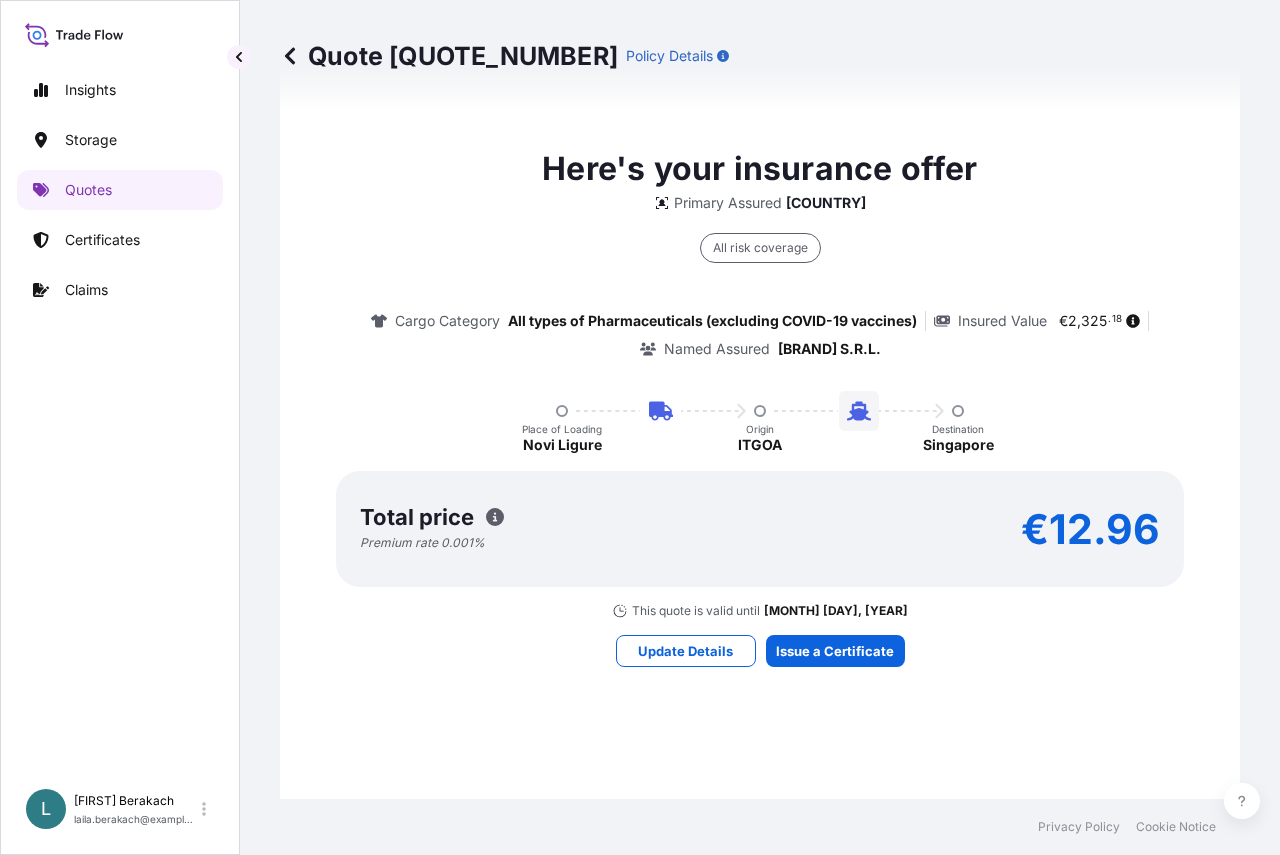 scroll, scrollTop: 1493, scrollLeft: 0, axis: vertical 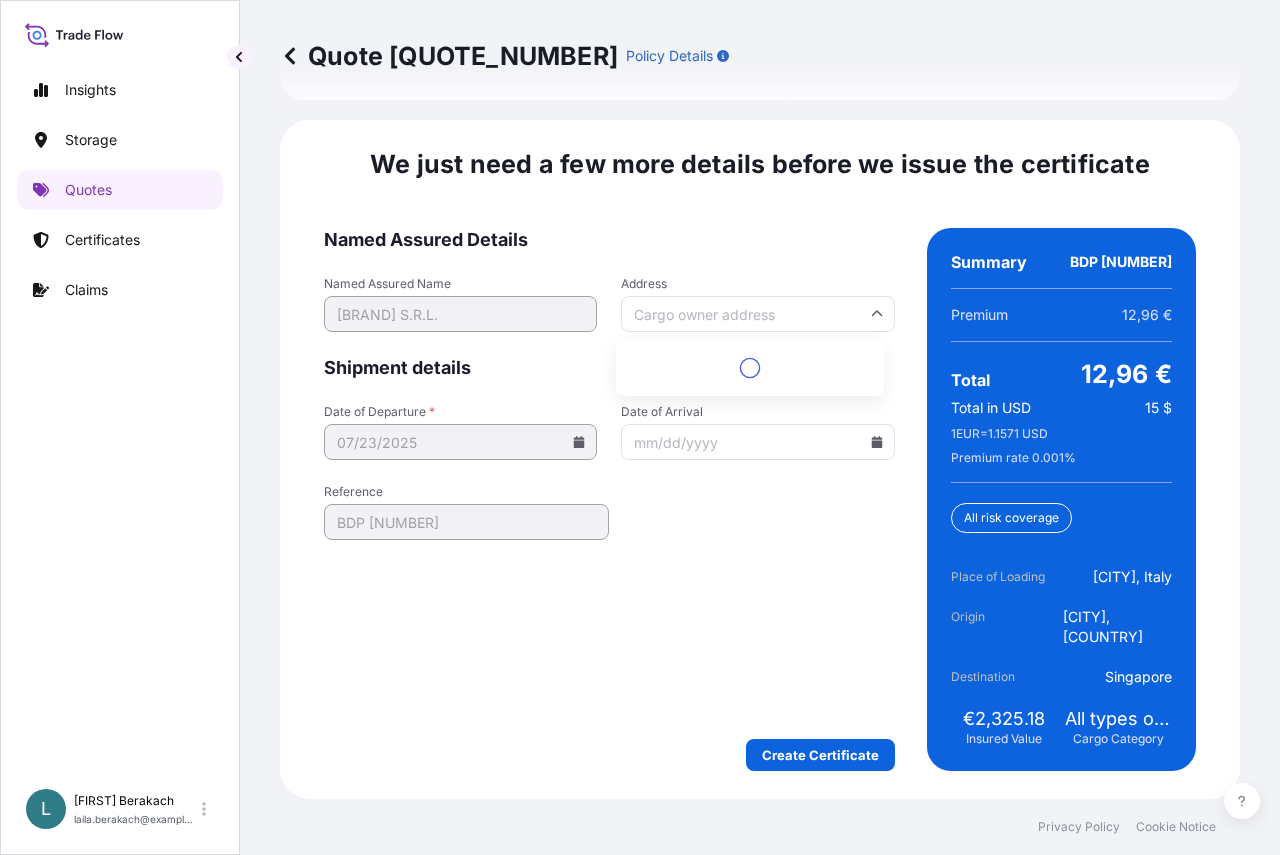 click on "Address" at bounding box center (757, 314) 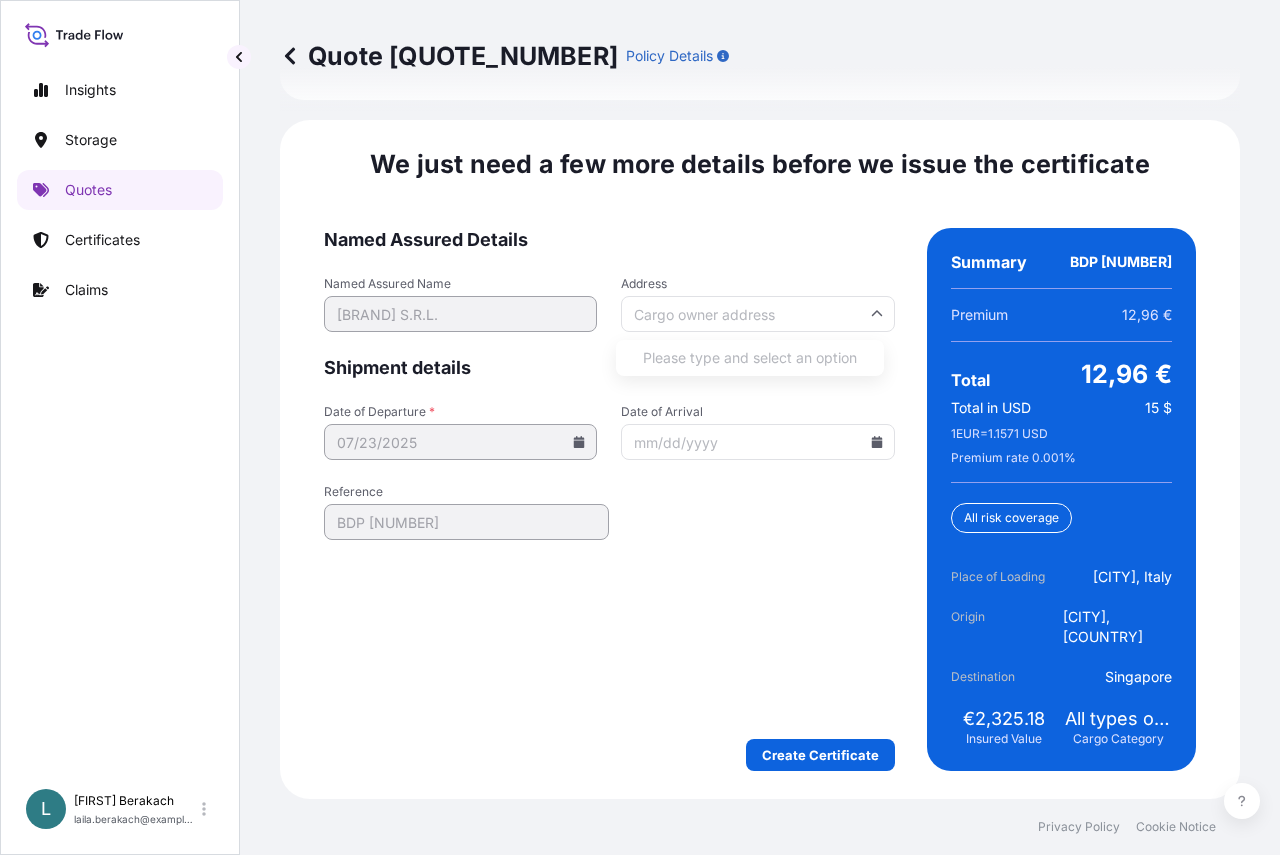 click on "Address" at bounding box center [757, 314] 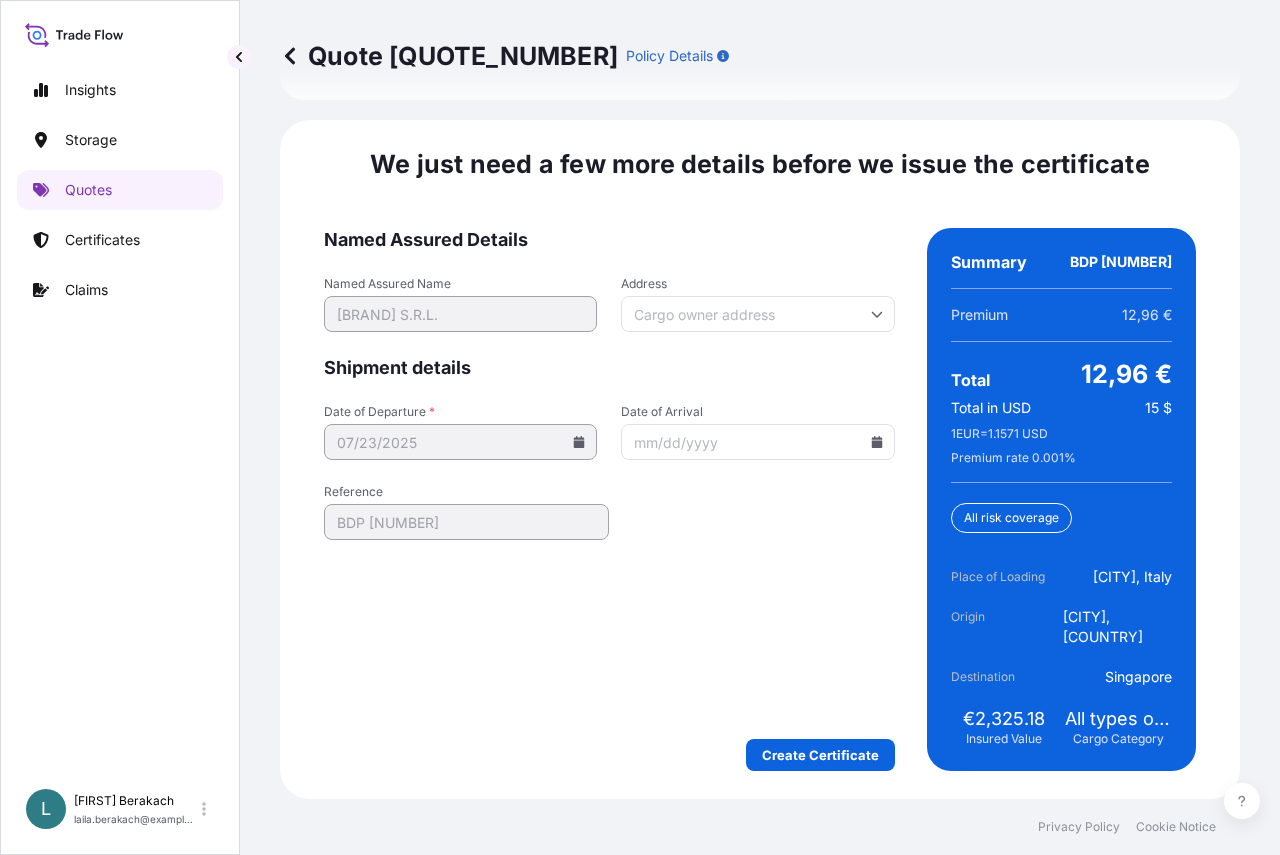 click on "Address" at bounding box center (757, 314) 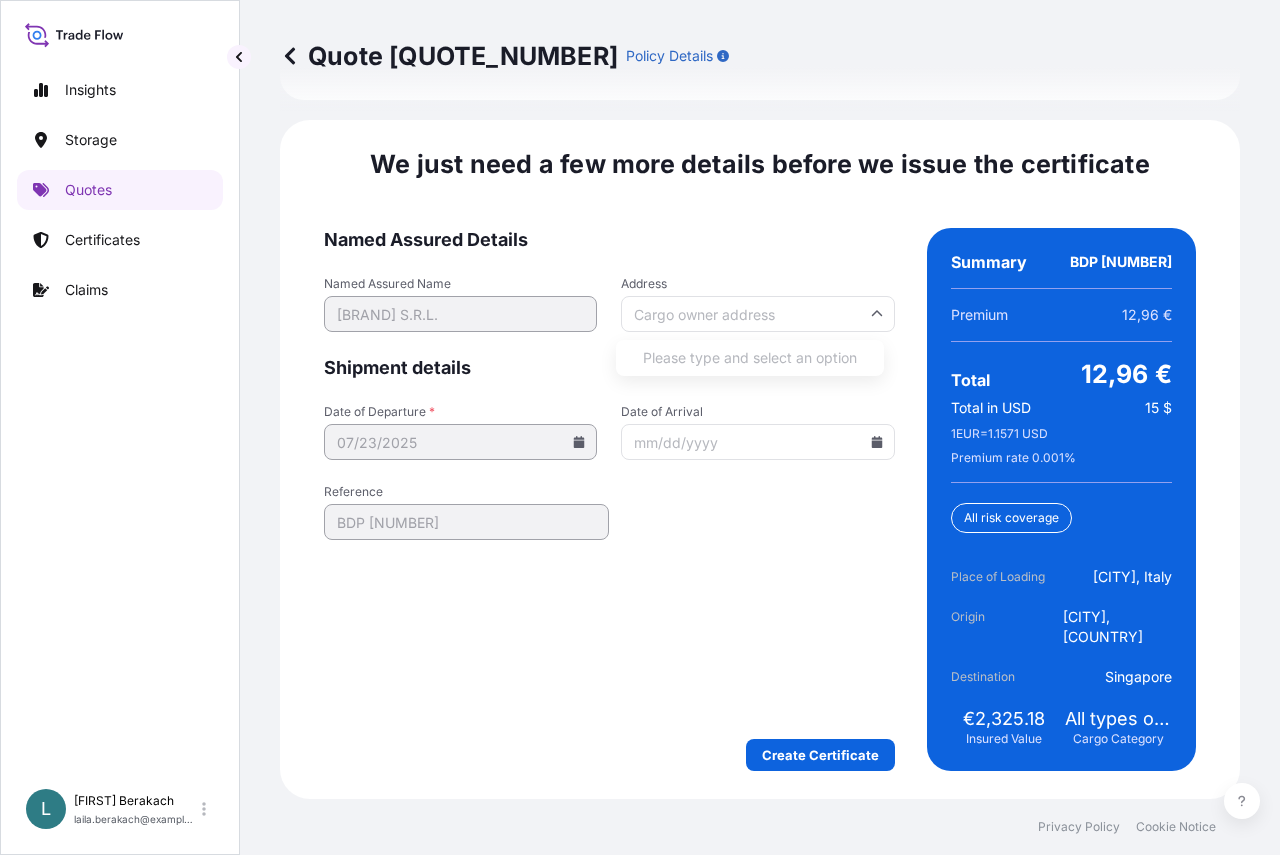 paste on "VIA CASTELGAZZO, 11" 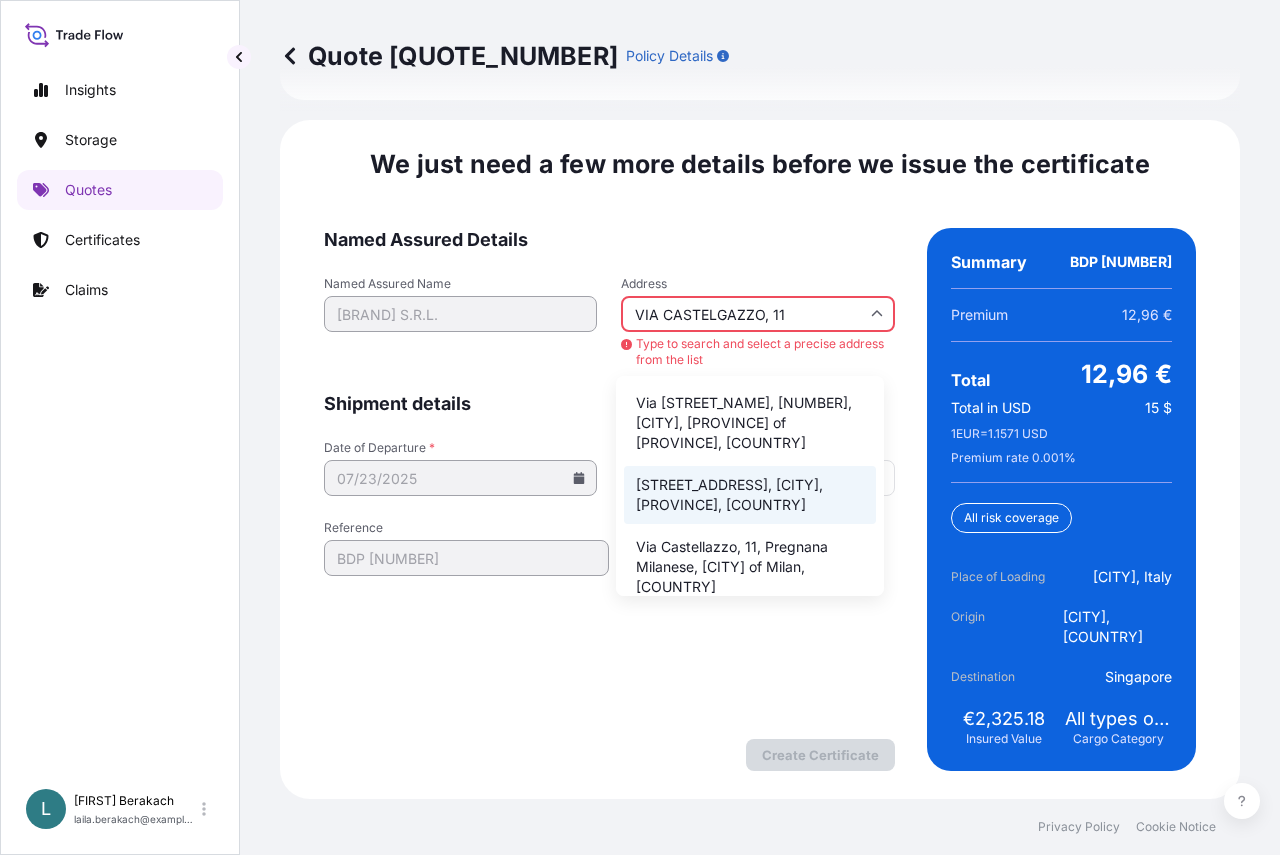 click on "[STREET_ADDRESS], [CITY], [PROVINCE], [COUNTRY]" at bounding box center (750, 495) 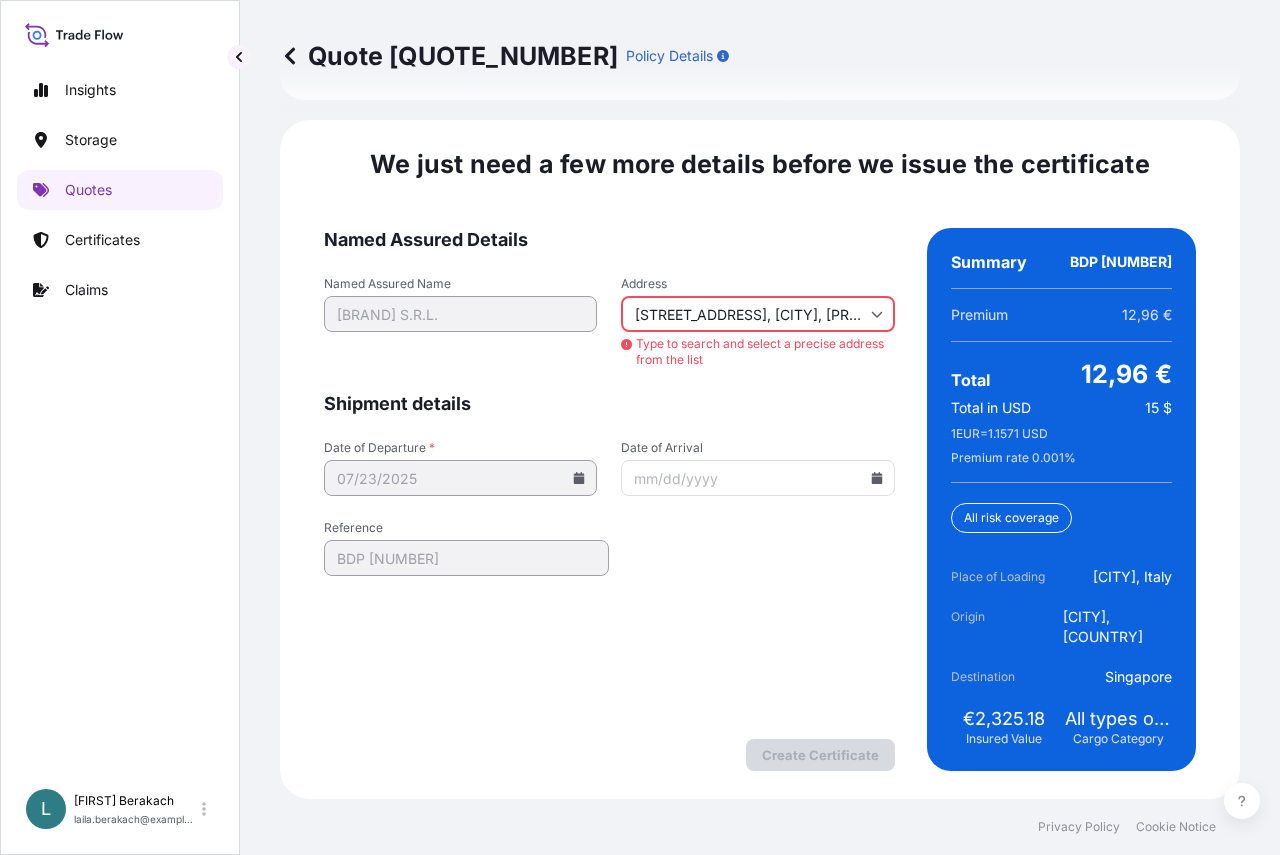 type on "Via Castelgazzo, 11, 15067 Novi Ligure AL, [COUNTRY]" 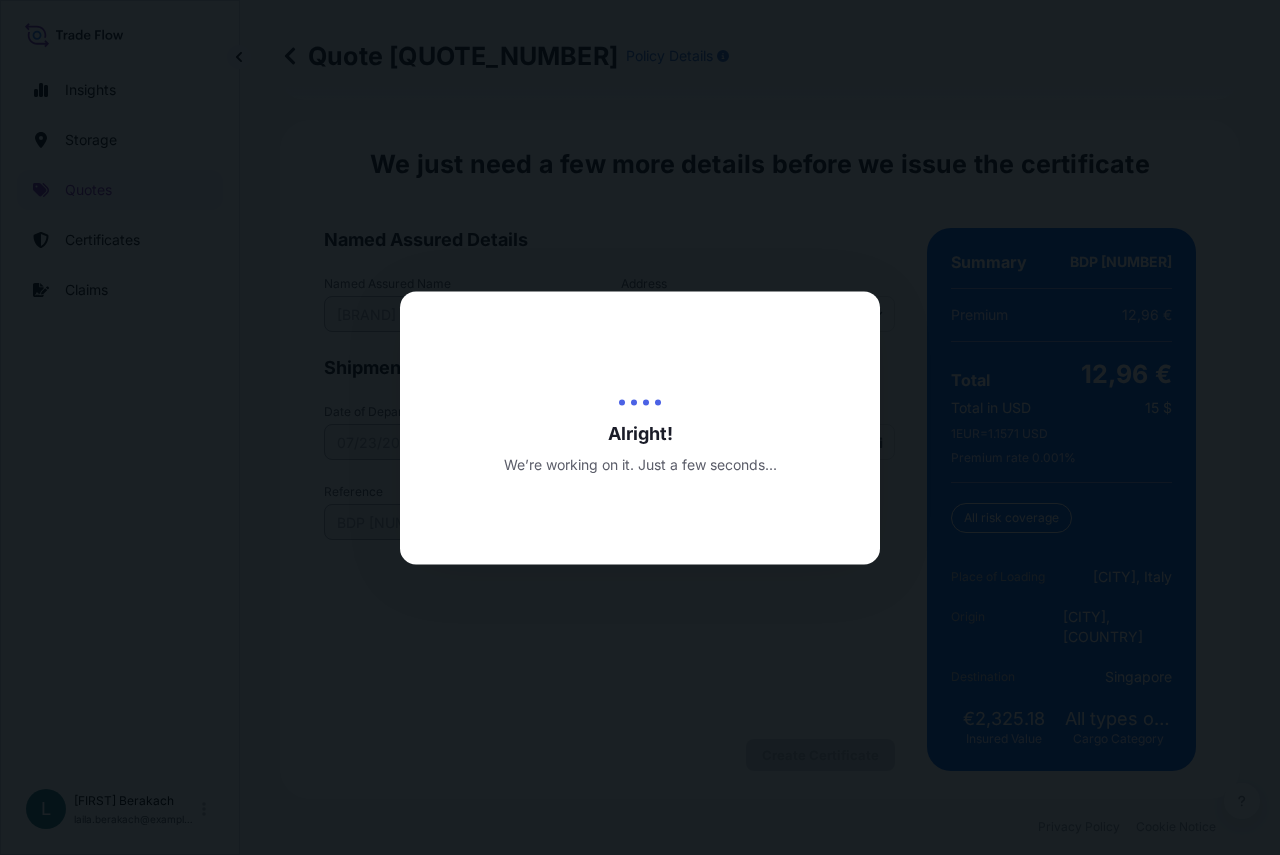 scroll, scrollTop: 0, scrollLeft: 0, axis: both 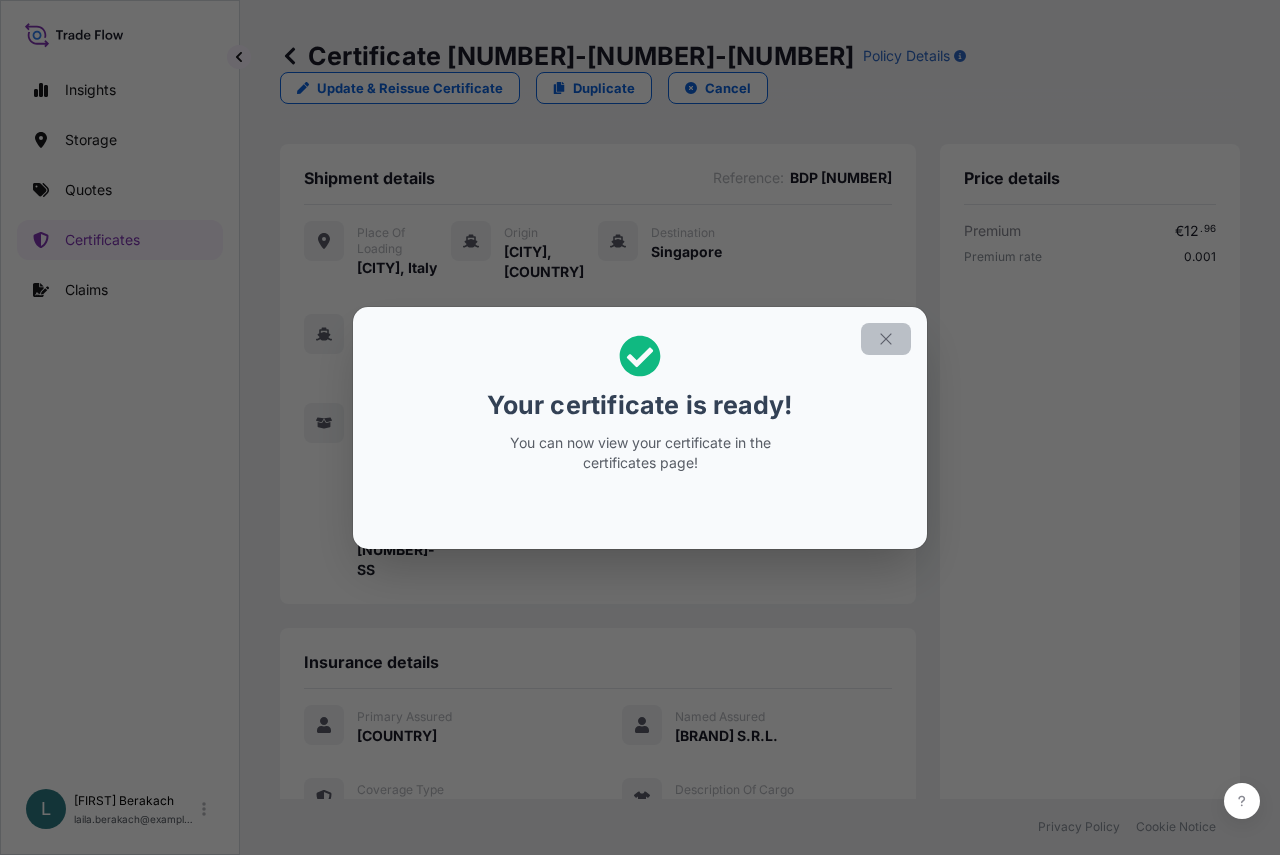 click 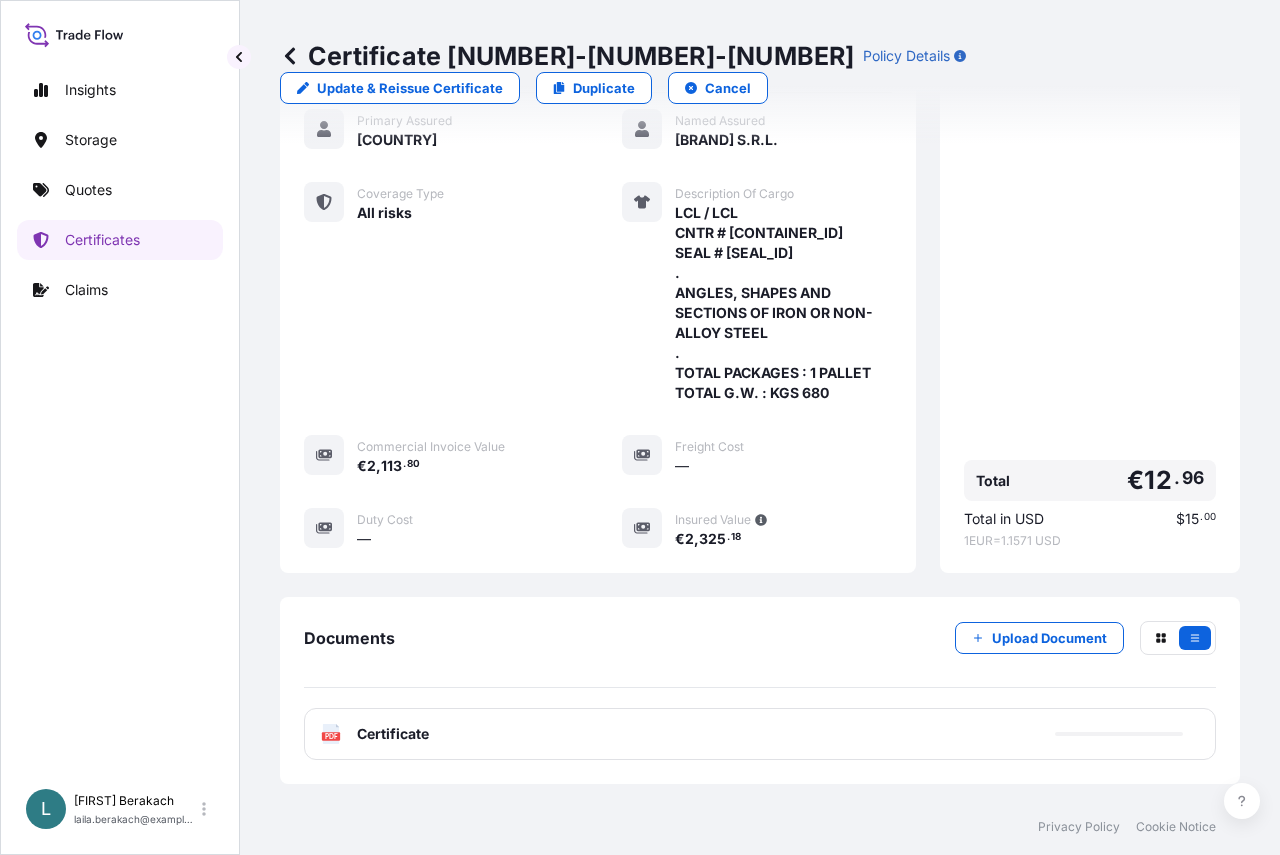 scroll, scrollTop: 650, scrollLeft: 0, axis: vertical 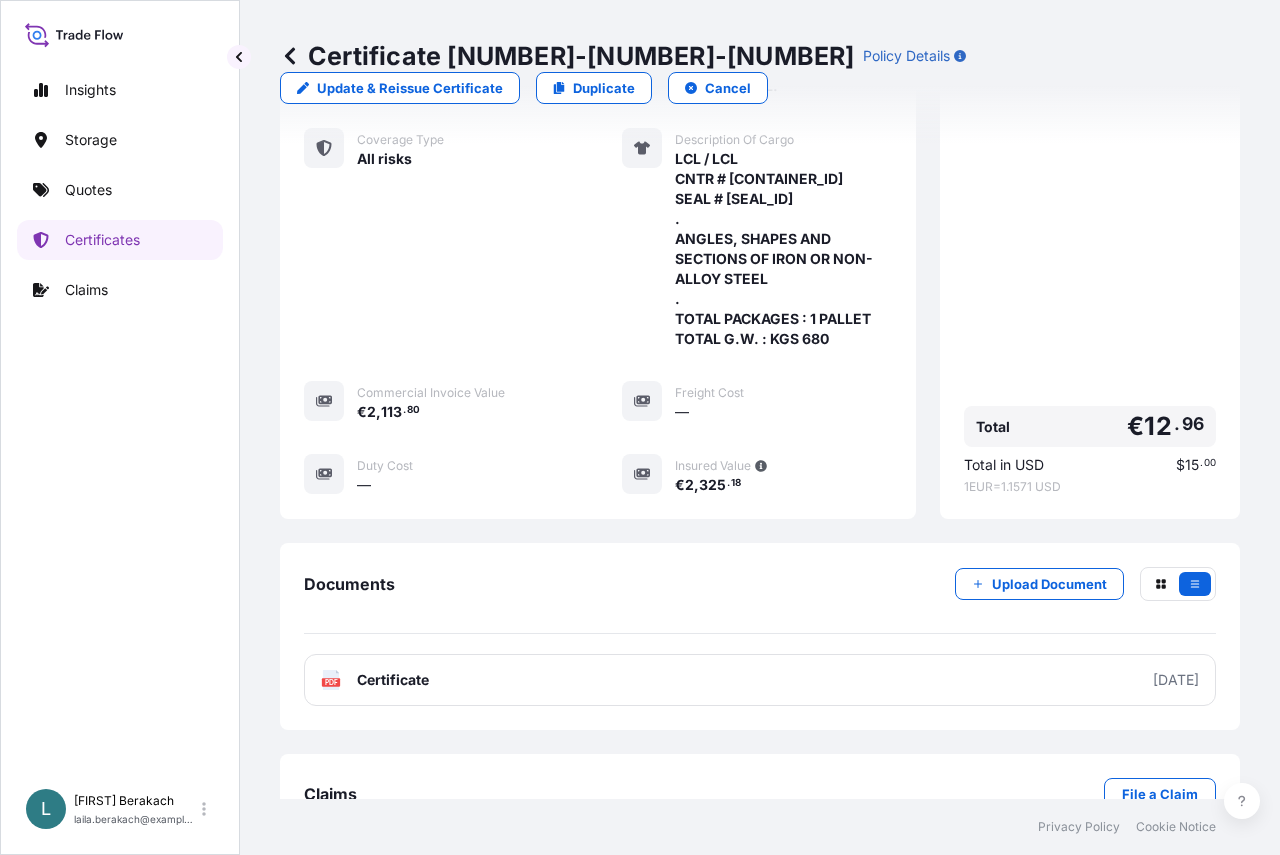 click on "PDF Certificate 2025-08-05" at bounding box center [760, 680] 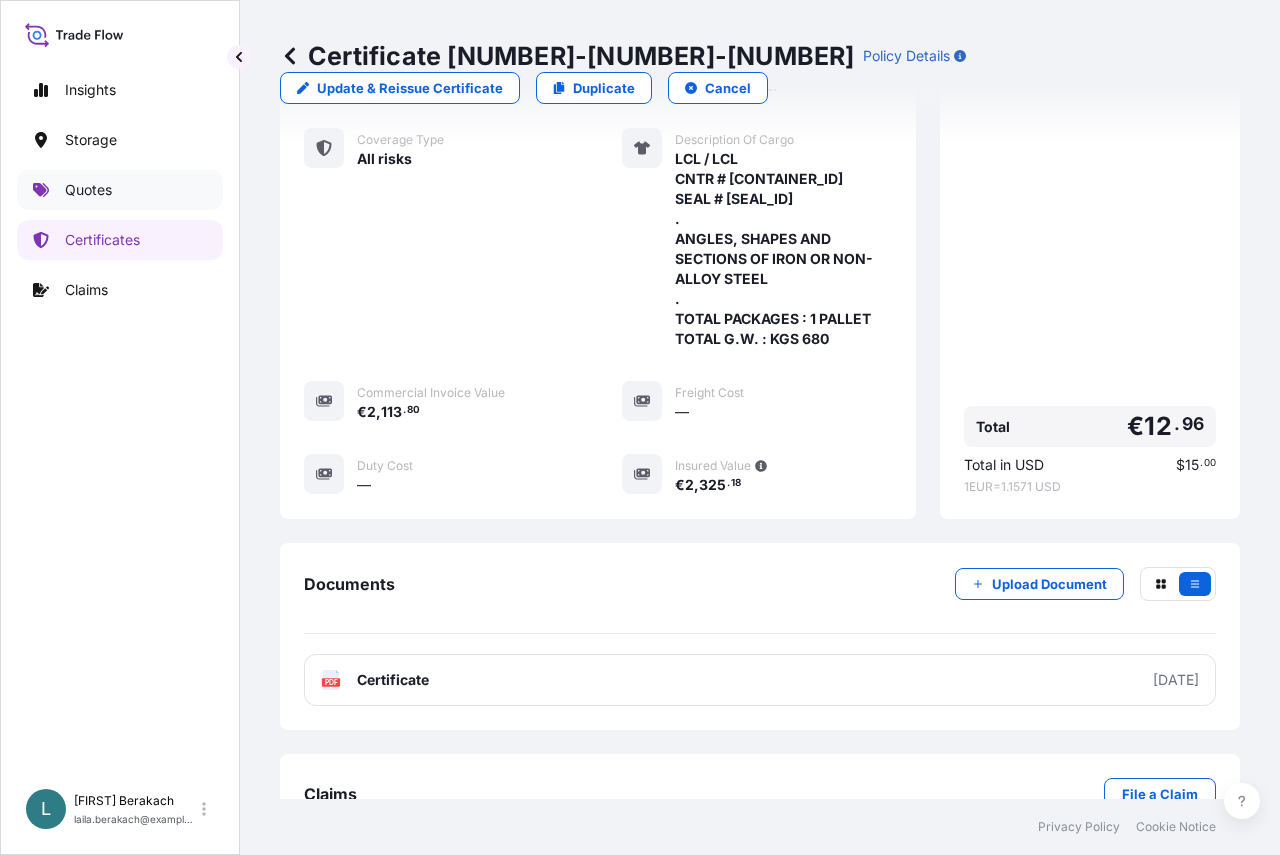 click on "Quotes" at bounding box center [120, 190] 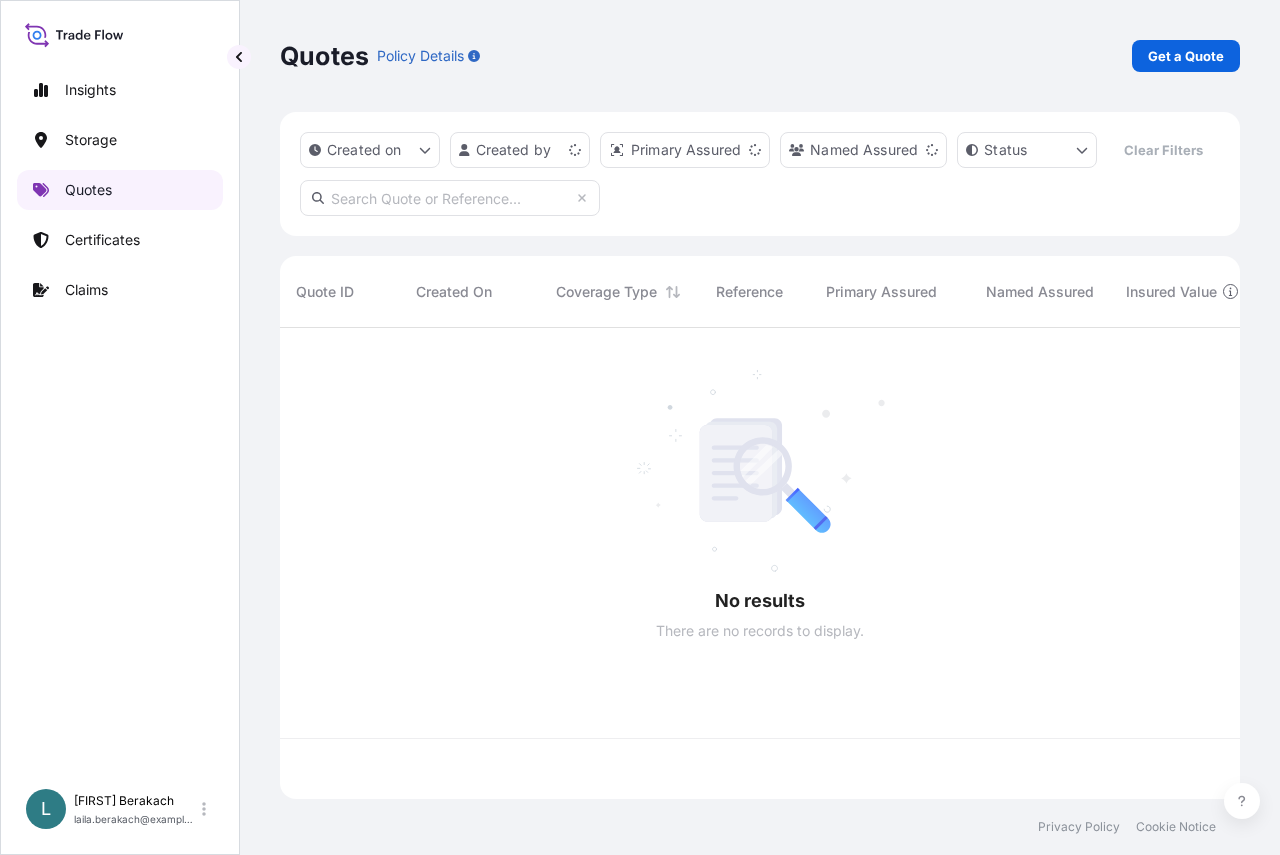 scroll, scrollTop: 0, scrollLeft: 0, axis: both 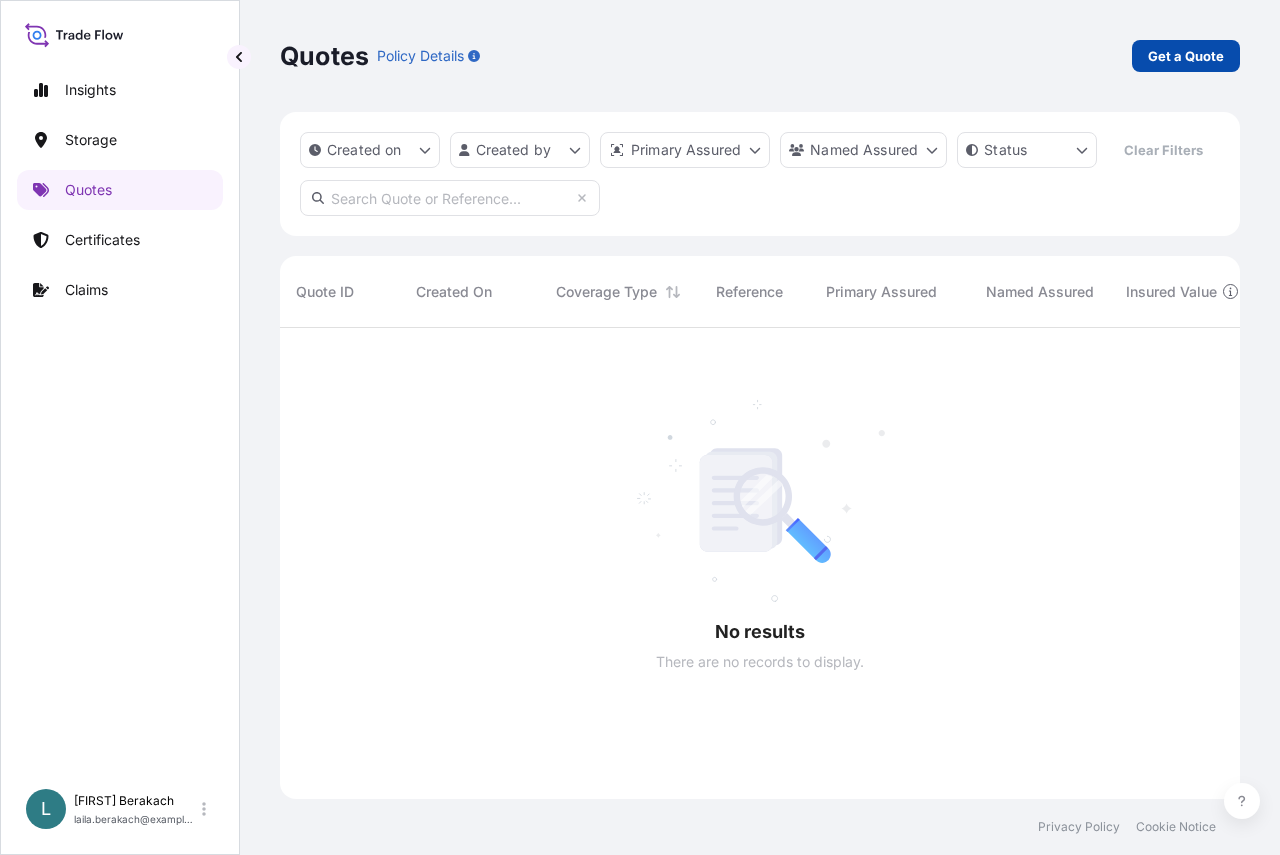 click on "Get a Quote" at bounding box center [1186, 56] 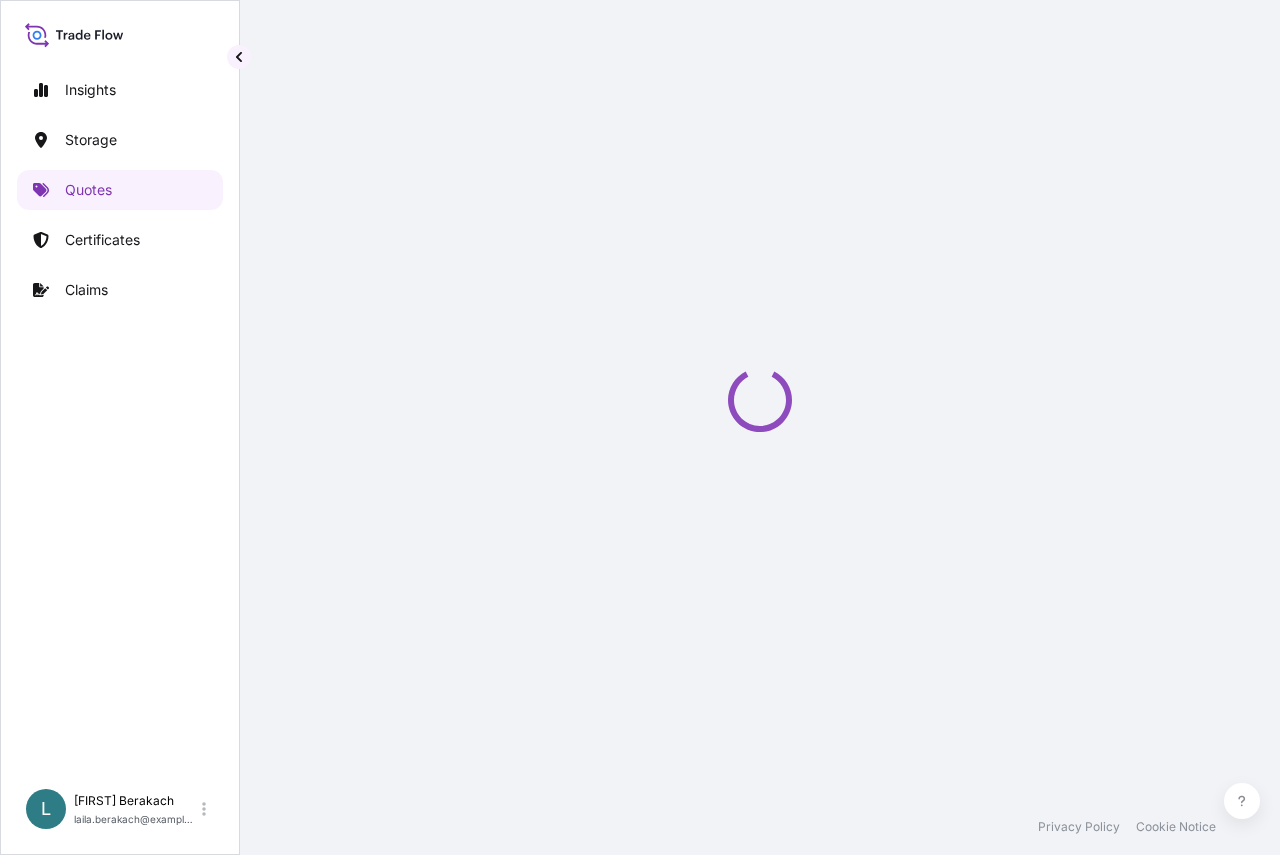 select on "Water" 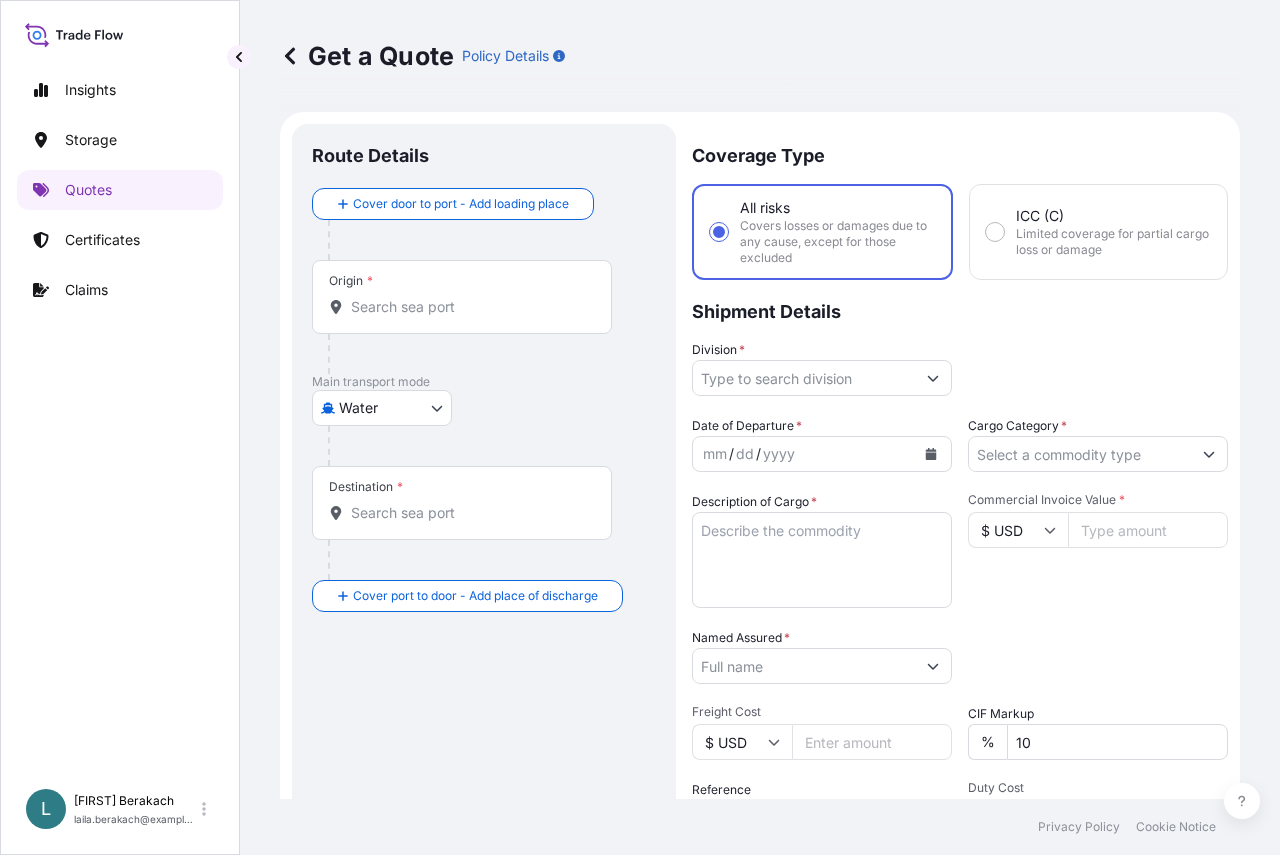 scroll, scrollTop: 32, scrollLeft: 0, axis: vertical 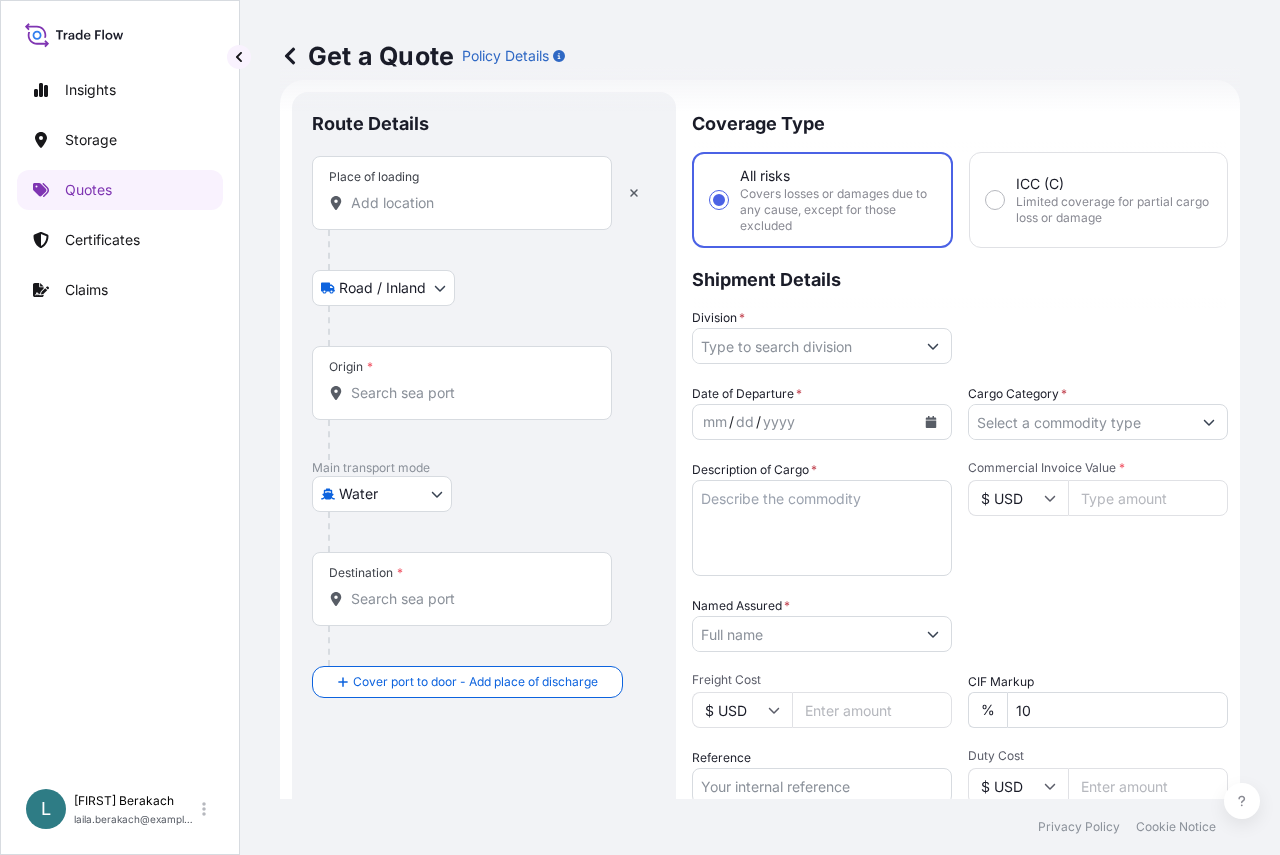 click on "Place of loading" at bounding box center [469, 203] 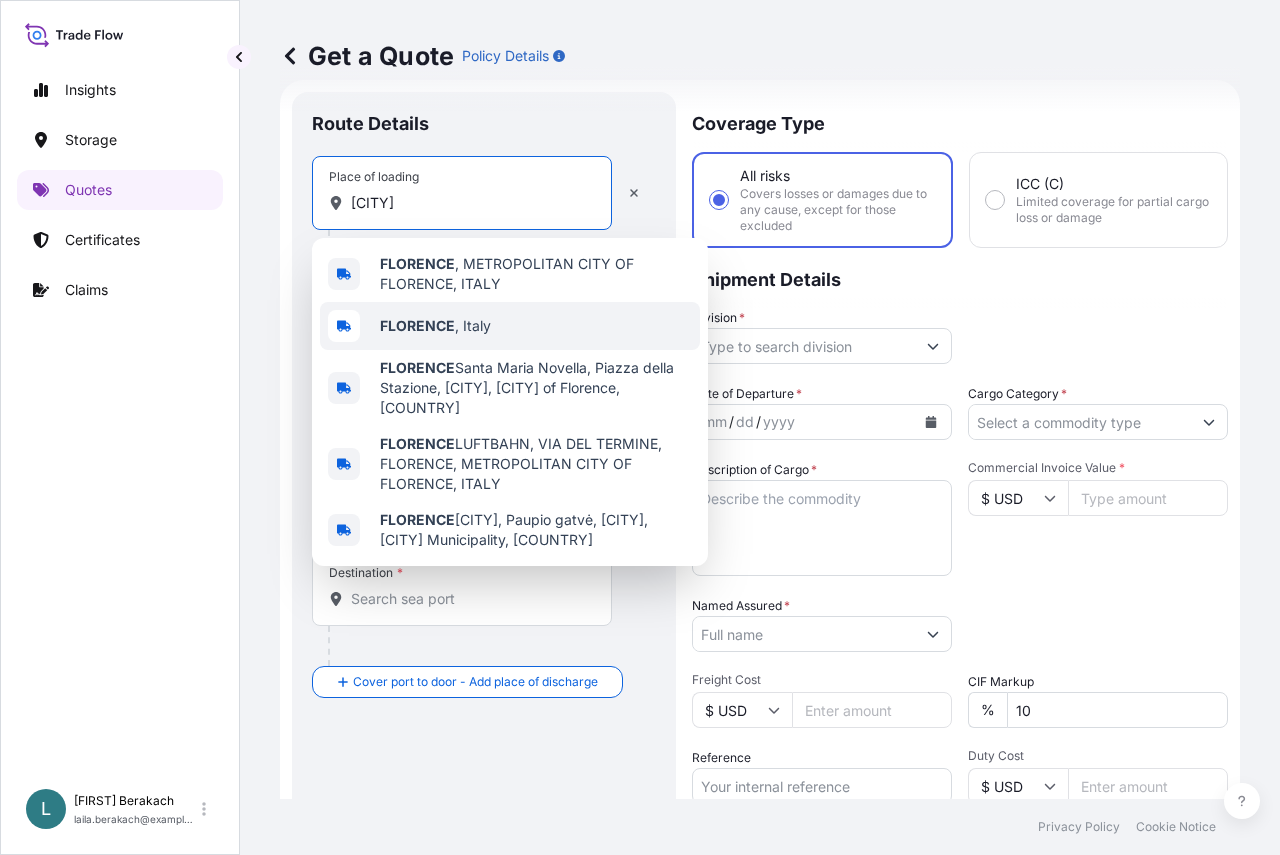 click on "[CITY] , Italy" at bounding box center (435, 326) 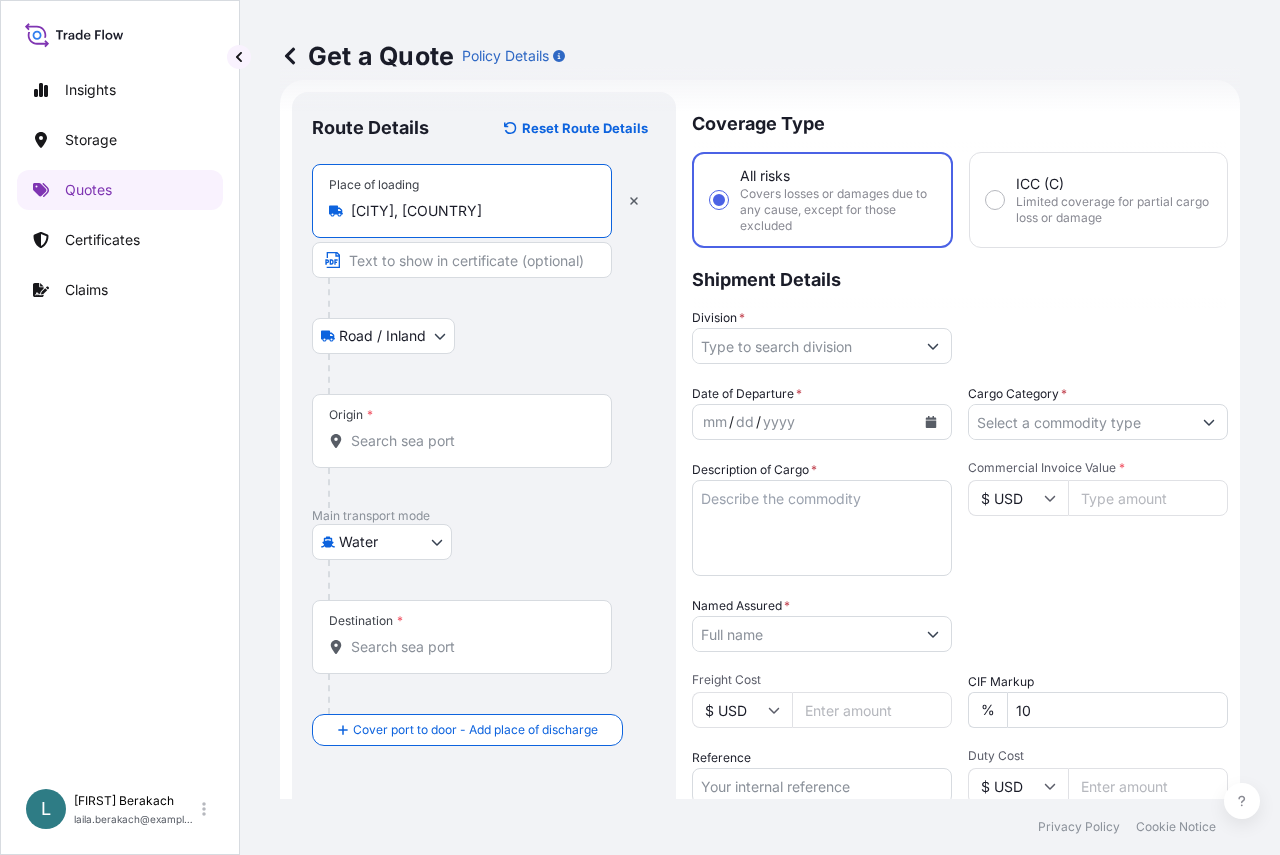 type on "[CITY], [COUNTRY]" 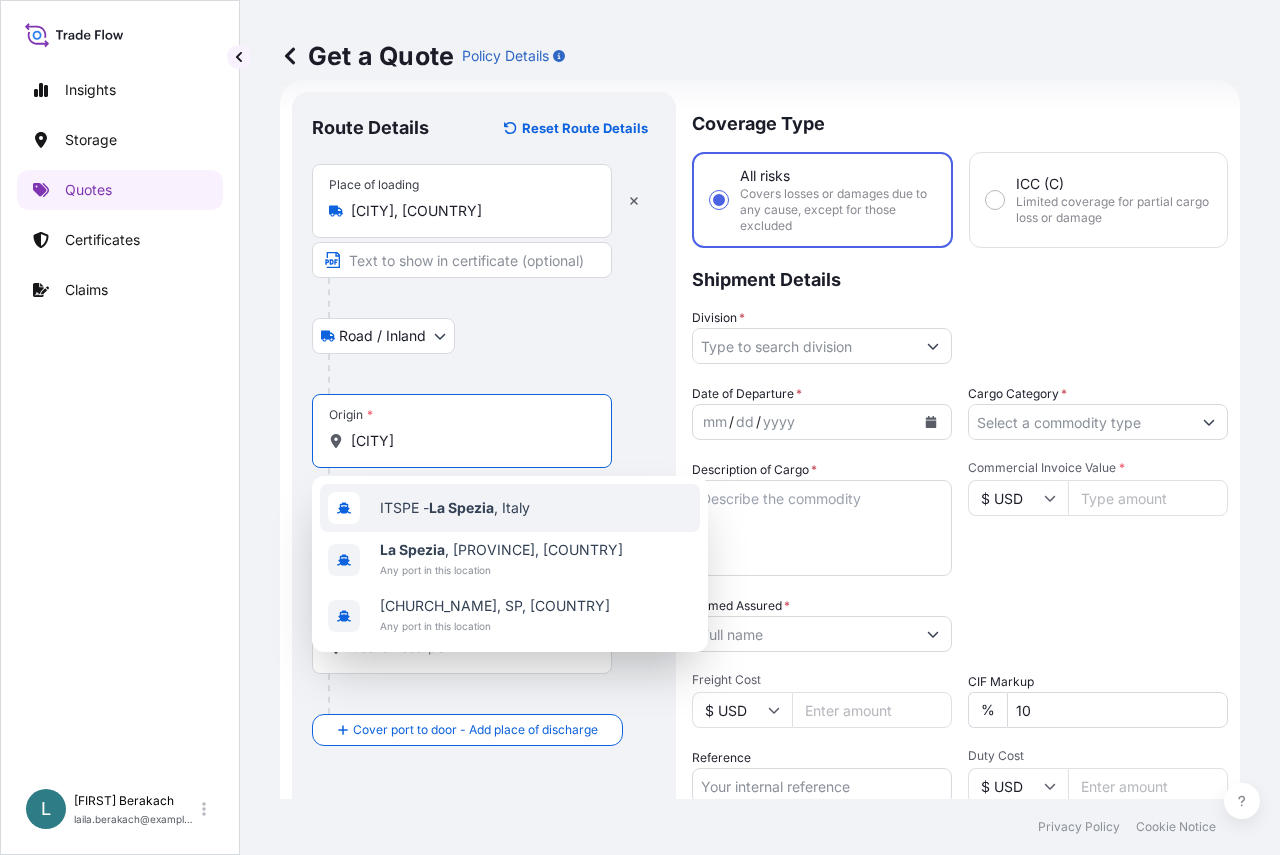 click on "ITSPE -  LA SPEZIA , ITALY" at bounding box center [510, 508] 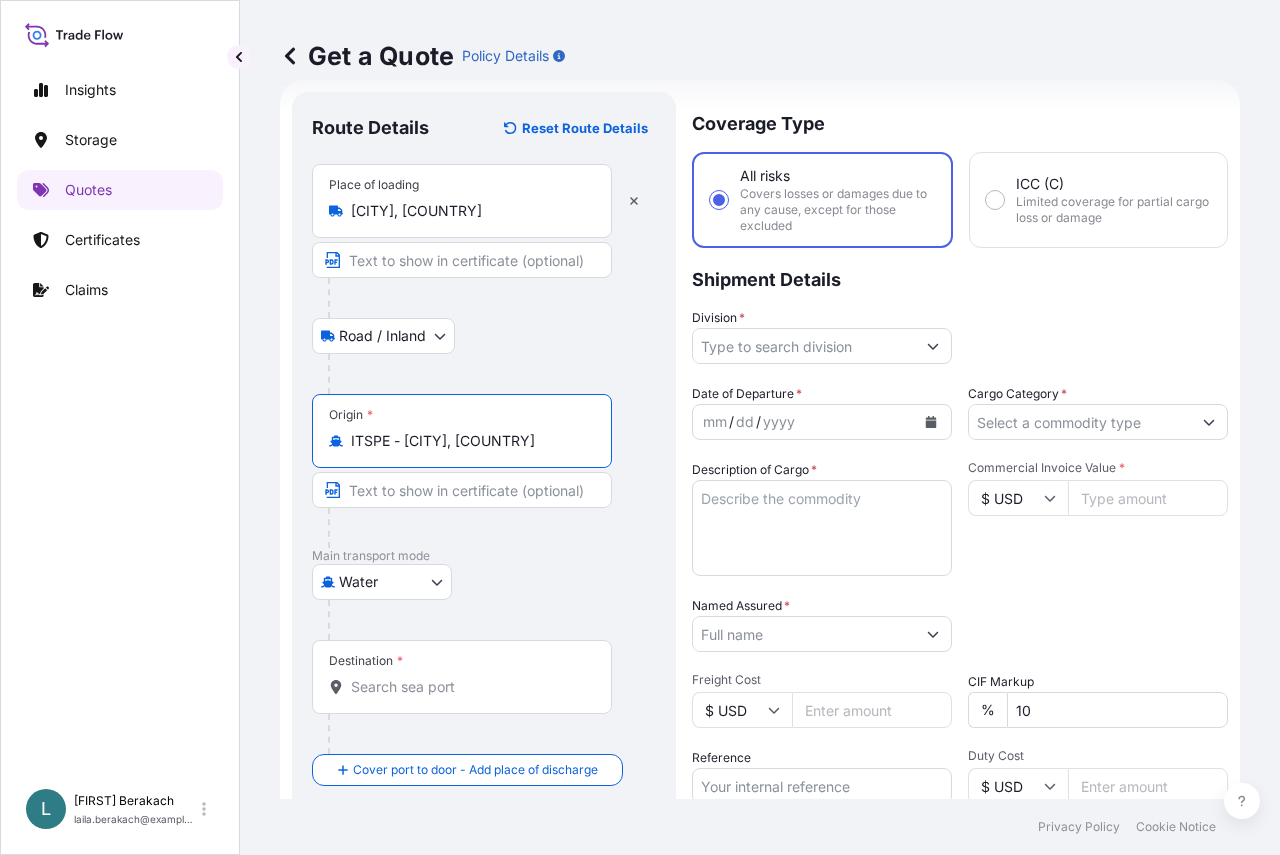 type on "ITSPE - [CITY], [COUNTRY]" 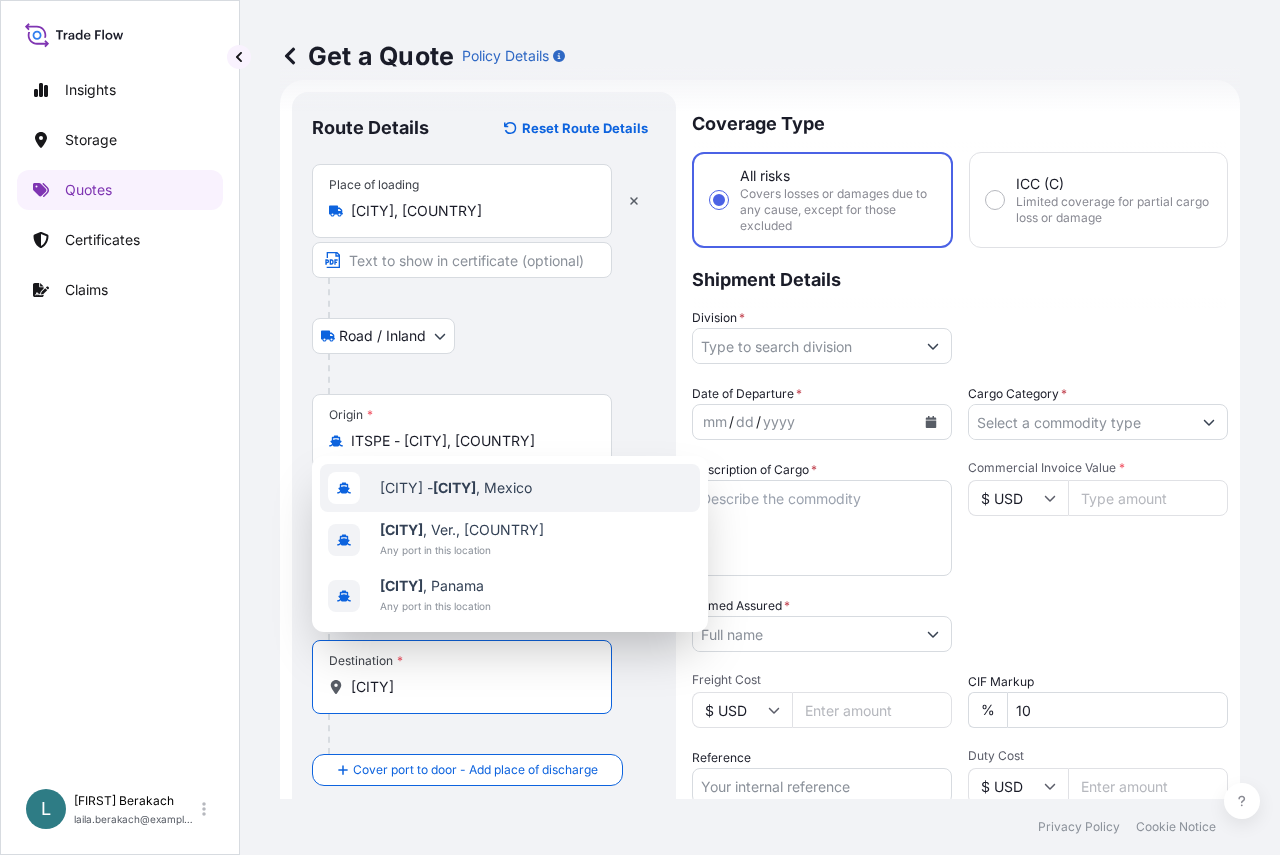 click on "VERACRUZ , MEXICO" at bounding box center [510, 488] 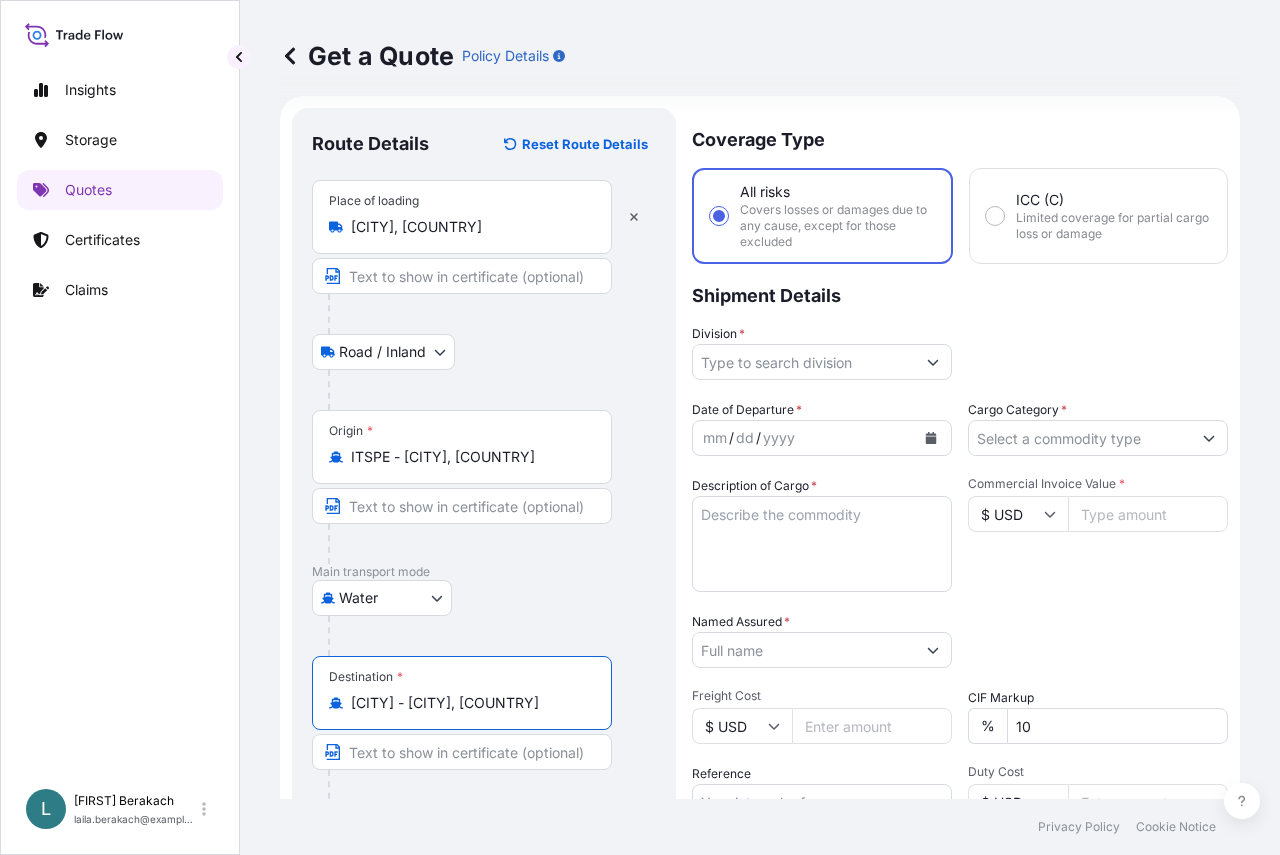 scroll, scrollTop: 0, scrollLeft: 0, axis: both 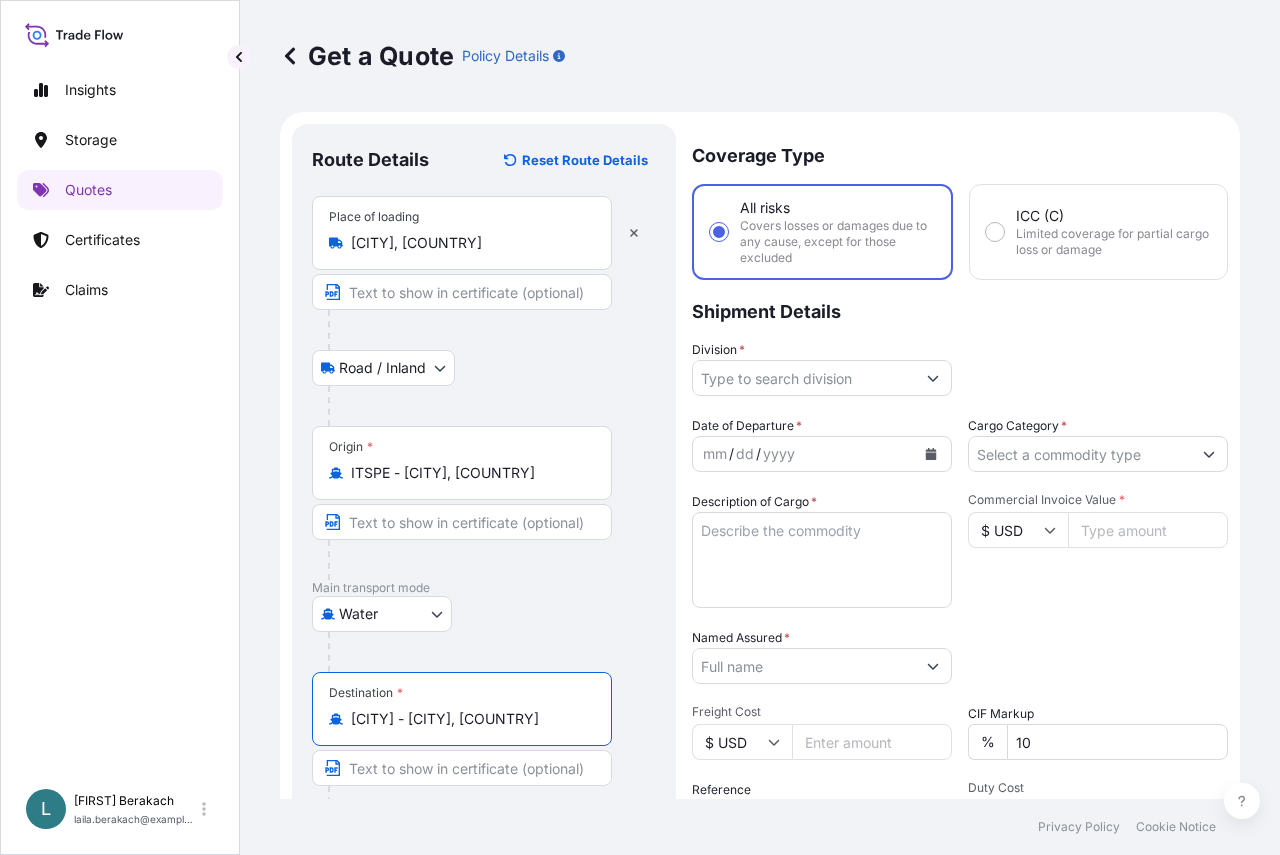 type on "[CITY] - [CITY], [COUNTRY]" 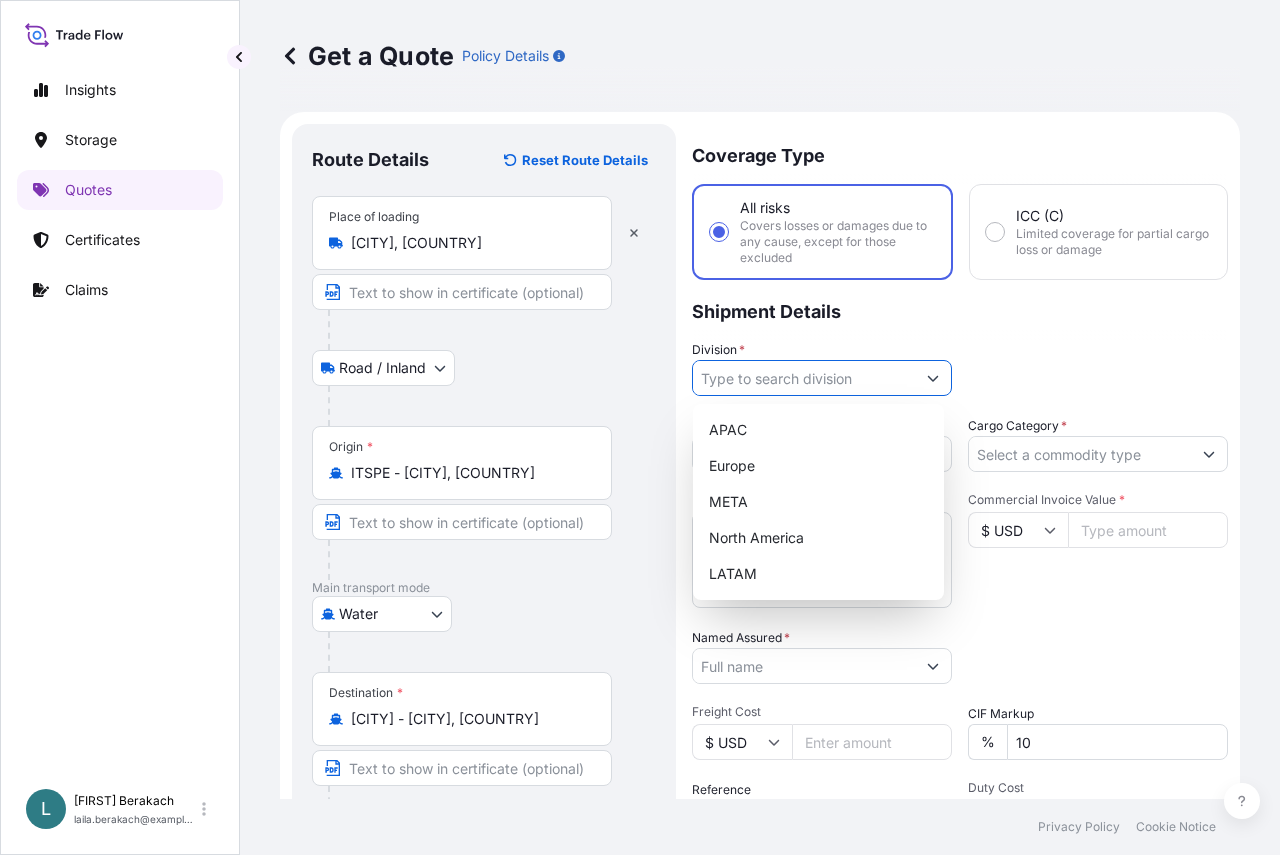 click on "Division *" at bounding box center [804, 378] 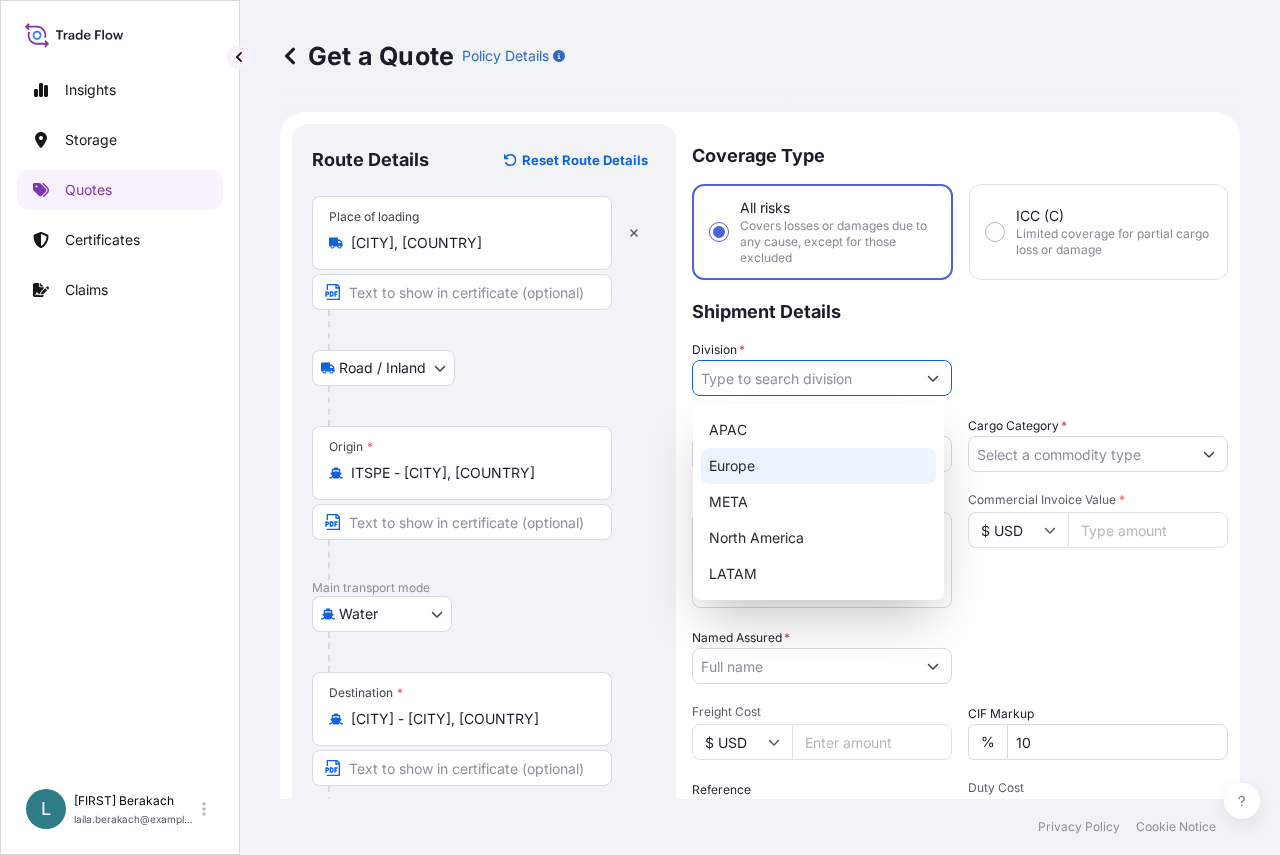 click on "Europe" at bounding box center [818, 466] 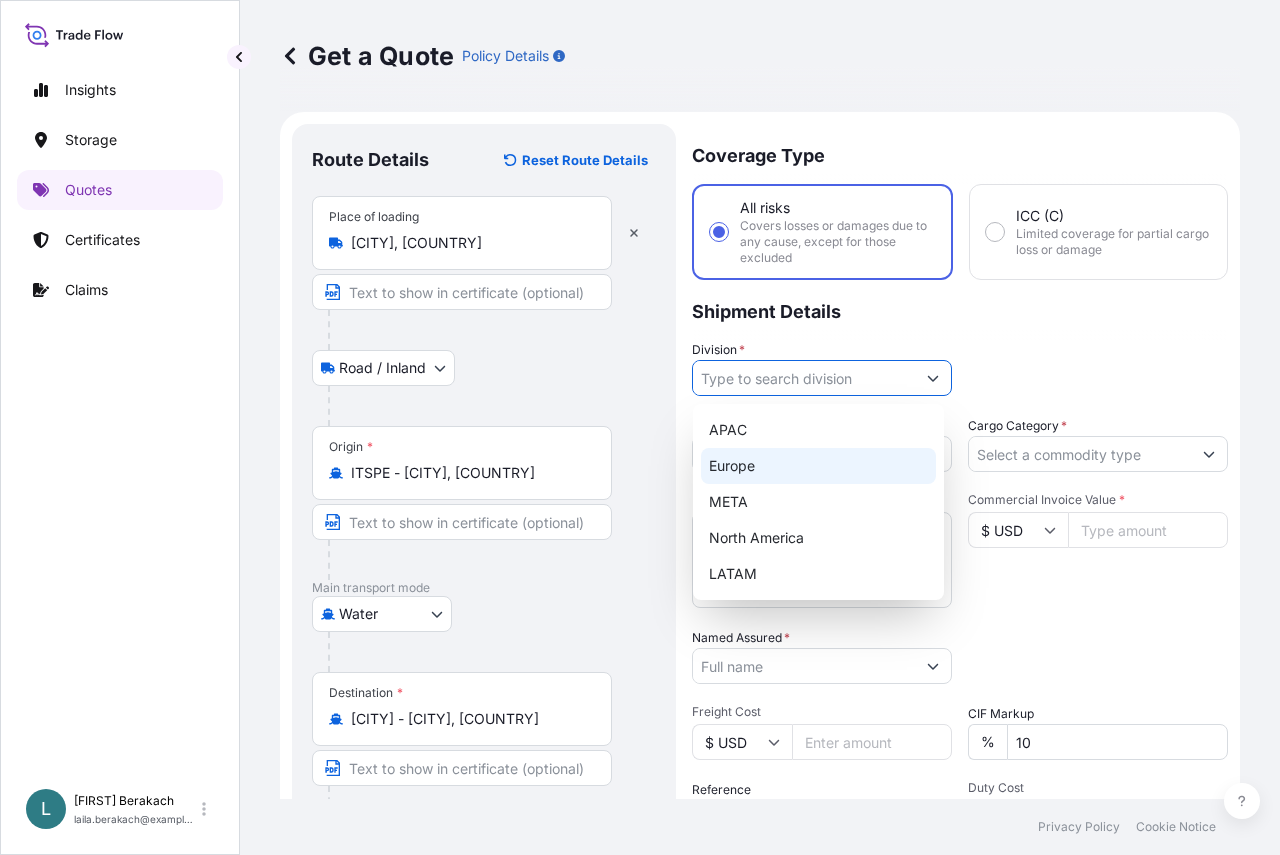 type on "Europe" 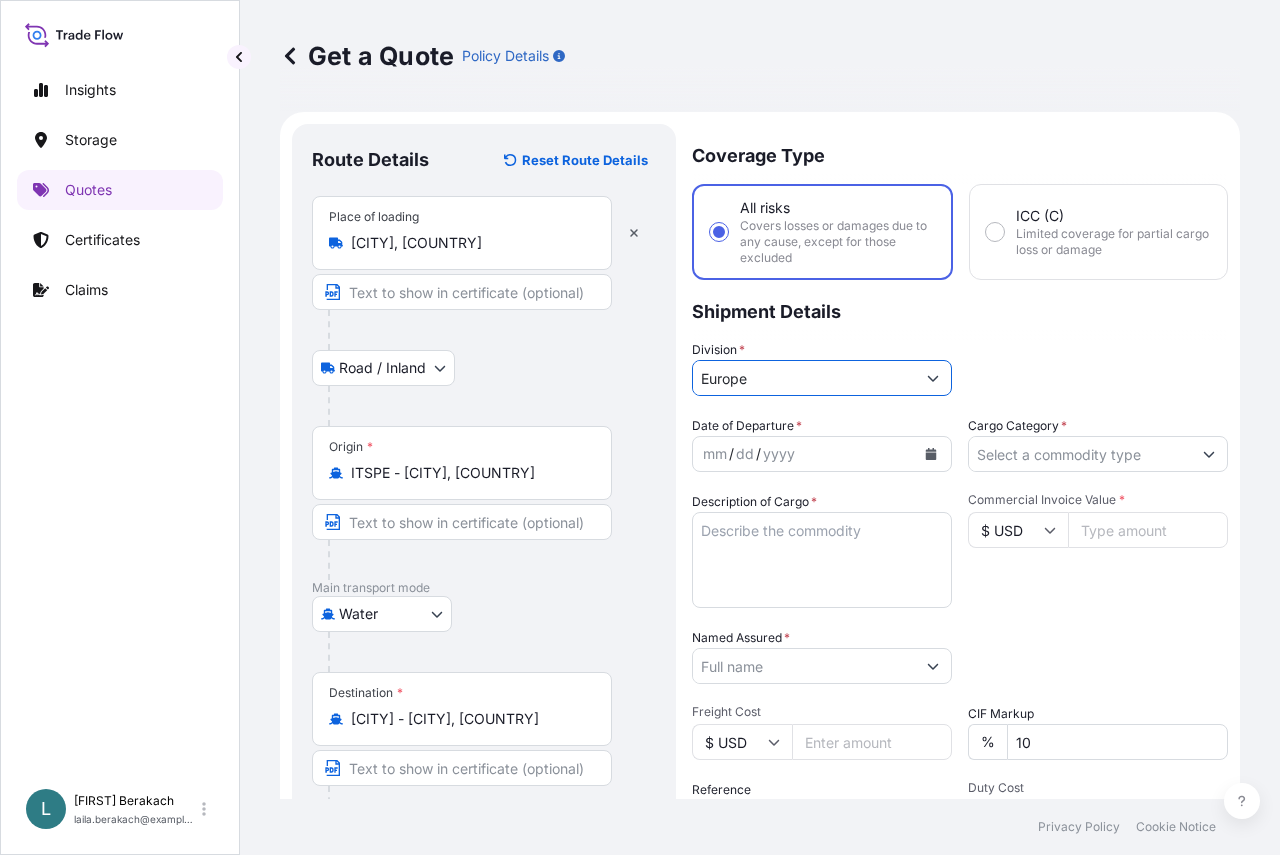 click on "yyyy" at bounding box center (779, 454) 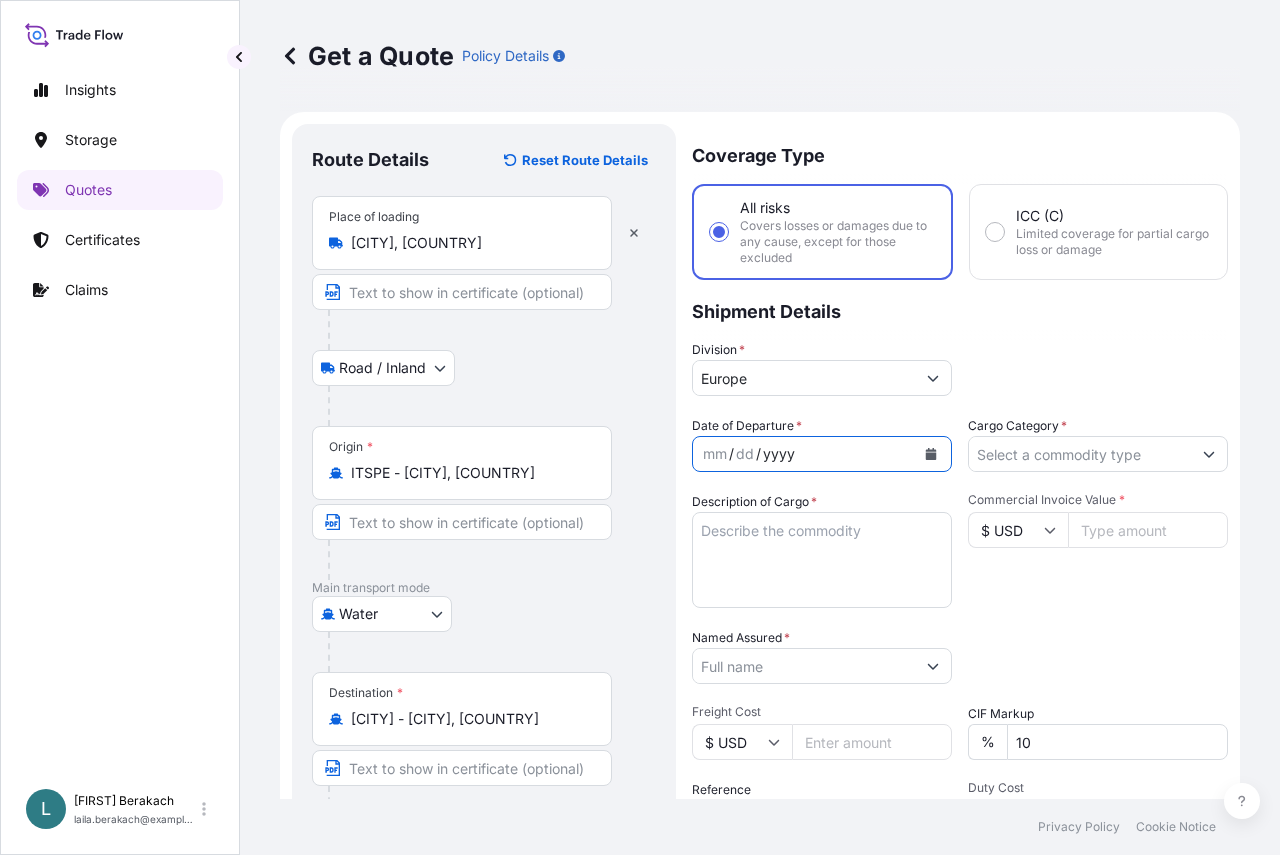 click 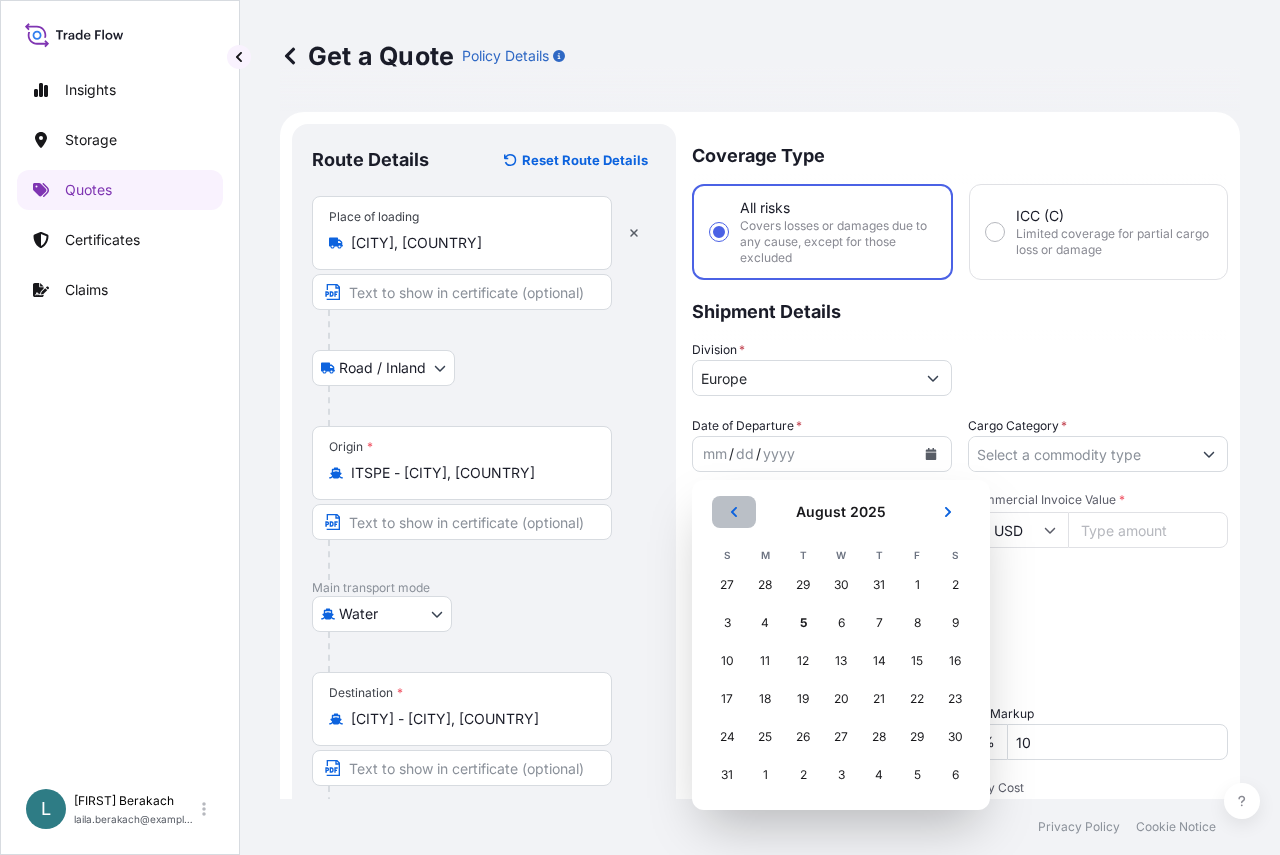 click at bounding box center [734, 512] 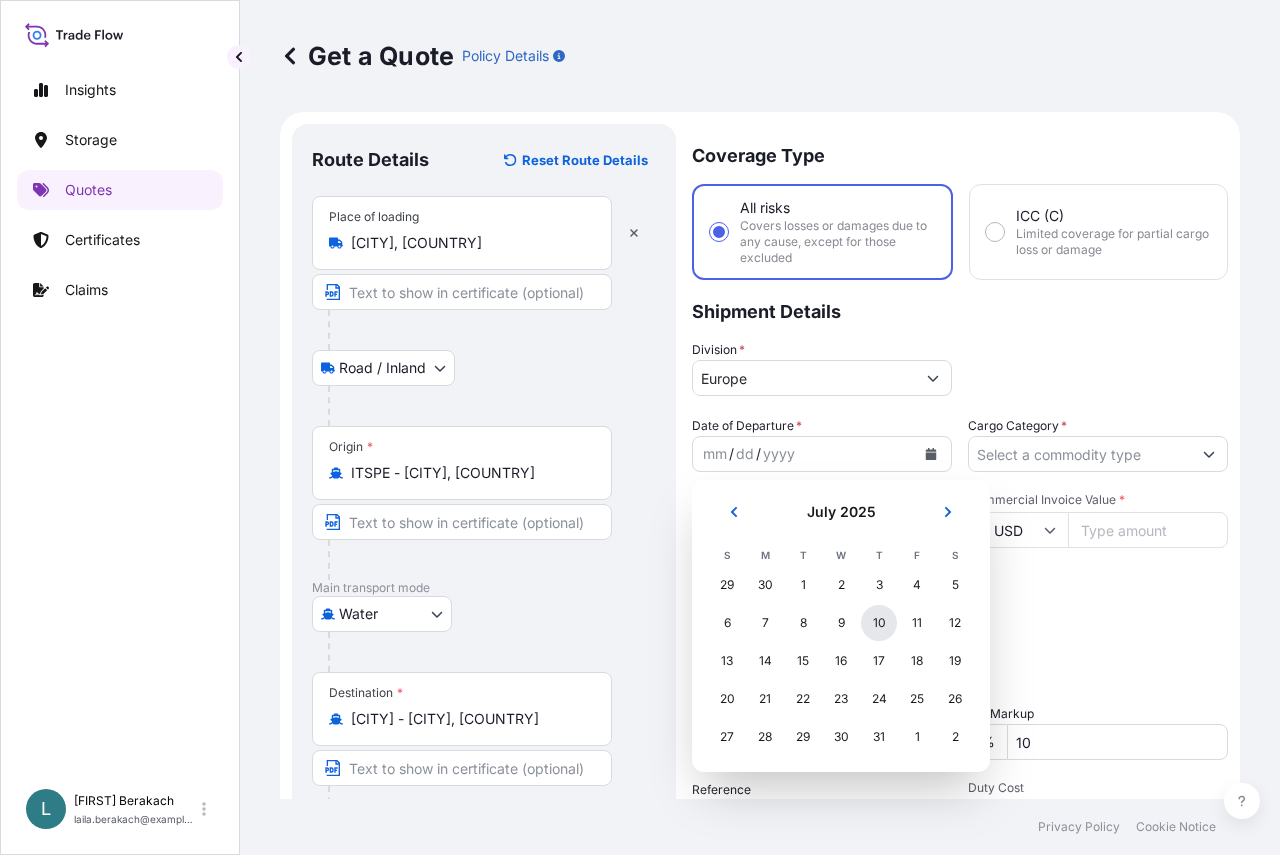 click on "10" at bounding box center [879, 623] 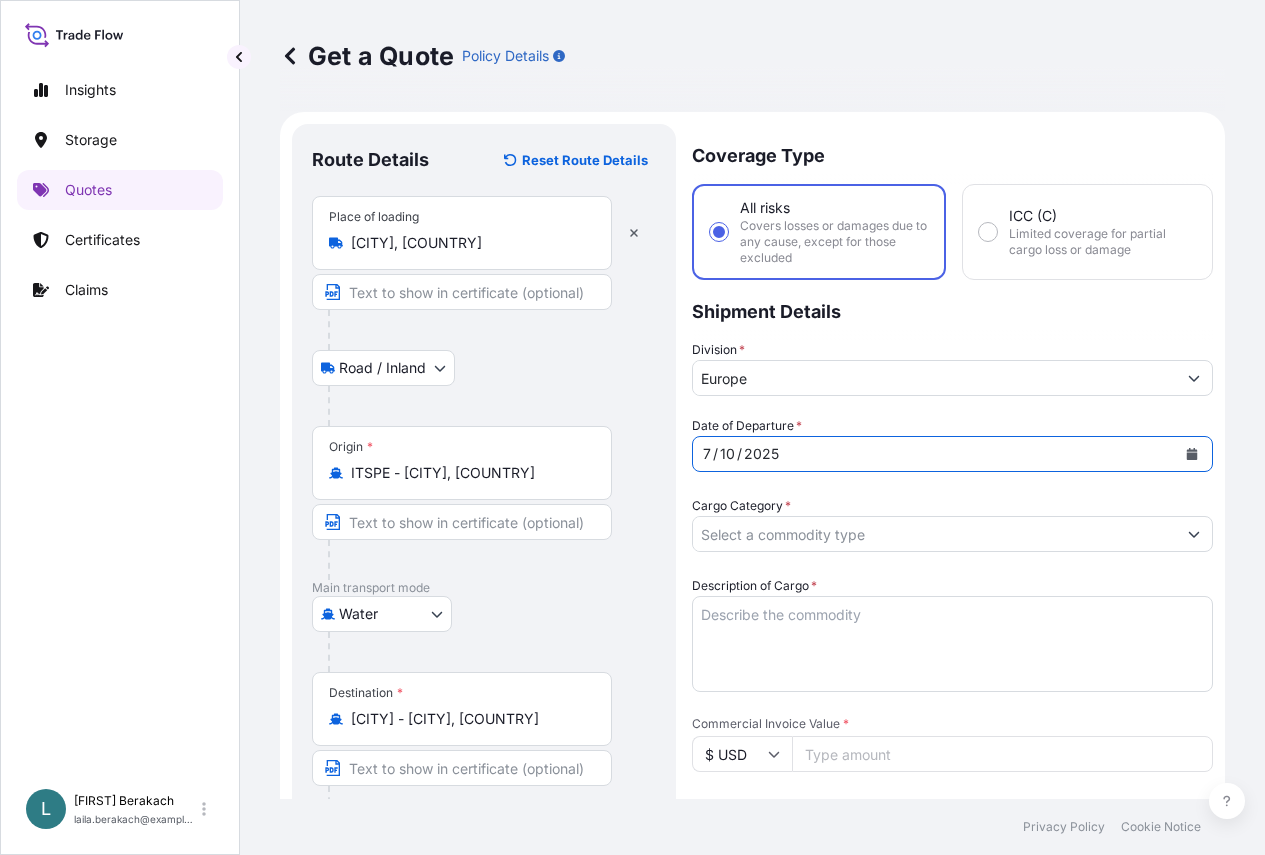 click on "Cargo Category *" at bounding box center (934, 534) 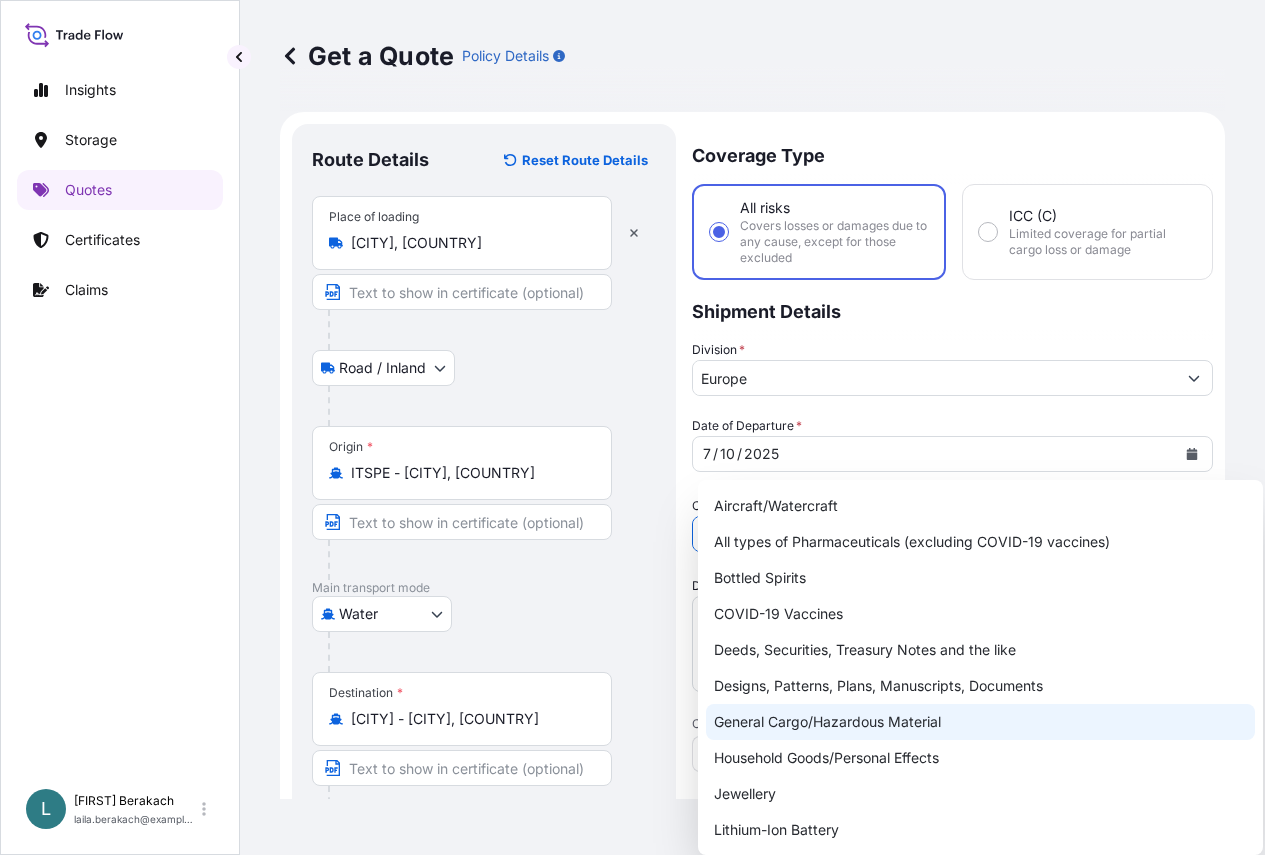 click on "General Cargo/Hazardous Material" at bounding box center (980, 722) 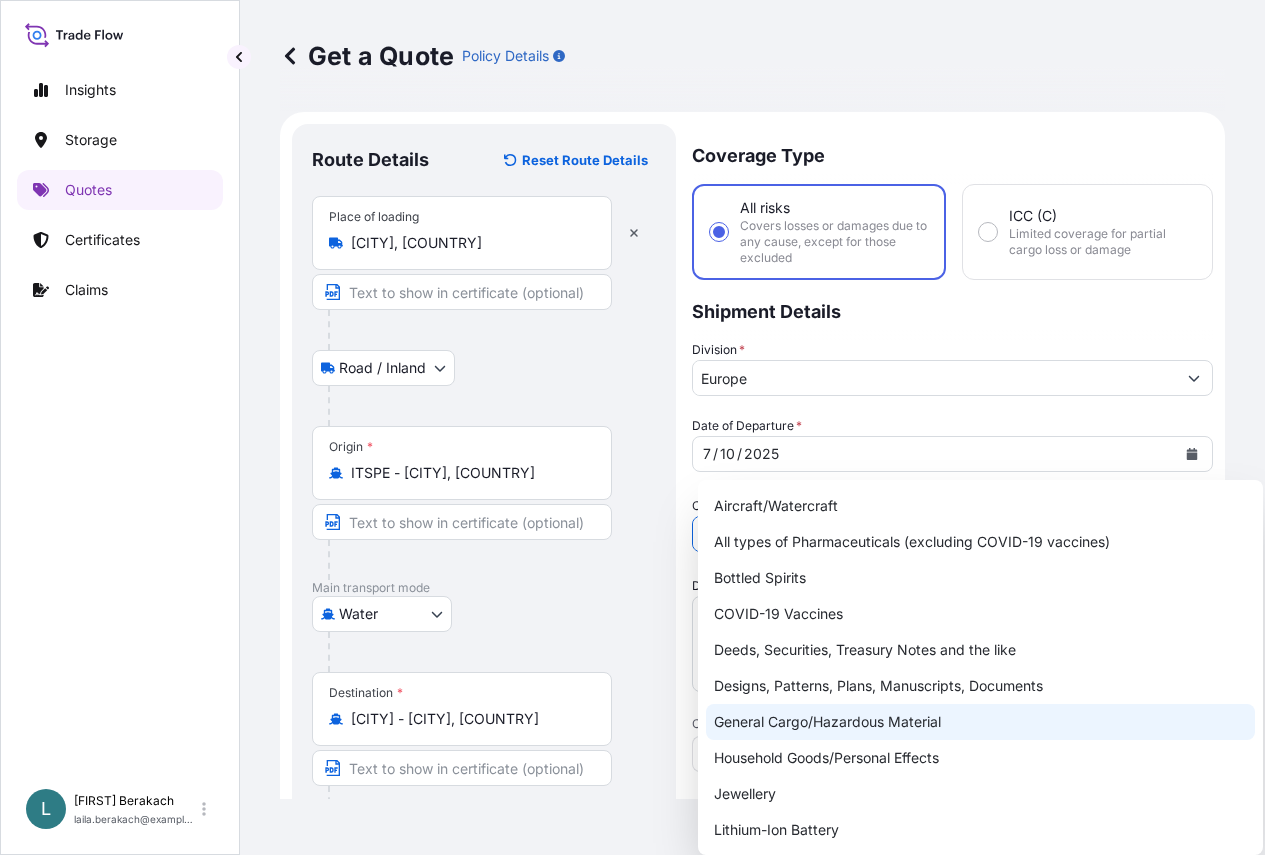 type on "General Cargo/Hazardous Material" 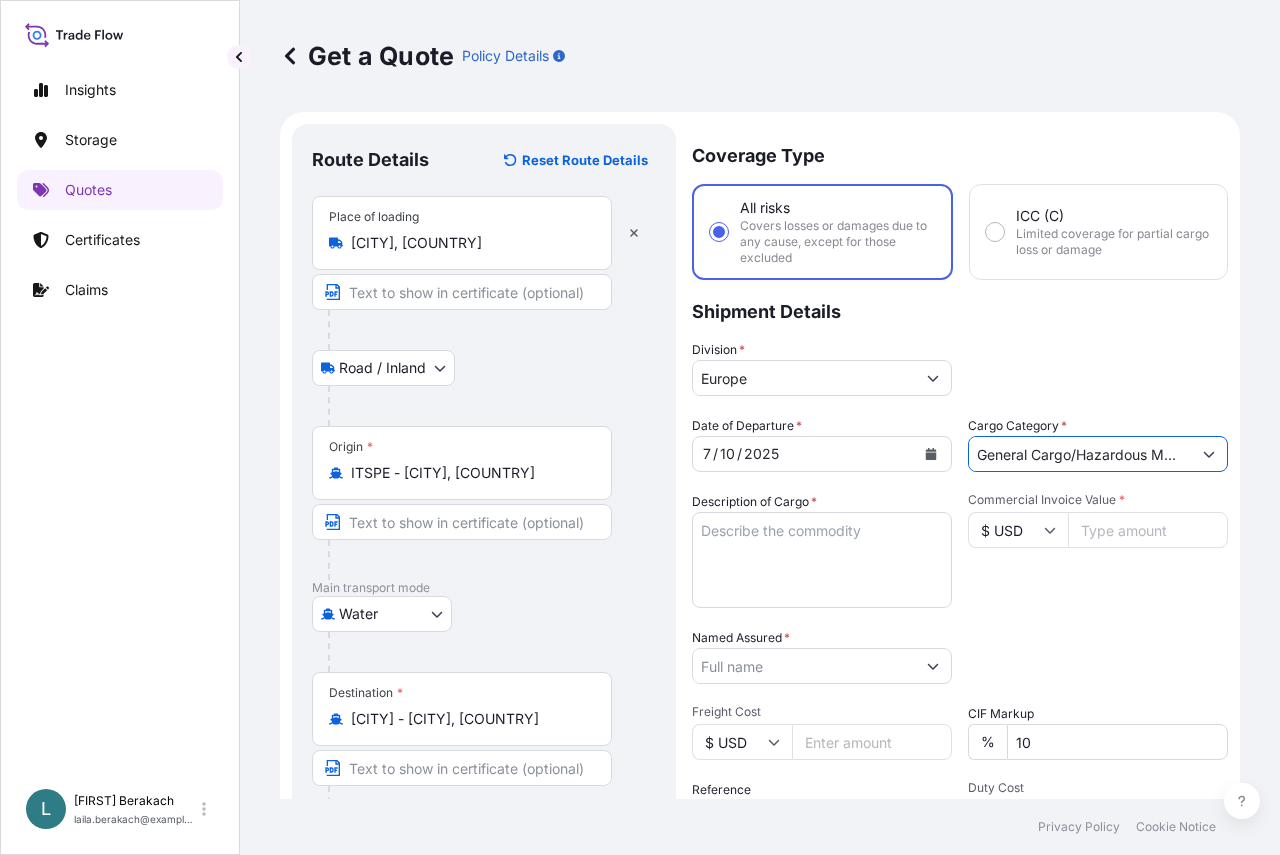 click on "Description of Cargo *" at bounding box center (822, 560) 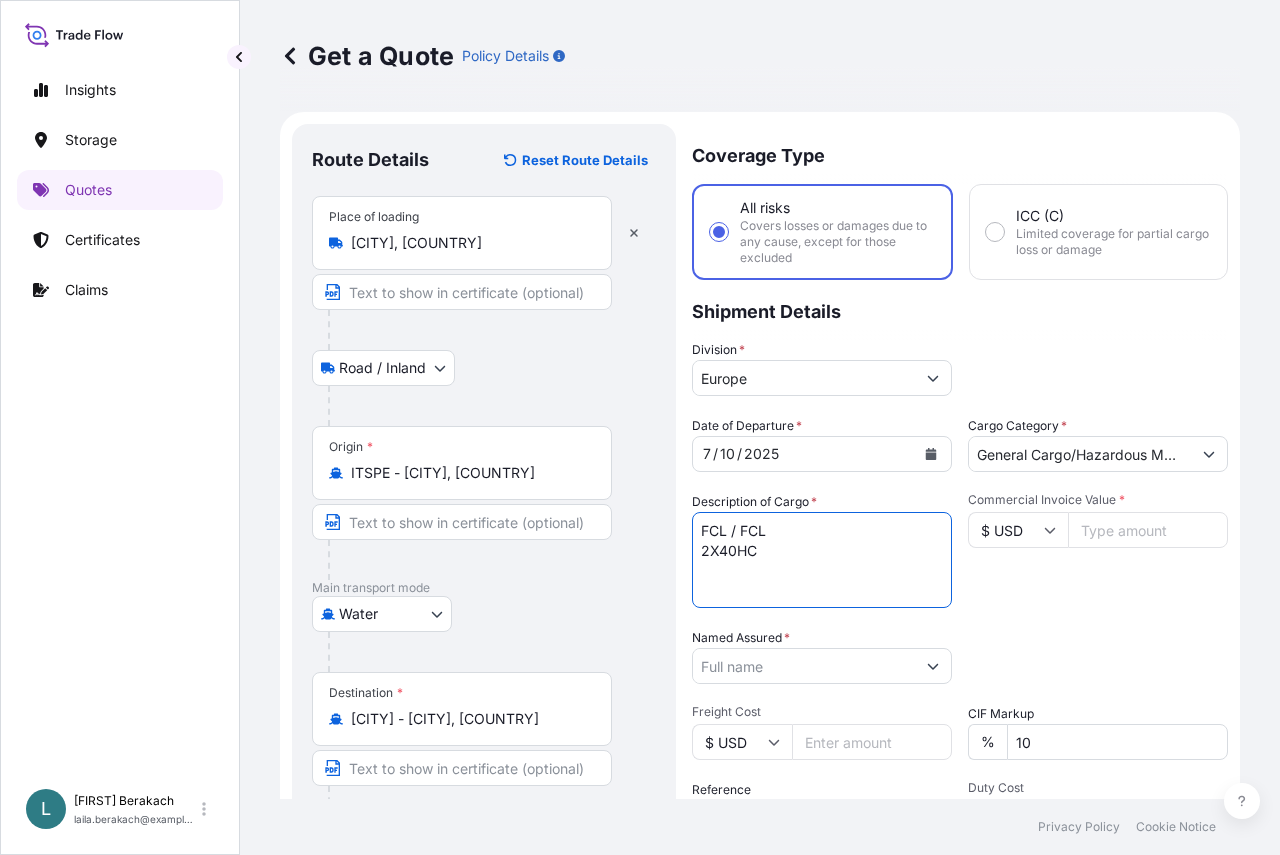 click on "FCL / FCL
2X40HC" at bounding box center [822, 560] 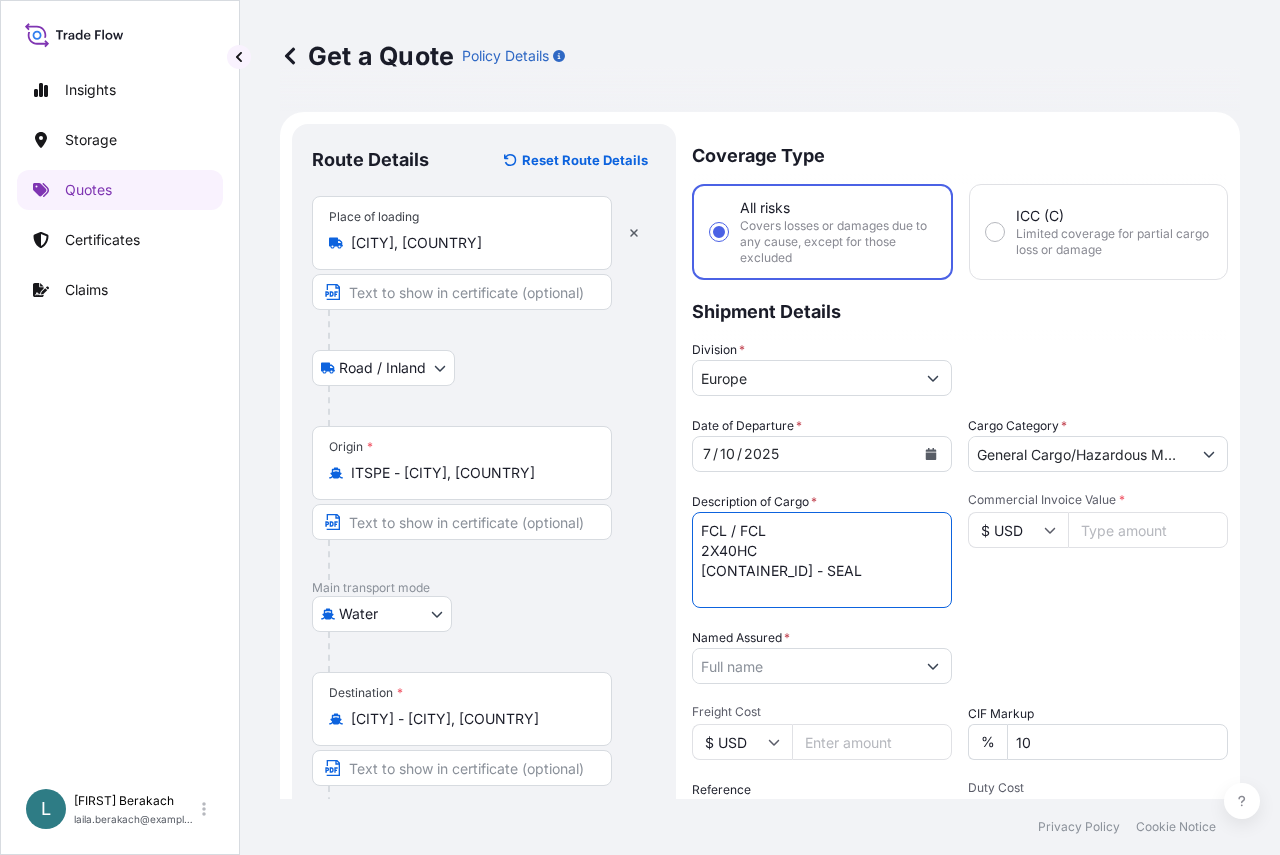 drag, startPoint x: 868, startPoint y: 567, endPoint x: 860, endPoint y: 550, distance: 18.788294 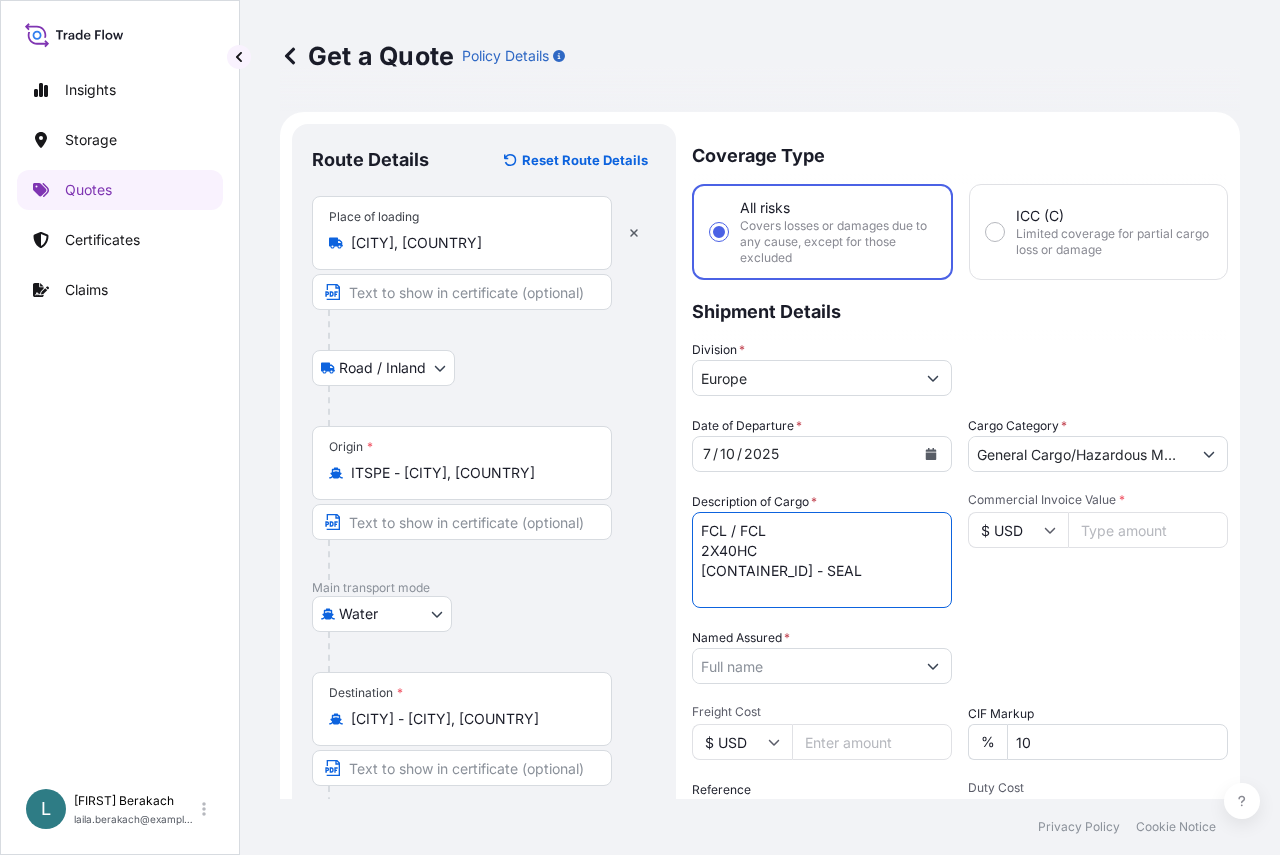 click on "FCL / FCL
2X40HC
[CONTAINER_ID] - SEAL" at bounding box center (822, 560) 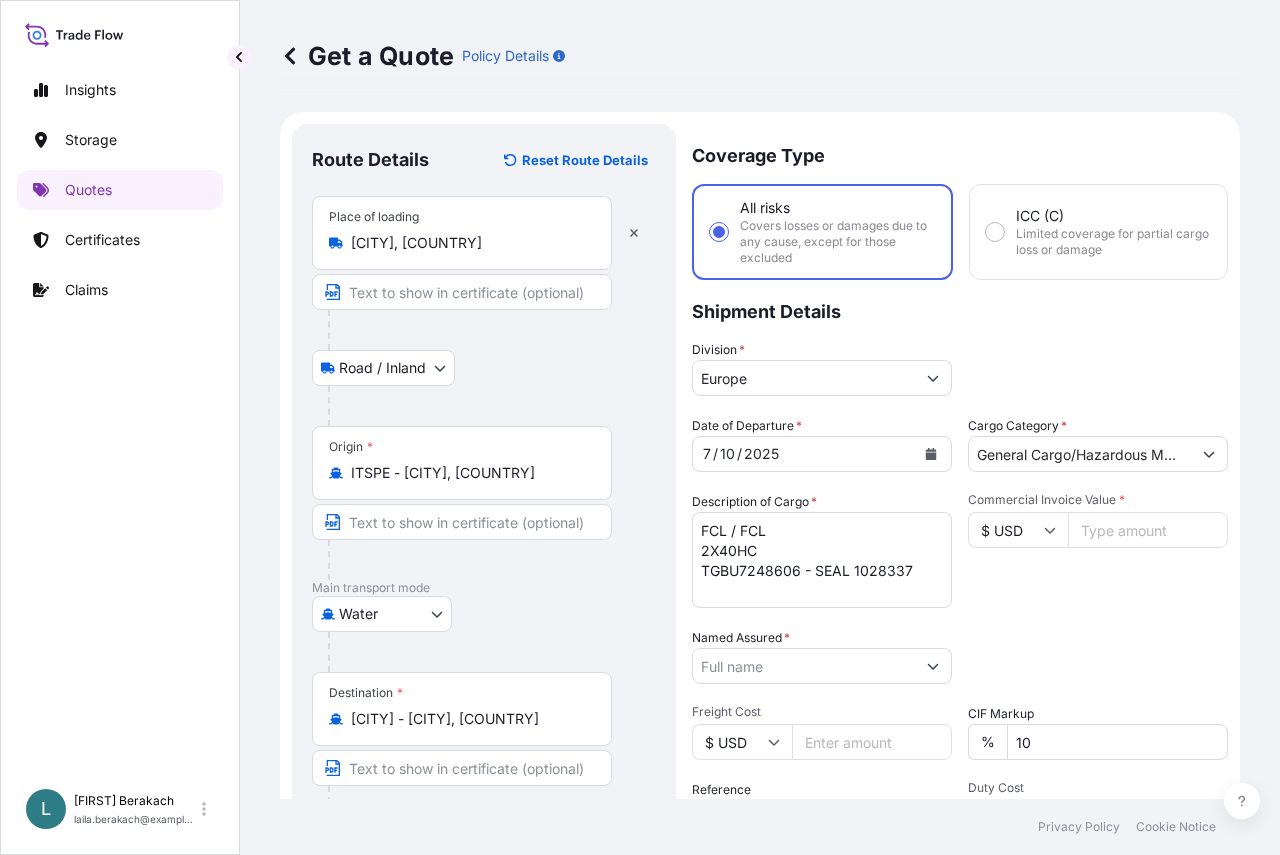 click on "FCL / FCL
2X40HC
TGBU7248606 - SEAL 1028337" at bounding box center [822, 560] 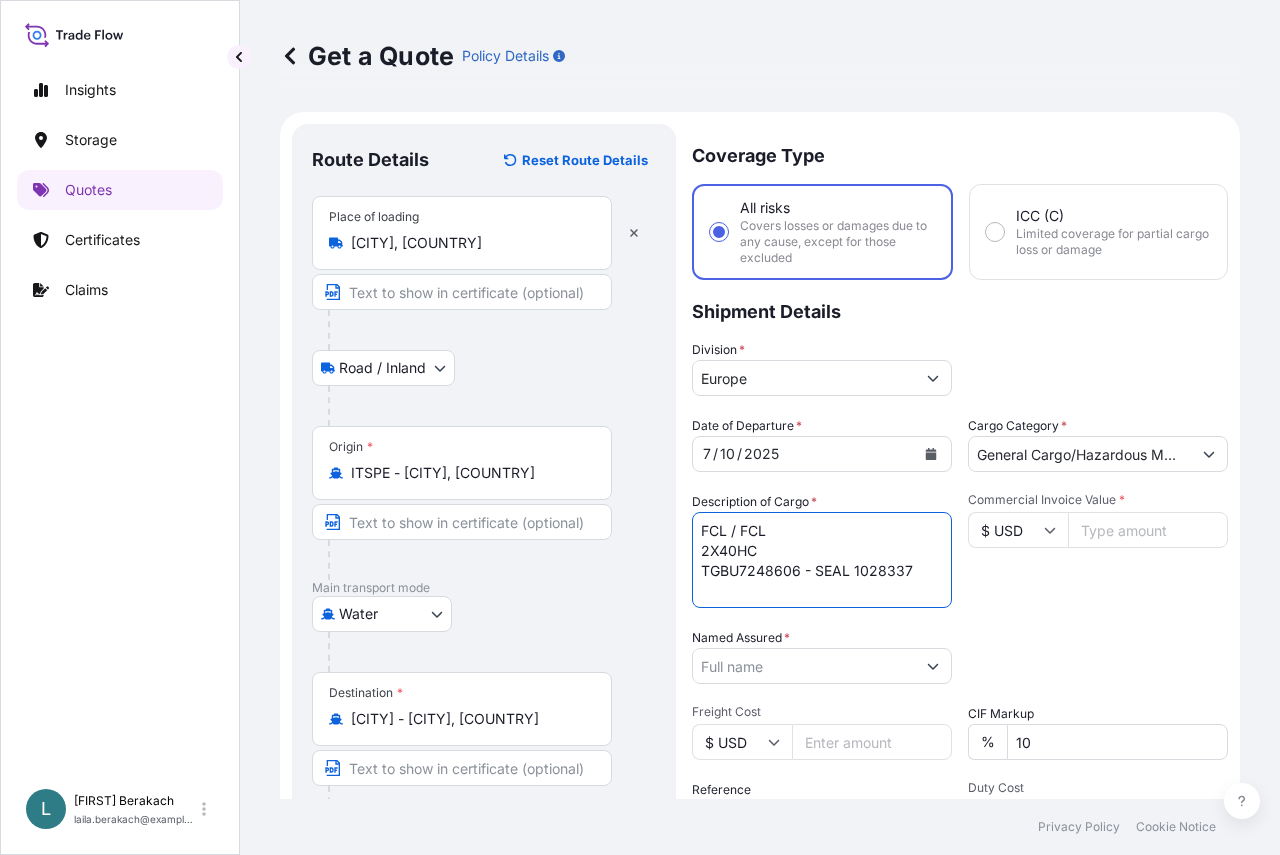 paste on "[NUMBER]" 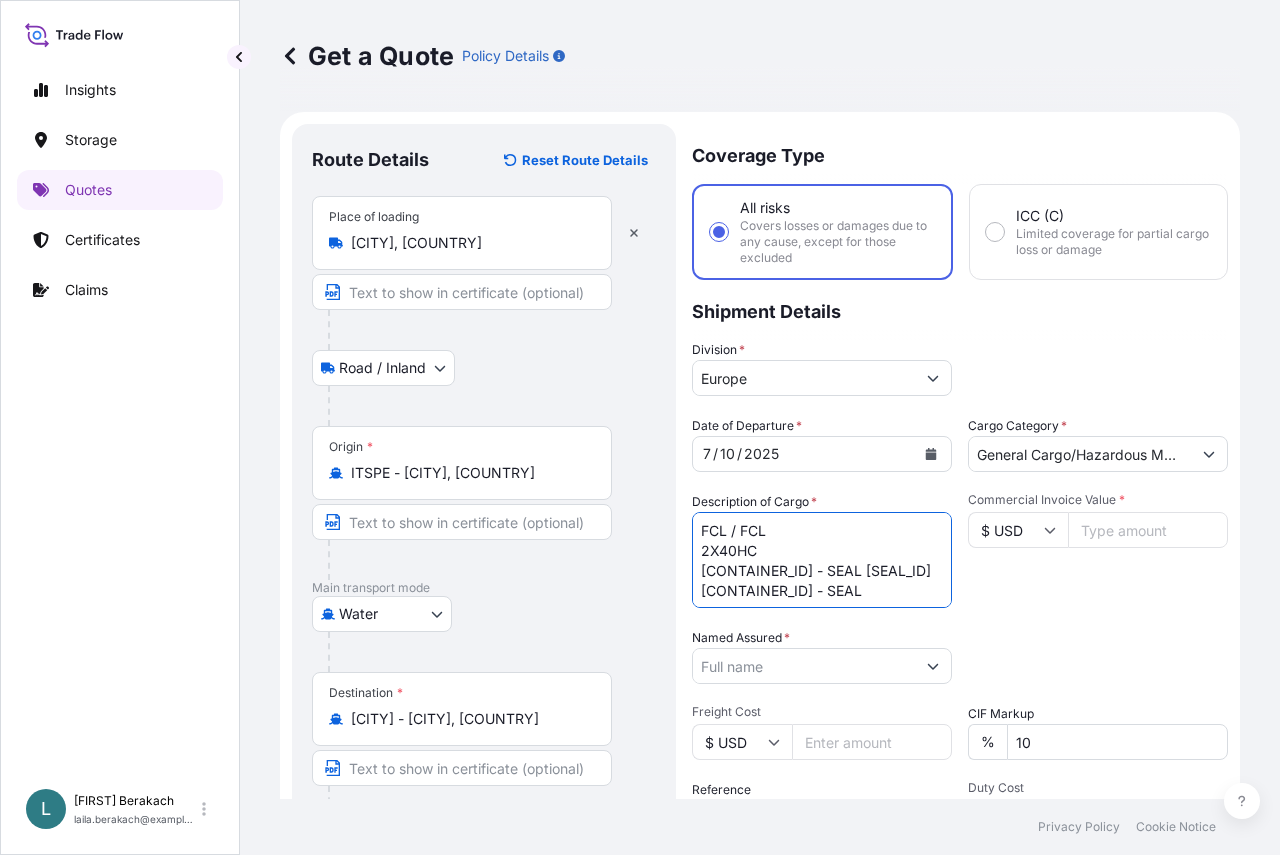 click on "FCL / FCL
2X40HC
[CONTAINER_ID] - SEAL [SEAL_ID]
[CONTAINER_ID] - SEAL" at bounding box center (822, 560) 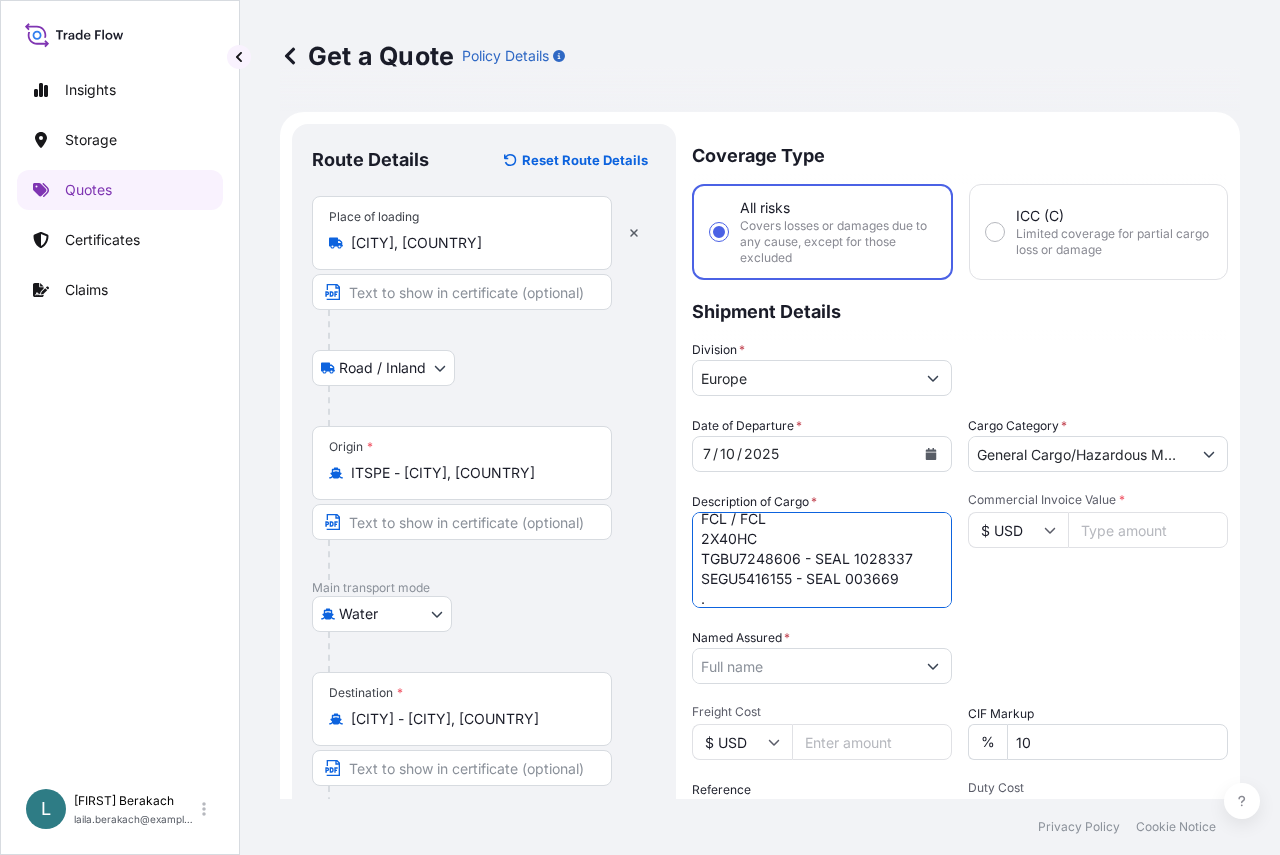 scroll, scrollTop: 32, scrollLeft: 0, axis: vertical 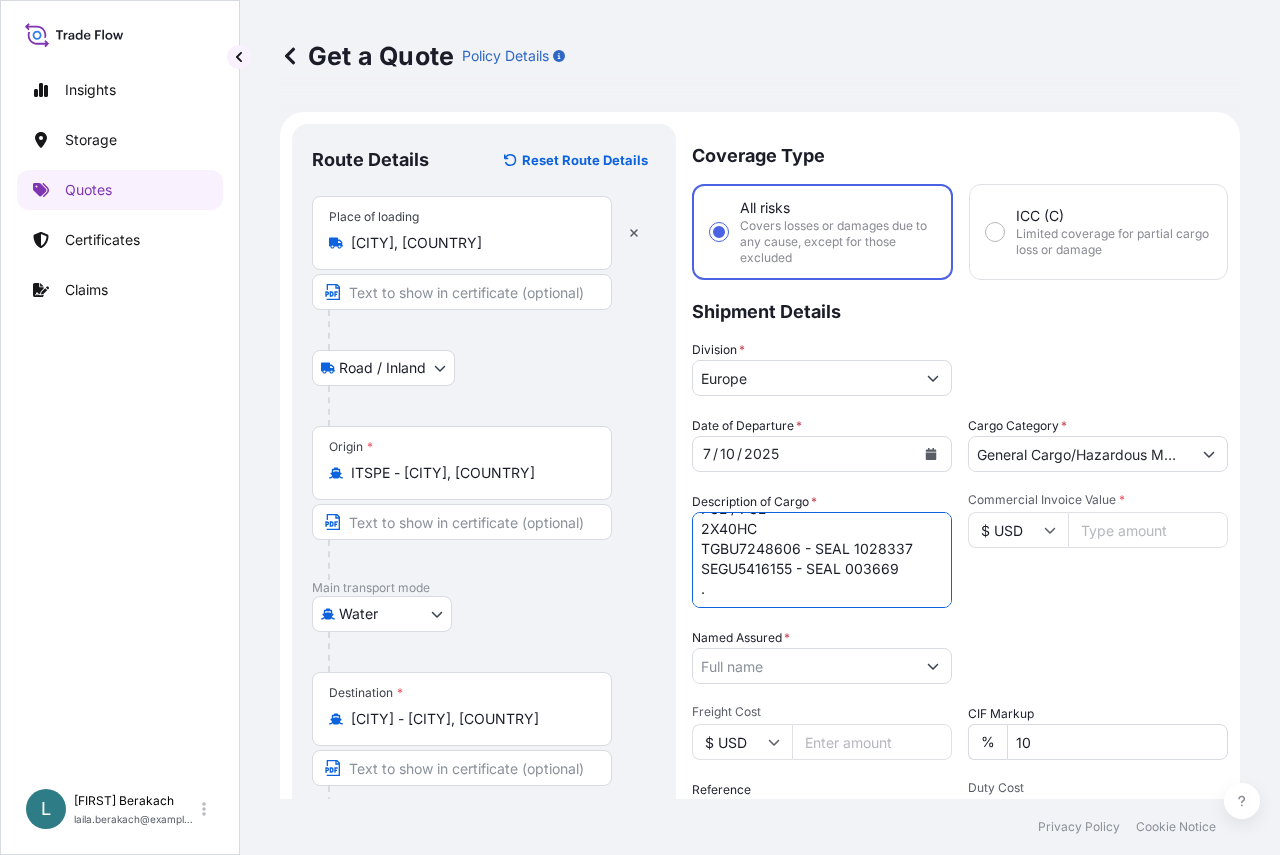 click on "FCL / FCL
2X40HC
TGBU7248606 - SEAL 1028337
SEGU5416155 - SEAL 003669
." at bounding box center [822, 560] 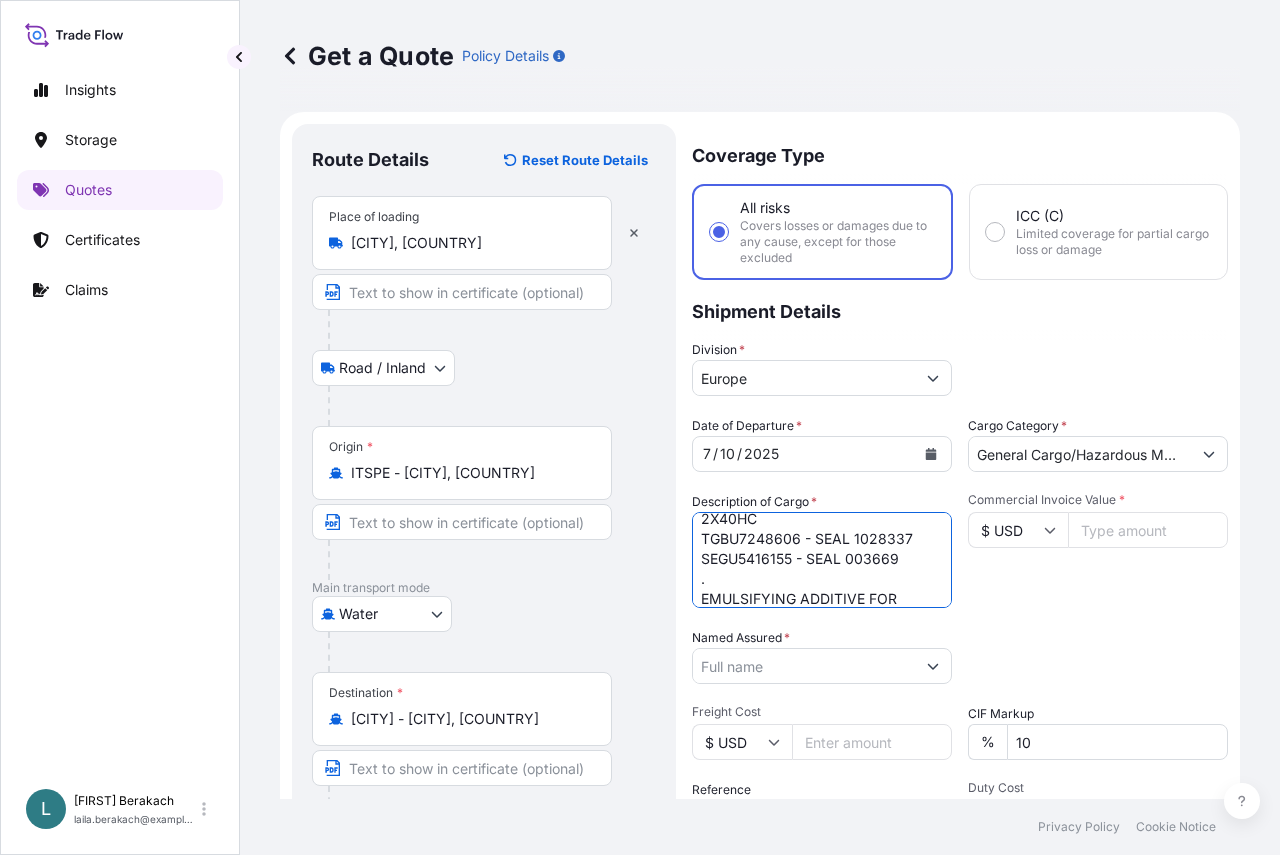 scroll, scrollTop: 52, scrollLeft: 0, axis: vertical 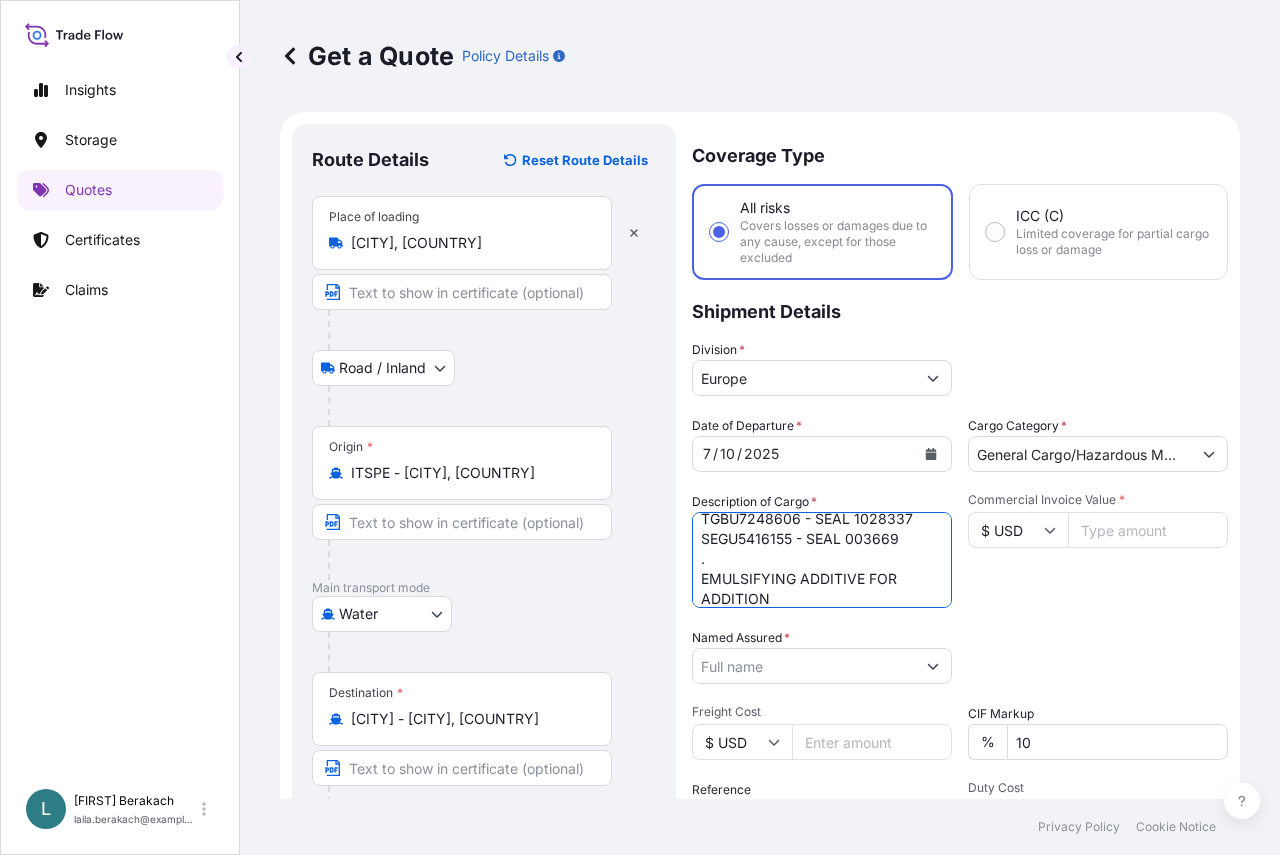 click on "FCL / FCL
2X40HC
TGBU7248606 - SEAL 1028337
SEGU5416155 - SEAL 003669
.
EMULSIFYING ADDITIVE FOR ADDITION" at bounding box center (822, 560) 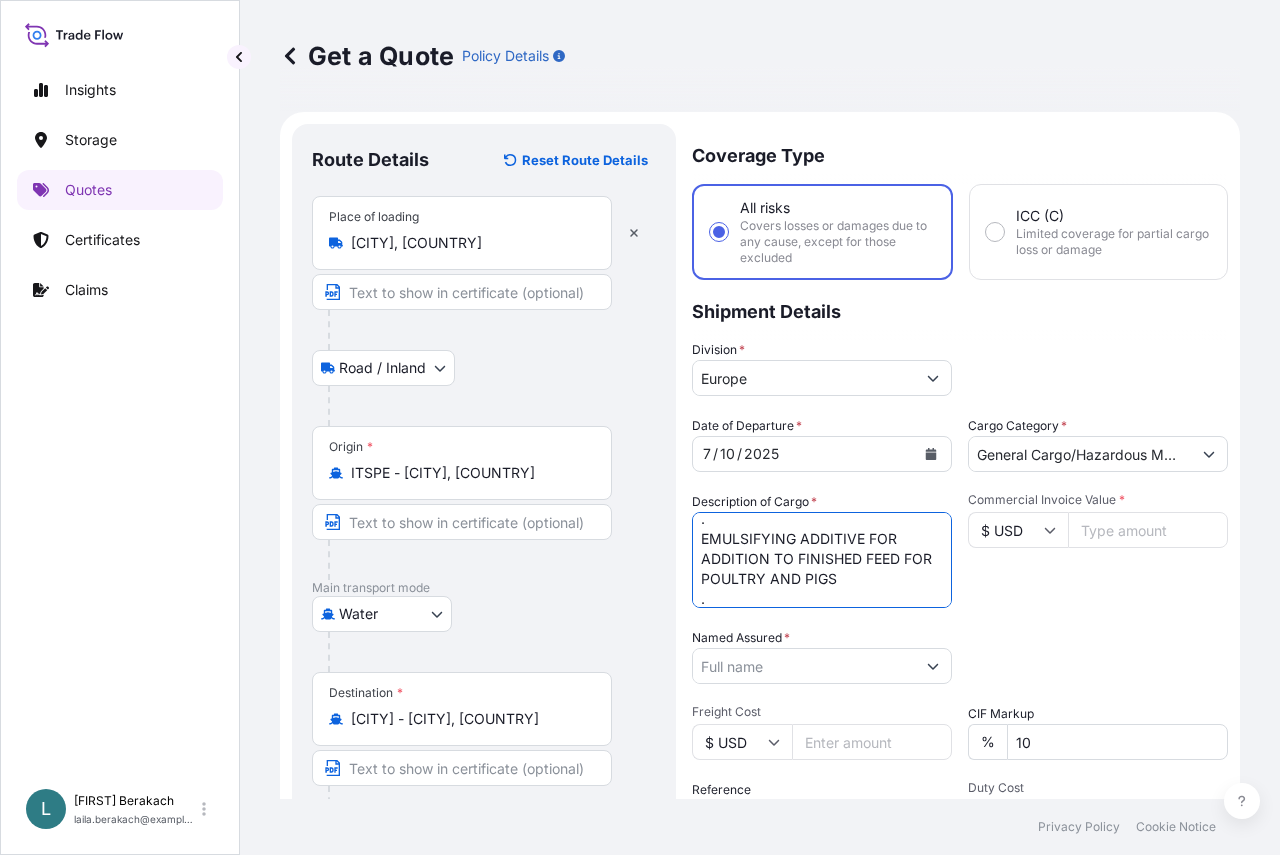 scroll, scrollTop: 112, scrollLeft: 0, axis: vertical 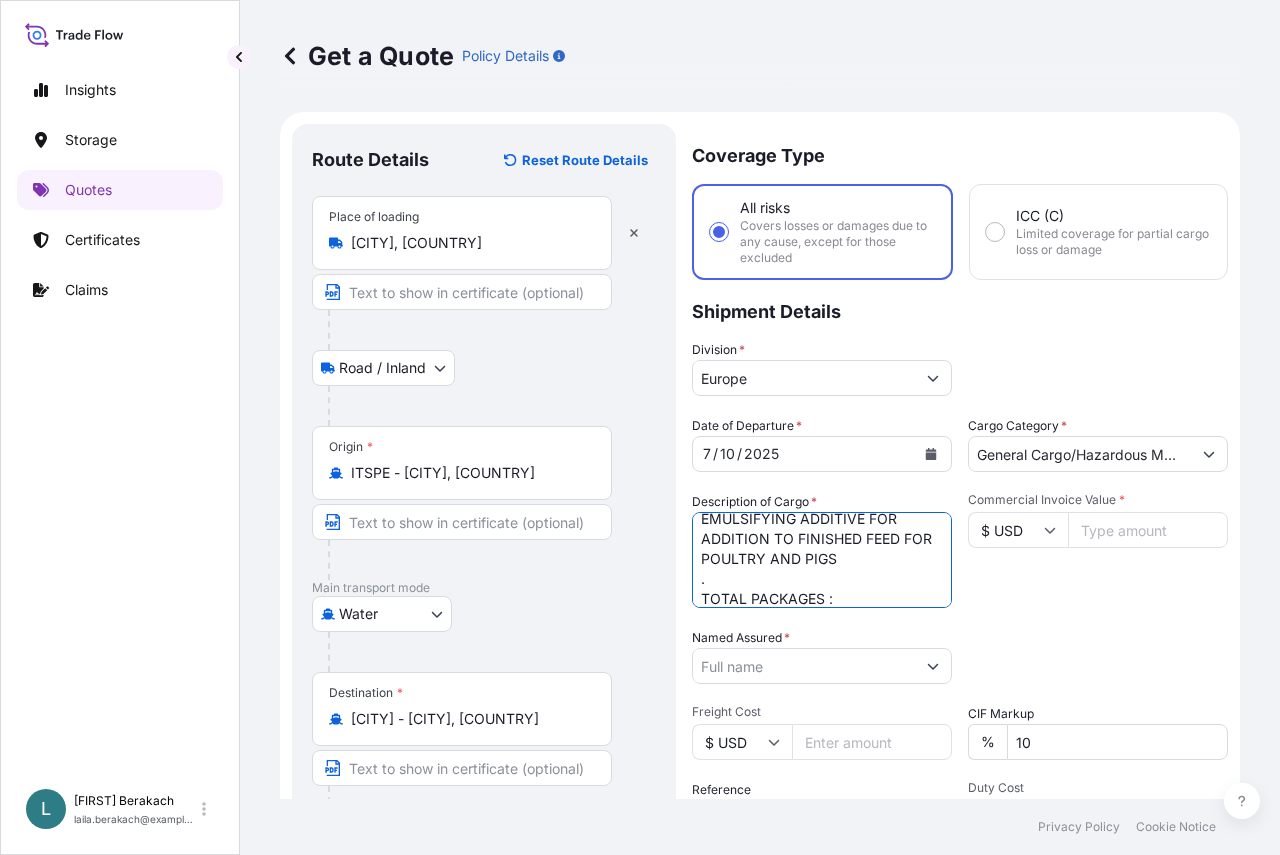 click on "FCL / FCL
2X40HC
TGBU7248606 - SEAL 1028337
SEGU5416155 - SEAL 003669
.
EMULSIFYING ADDITIVE FOR ADDITION TO FINISHED FEED FOR POULTRY AND PIGS
.
TOTAL PACKAGES :" at bounding box center (822, 560) 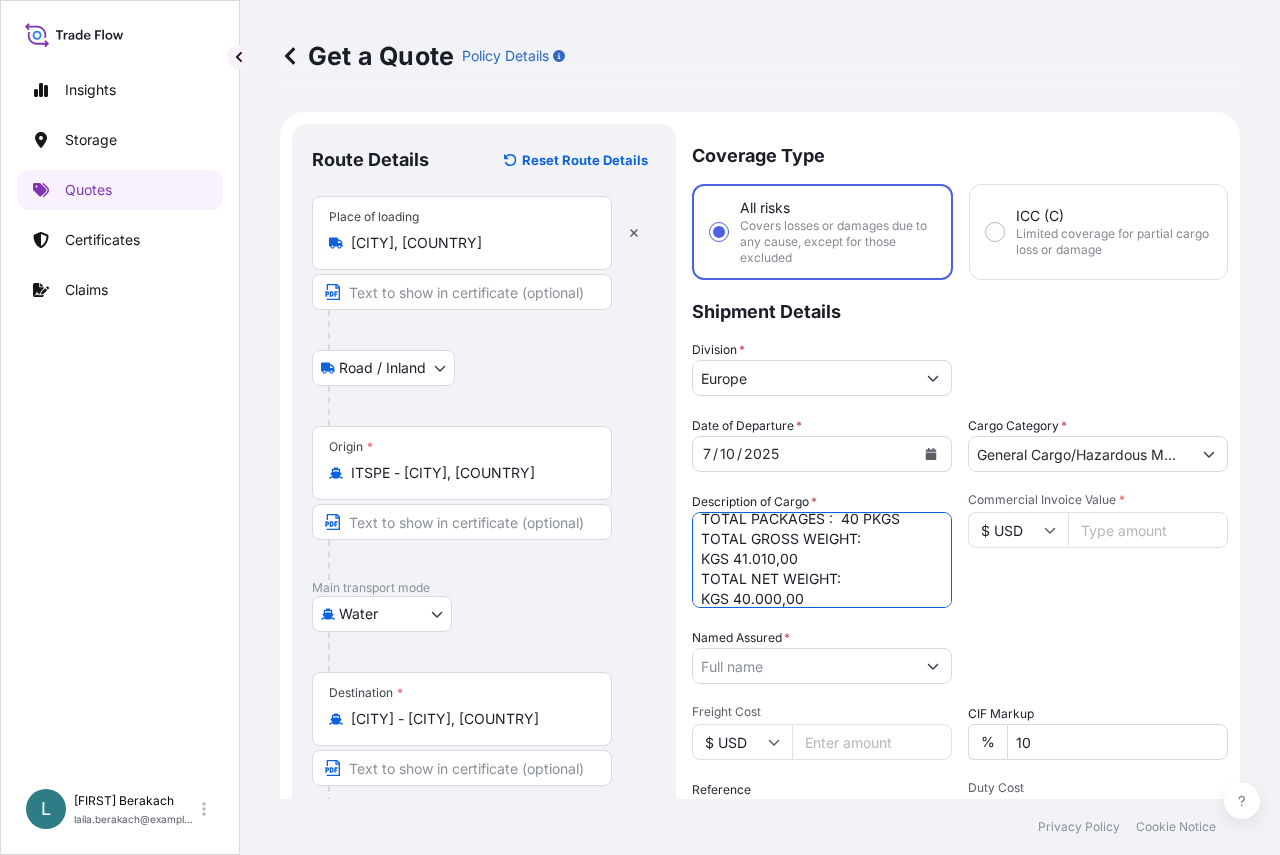 scroll, scrollTop: 212, scrollLeft: 0, axis: vertical 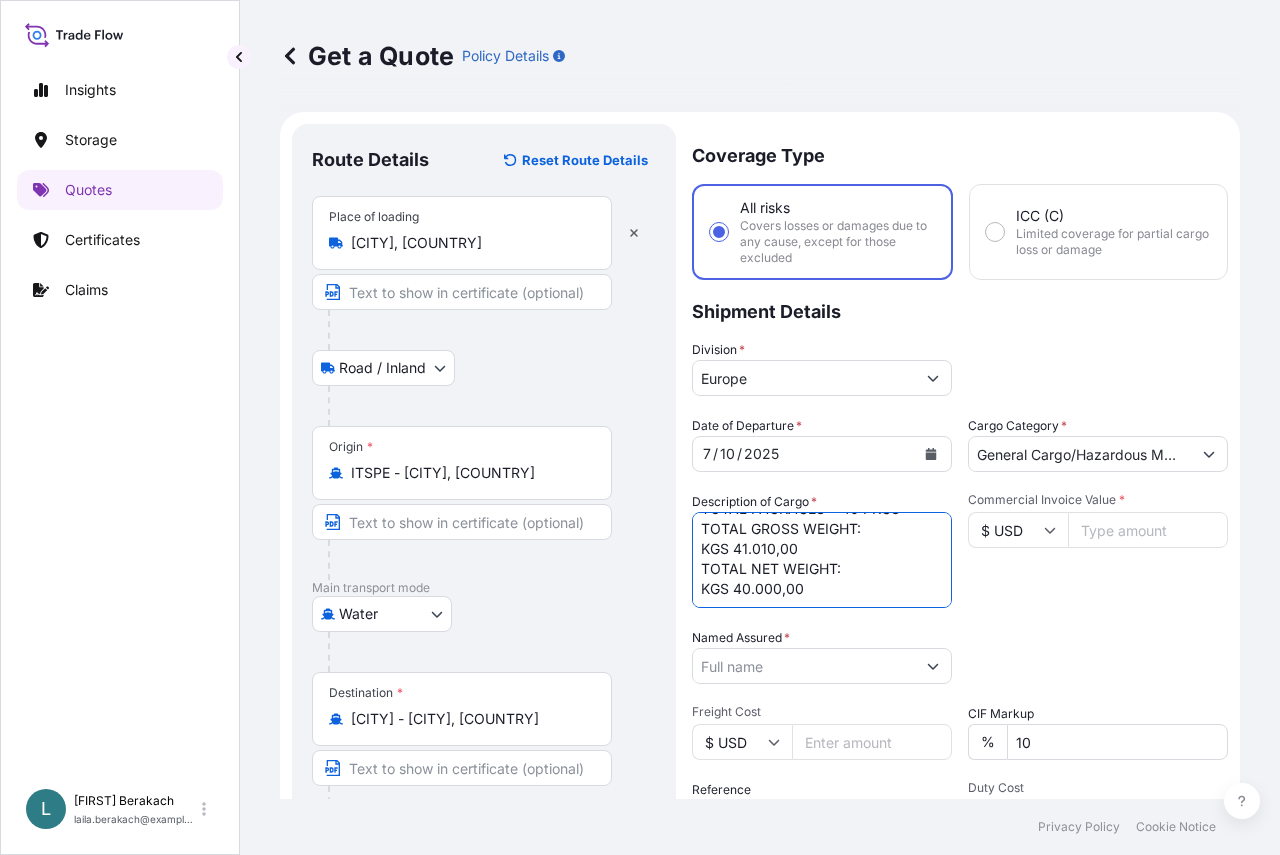 type on "FCL / FCL
2X40HC
TGBU7248606 - SEAL 1028337
SEGU5416155 - SEAL 003669
.
EMULSIFYING ADDITIVE FOR ADDITION TO FINISHED FEED FOR POULTRY AND PIGS
.
TOTAL PACKAGES :  40 PKGS
TOTAL GROSS WEIGHT:
KGS 41.010,00
TOTAL NET WEIGHT:
KGS 40.000,00" 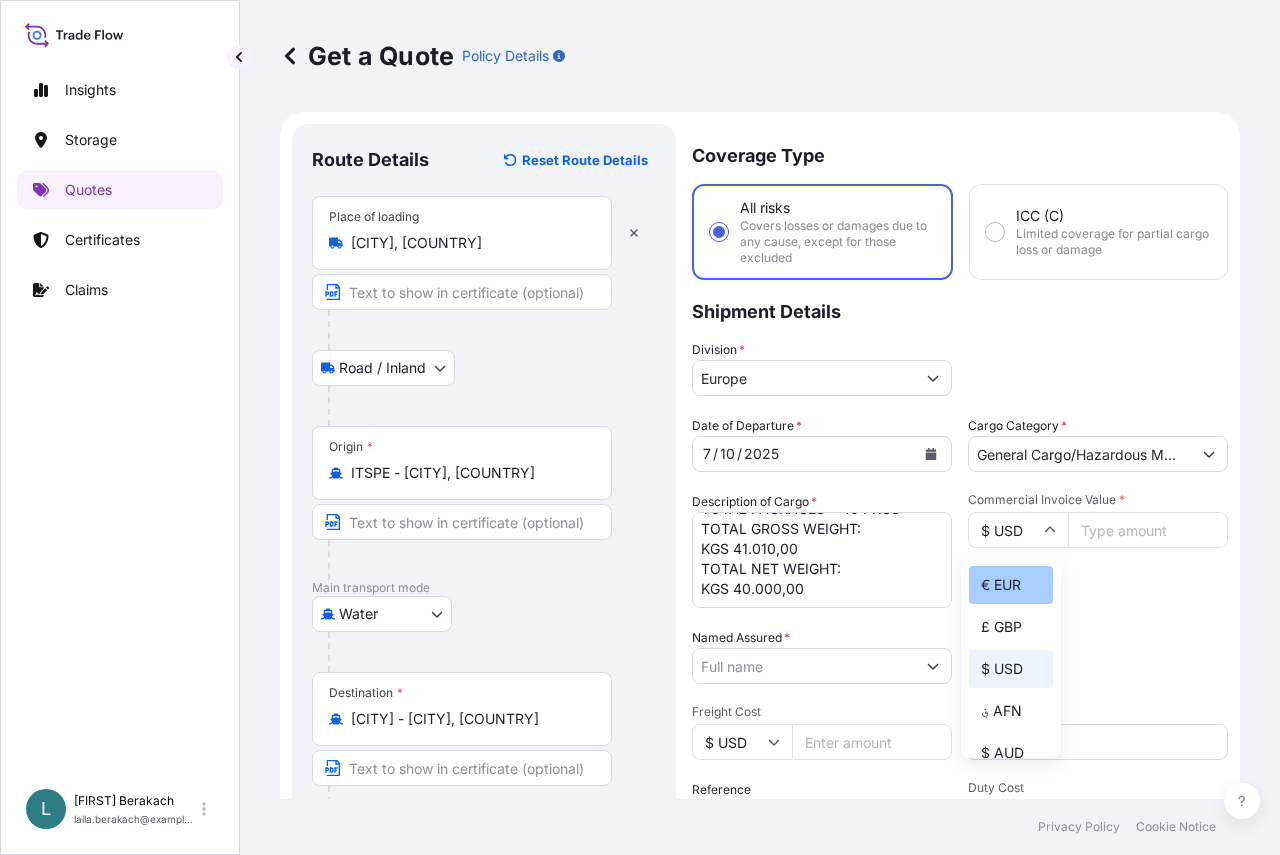 click on "€ EUR" at bounding box center [1011, 585] 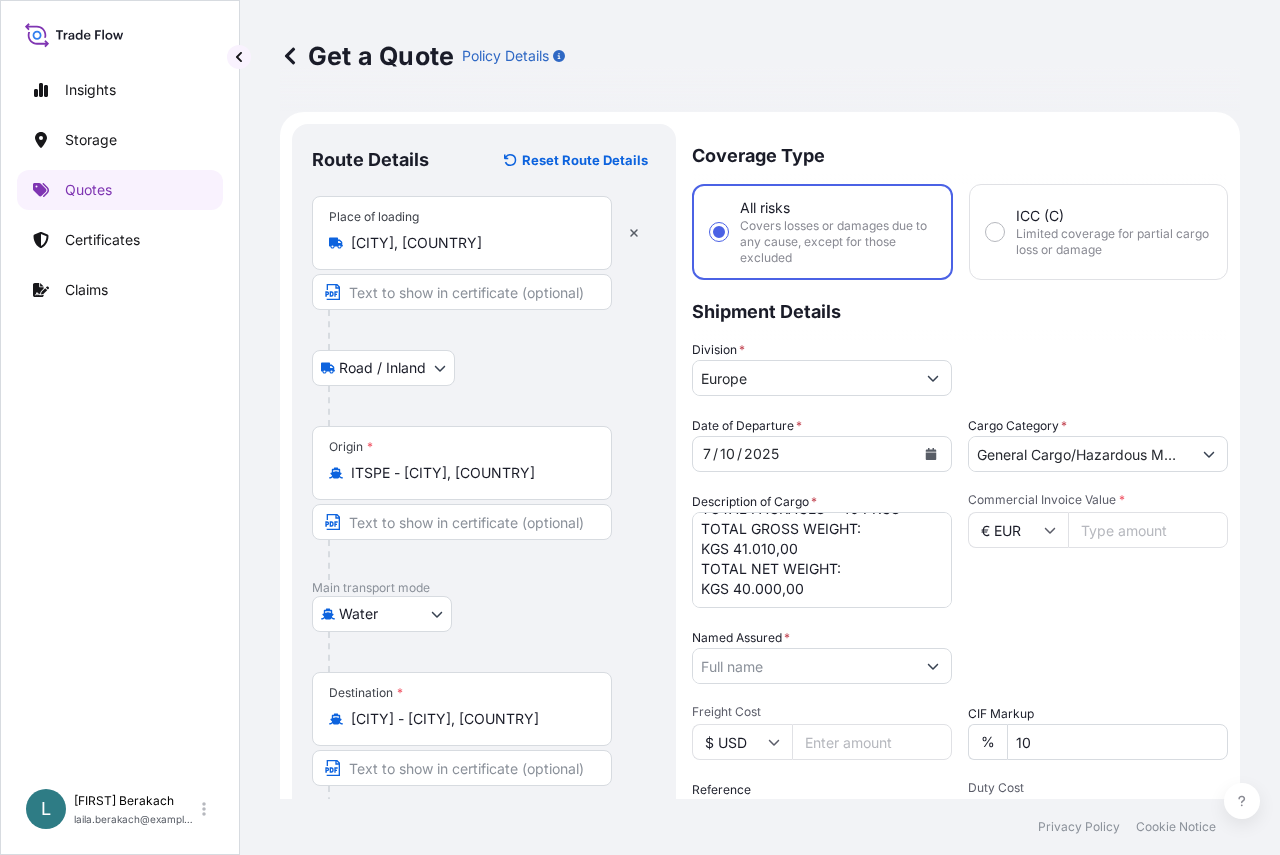 click on "Commercial Invoice Value   *" at bounding box center (1148, 530) 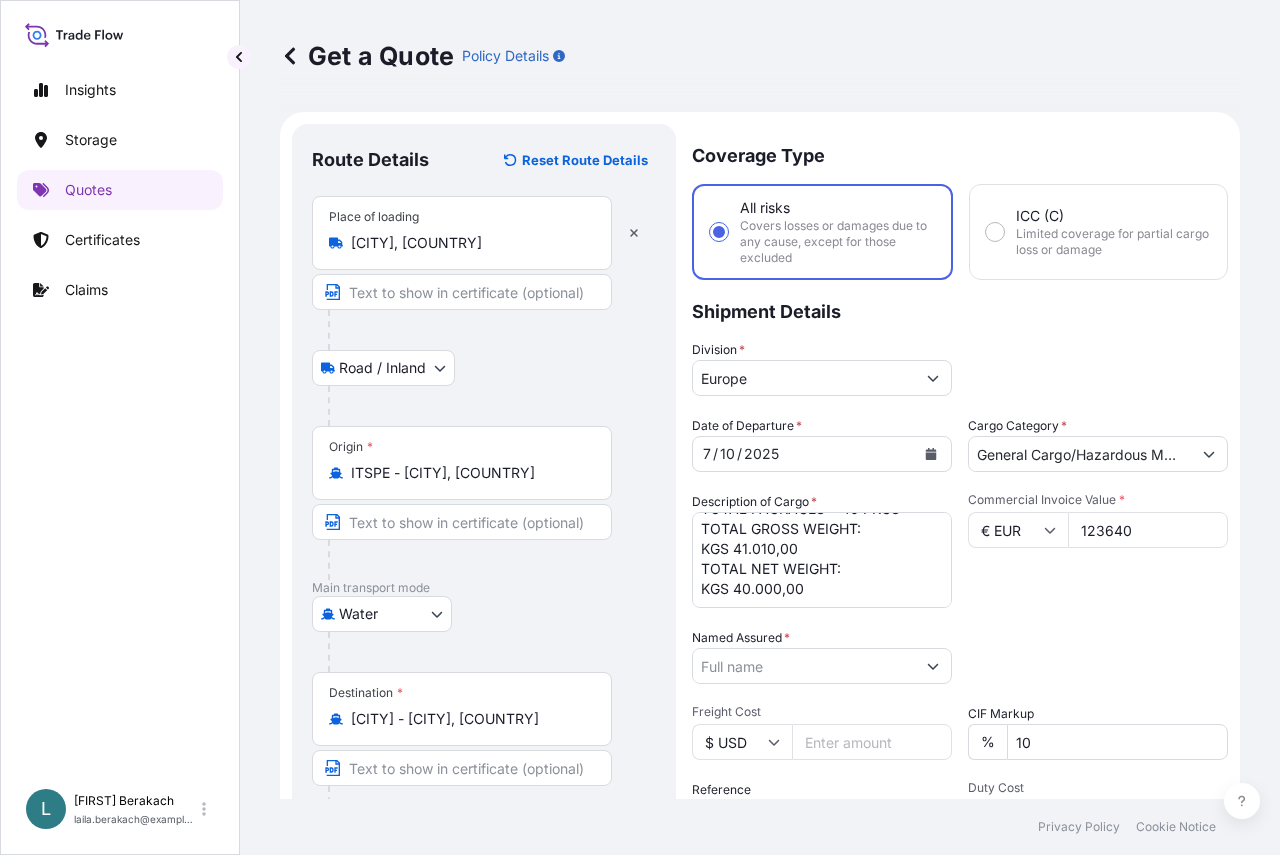 type on "123640" 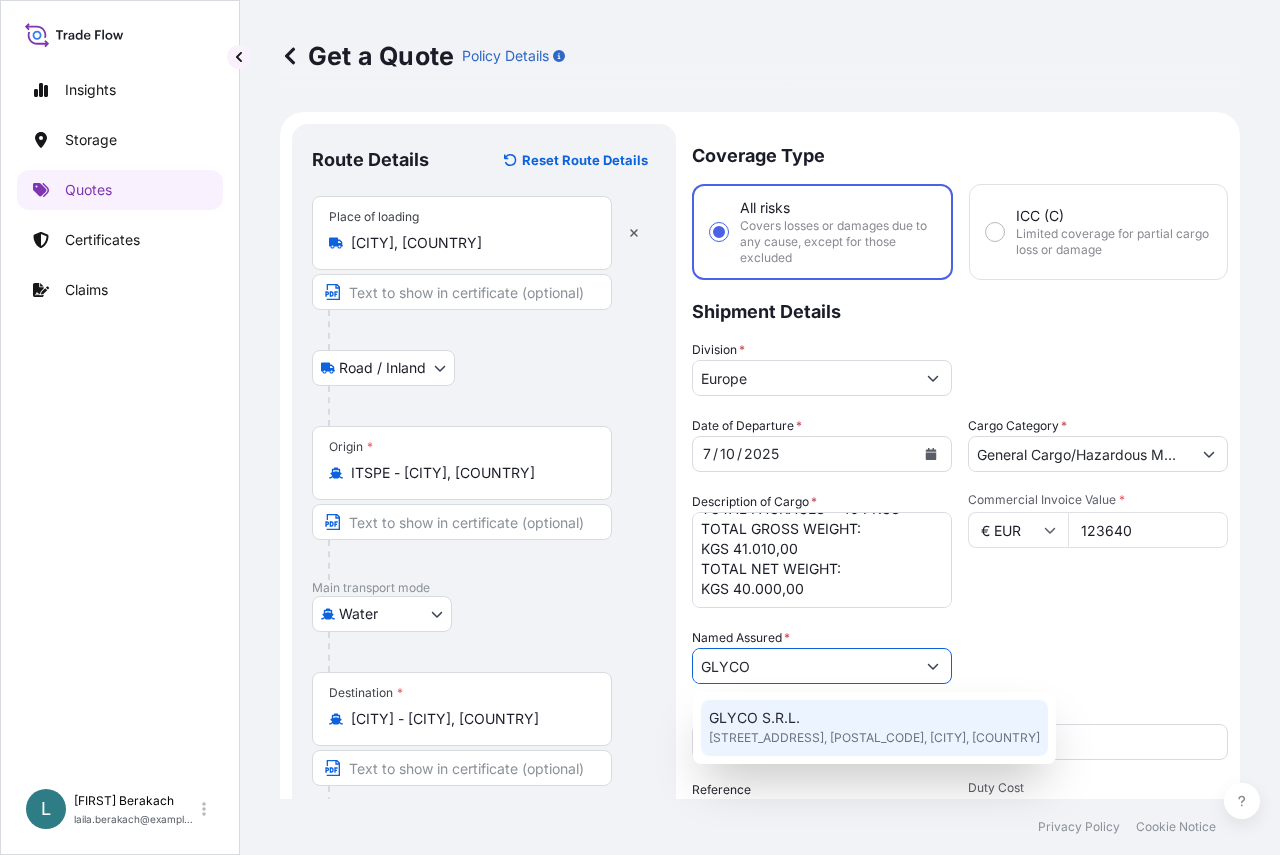 click on "[STREET_ADDRESS], [POSTAL_CODE], [CITY], [COUNTRY]" at bounding box center (874, 738) 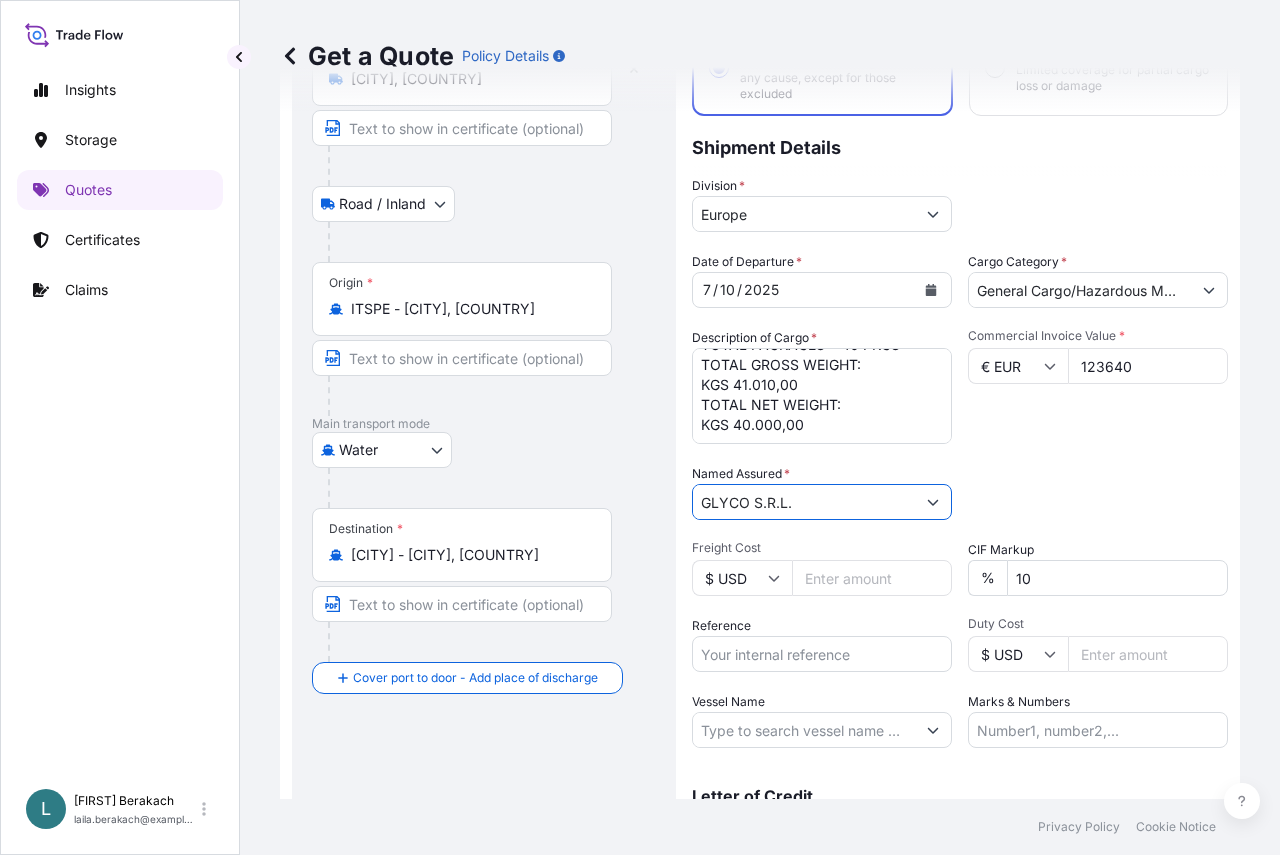 scroll, scrollTop: 200, scrollLeft: 0, axis: vertical 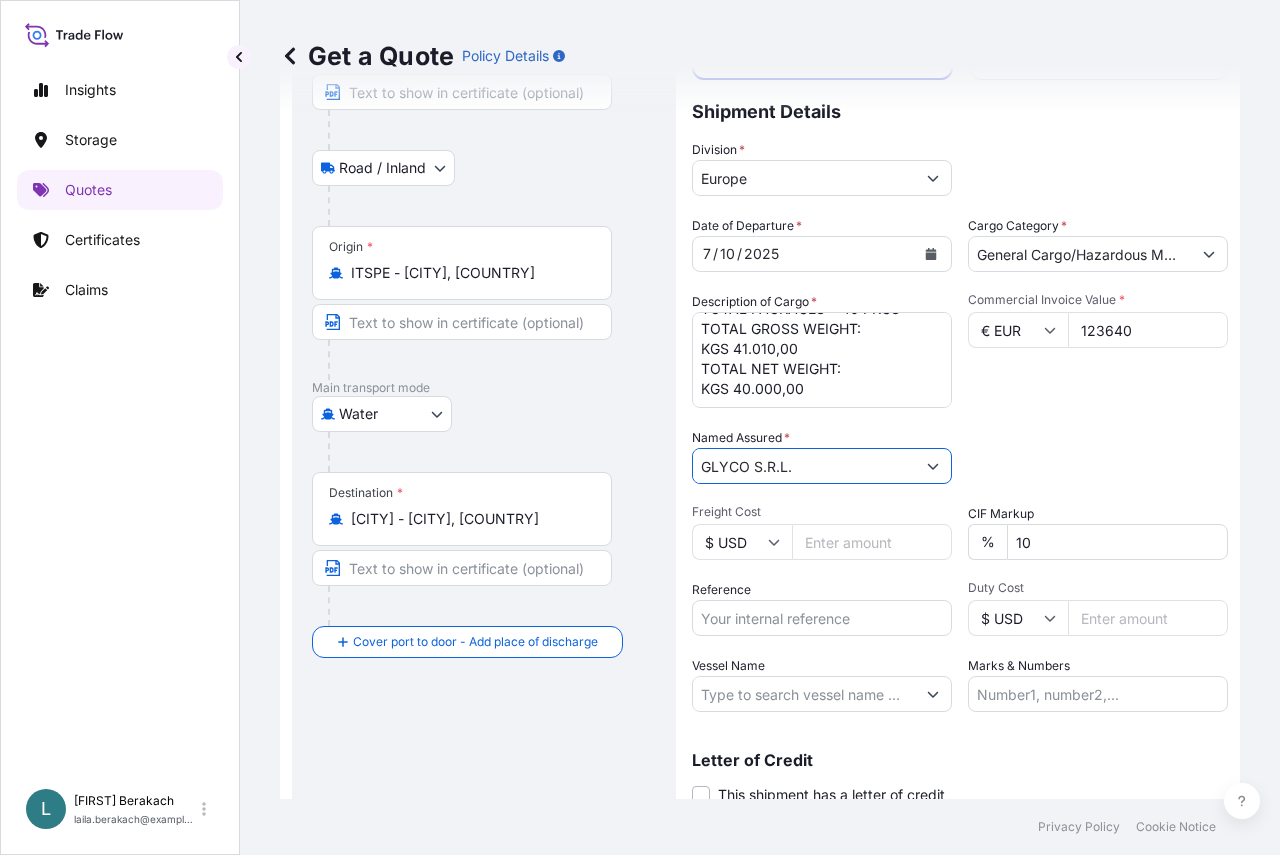 type on "GLYCO S.R.L." 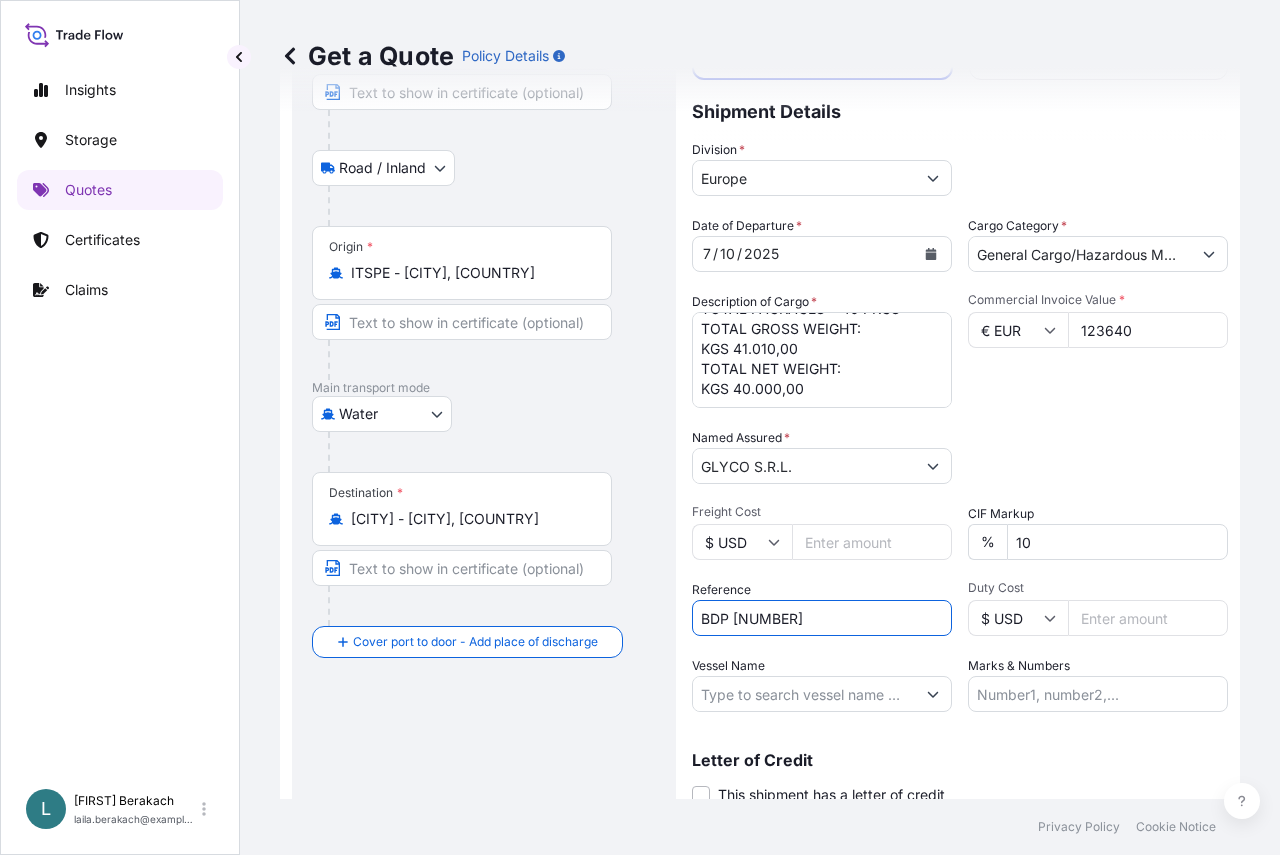 type on "BDP [NUMBER]" 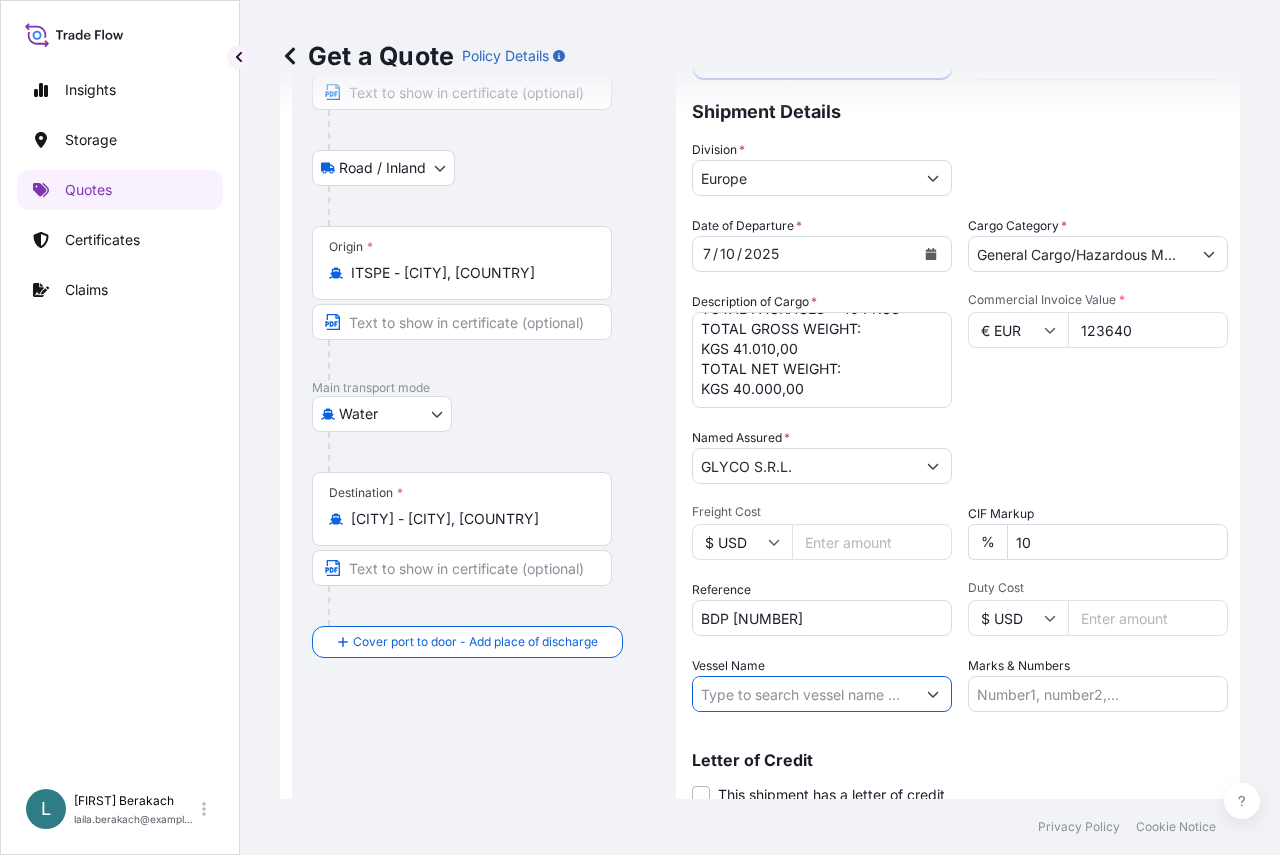 click on "Vessel Name" at bounding box center [804, 694] 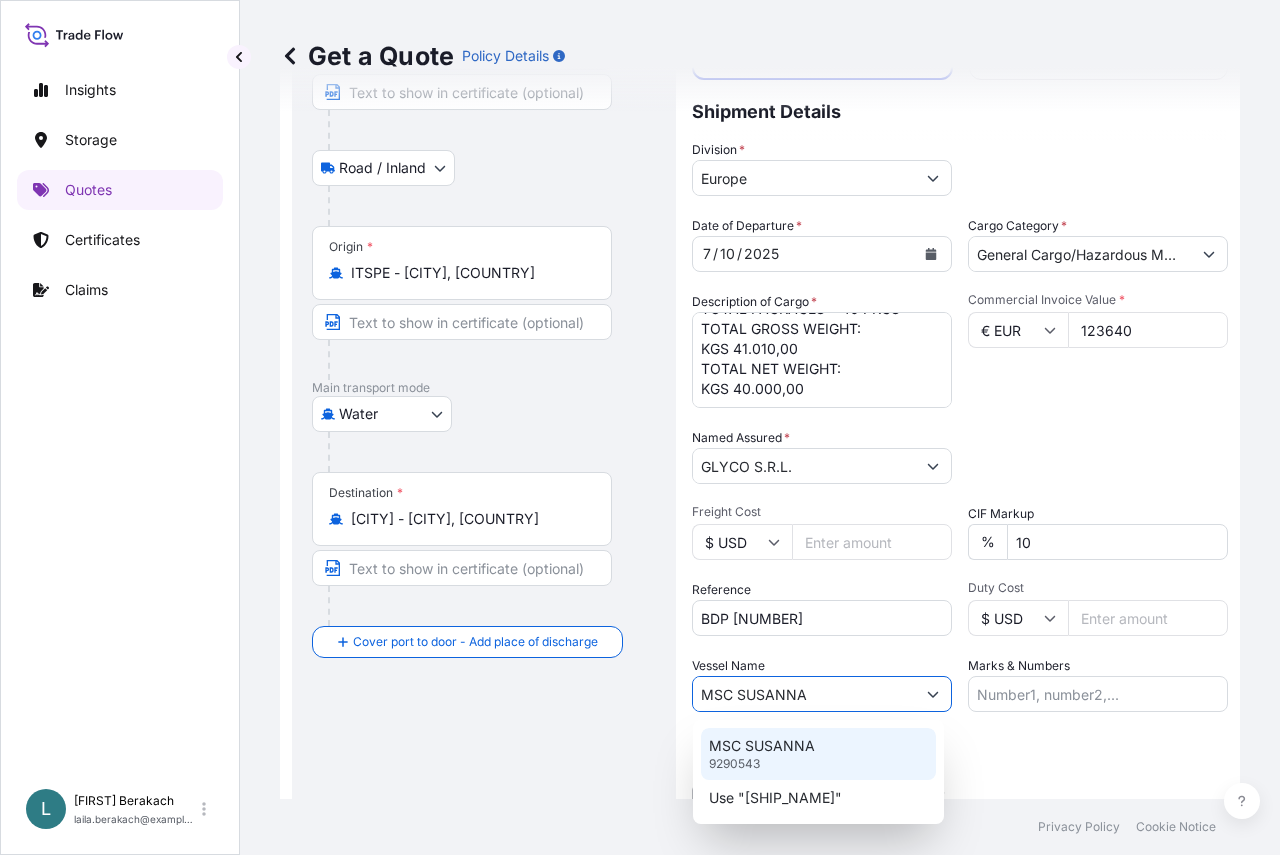 click on "[BRAND] [NUMBER]" at bounding box center (818, 754) 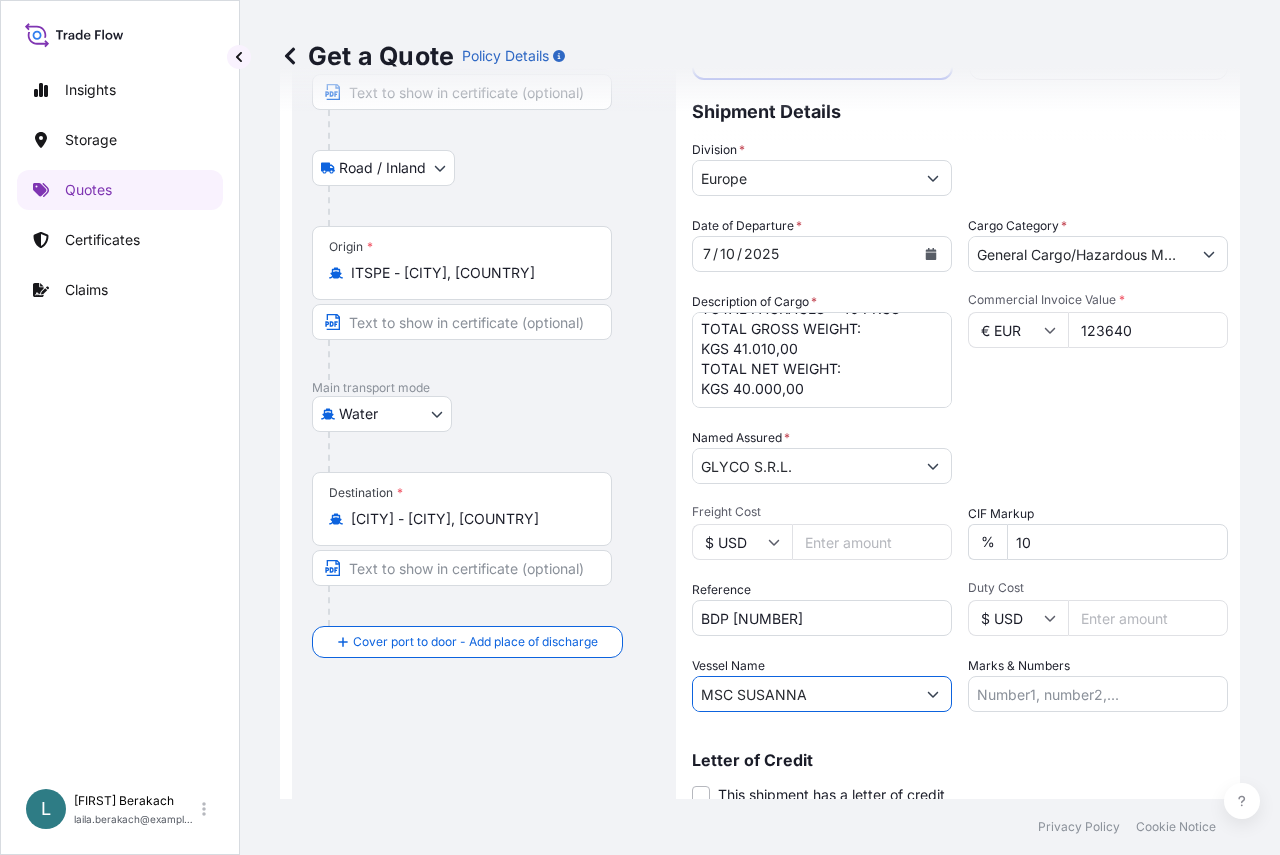 type on "MSC SUSANNA" 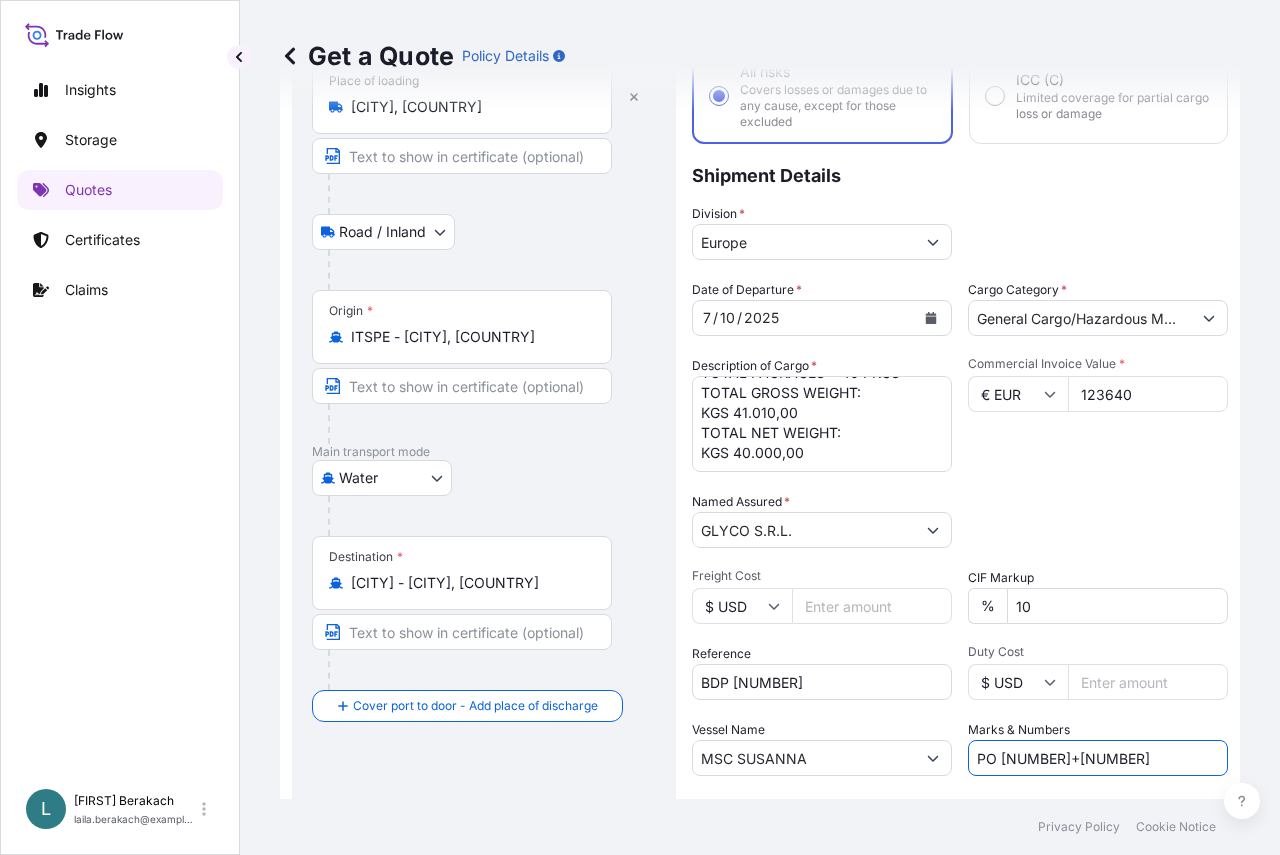 scroll, scrollTop: 0, scrollLeft: 0, axis: both 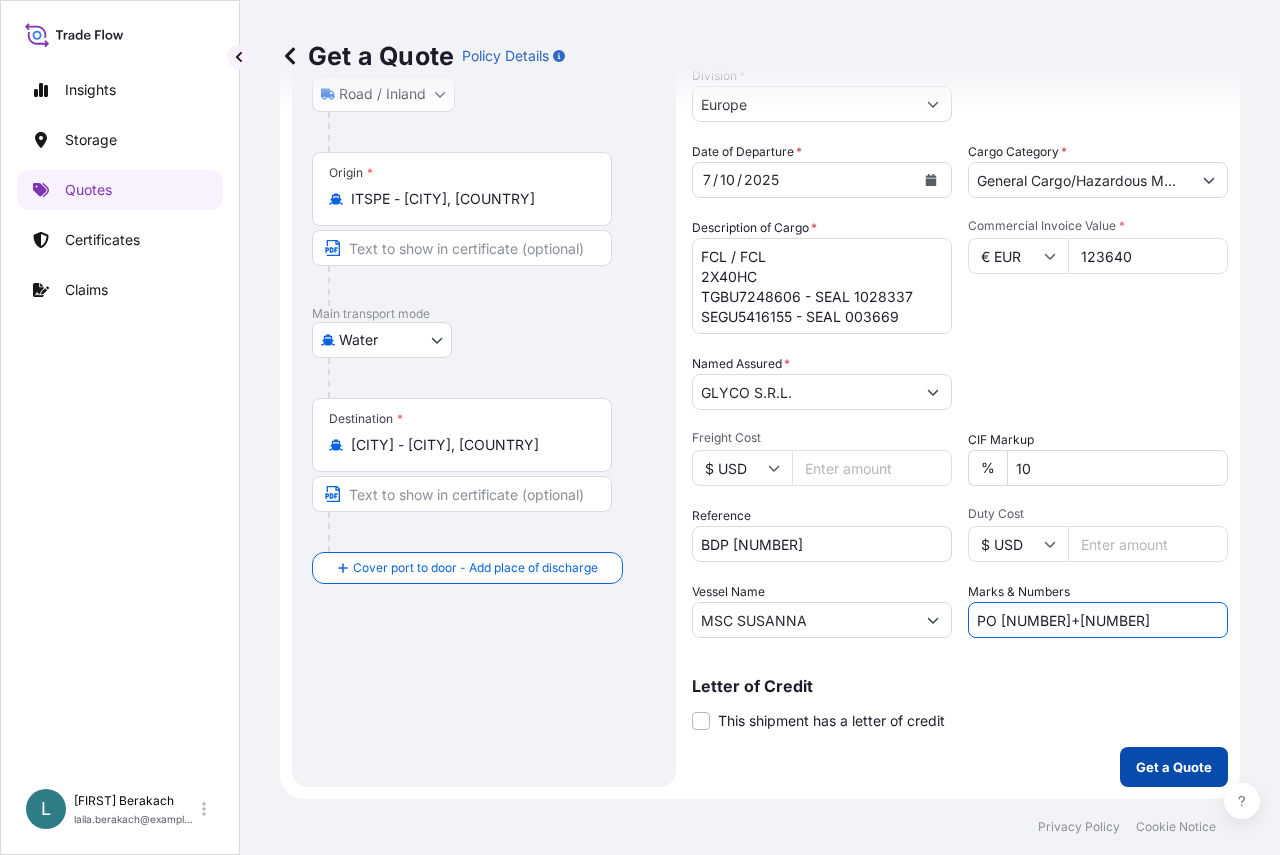 type on "PO [NUMBER]+[NUMBER]" 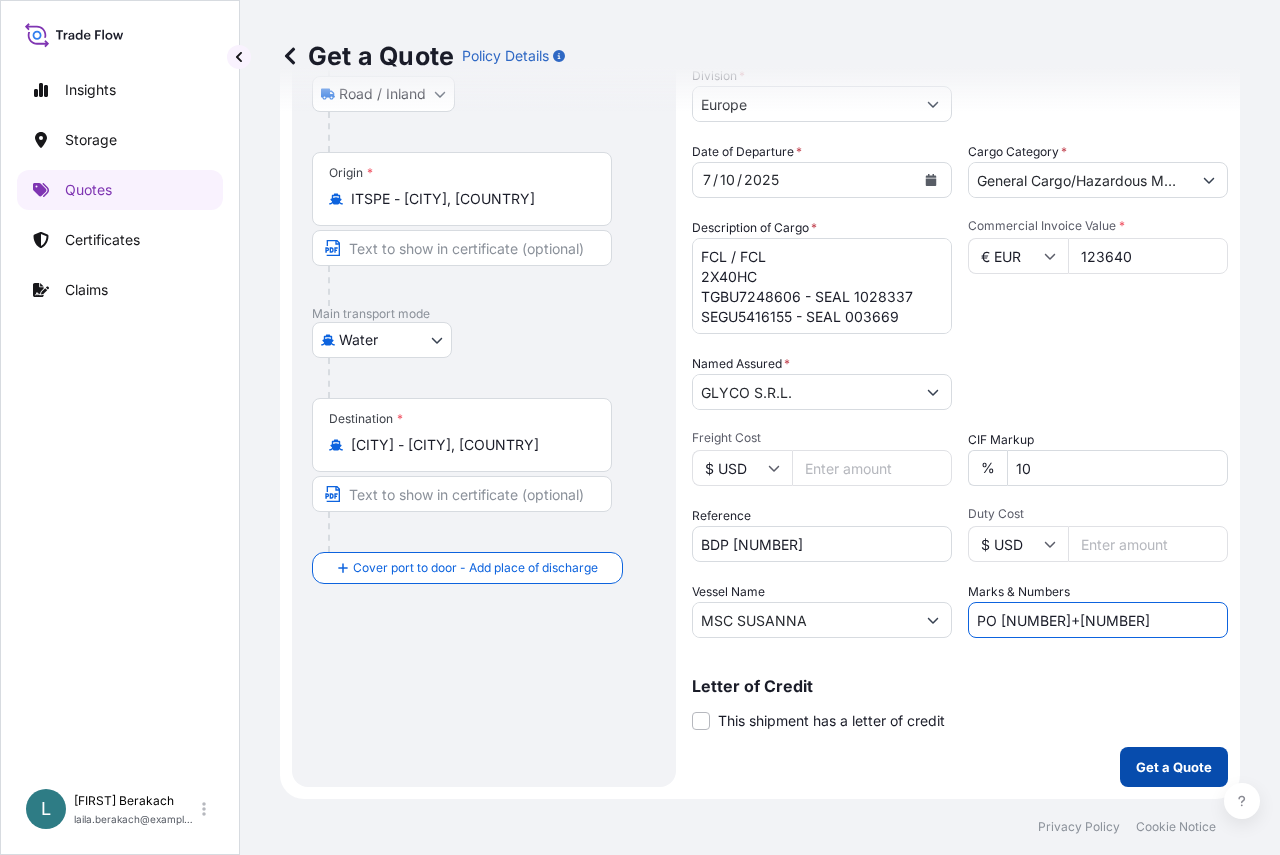 click on "Get a Quote" at bounding box center (1174, 767) 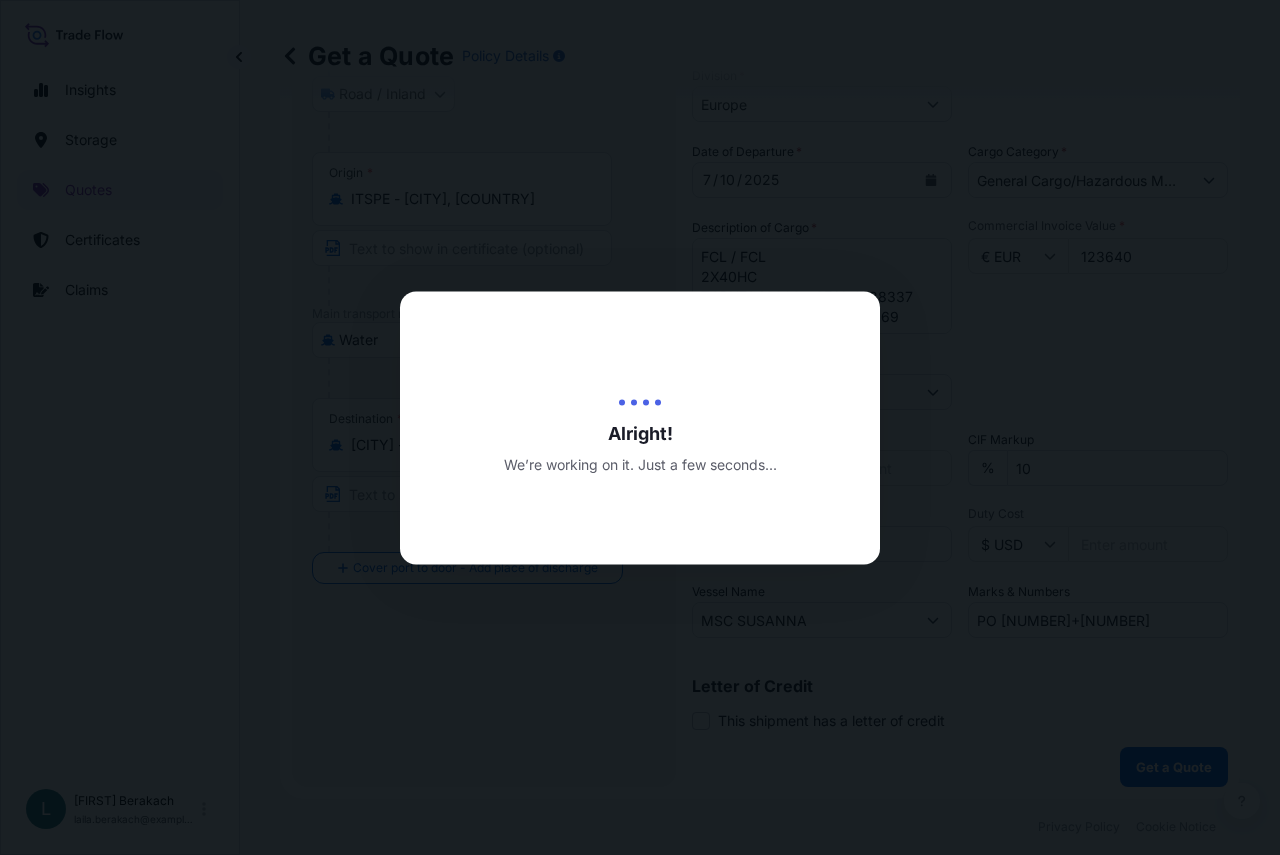 scroll, scrollTop: 0, scrollLeft: 0, axis: both 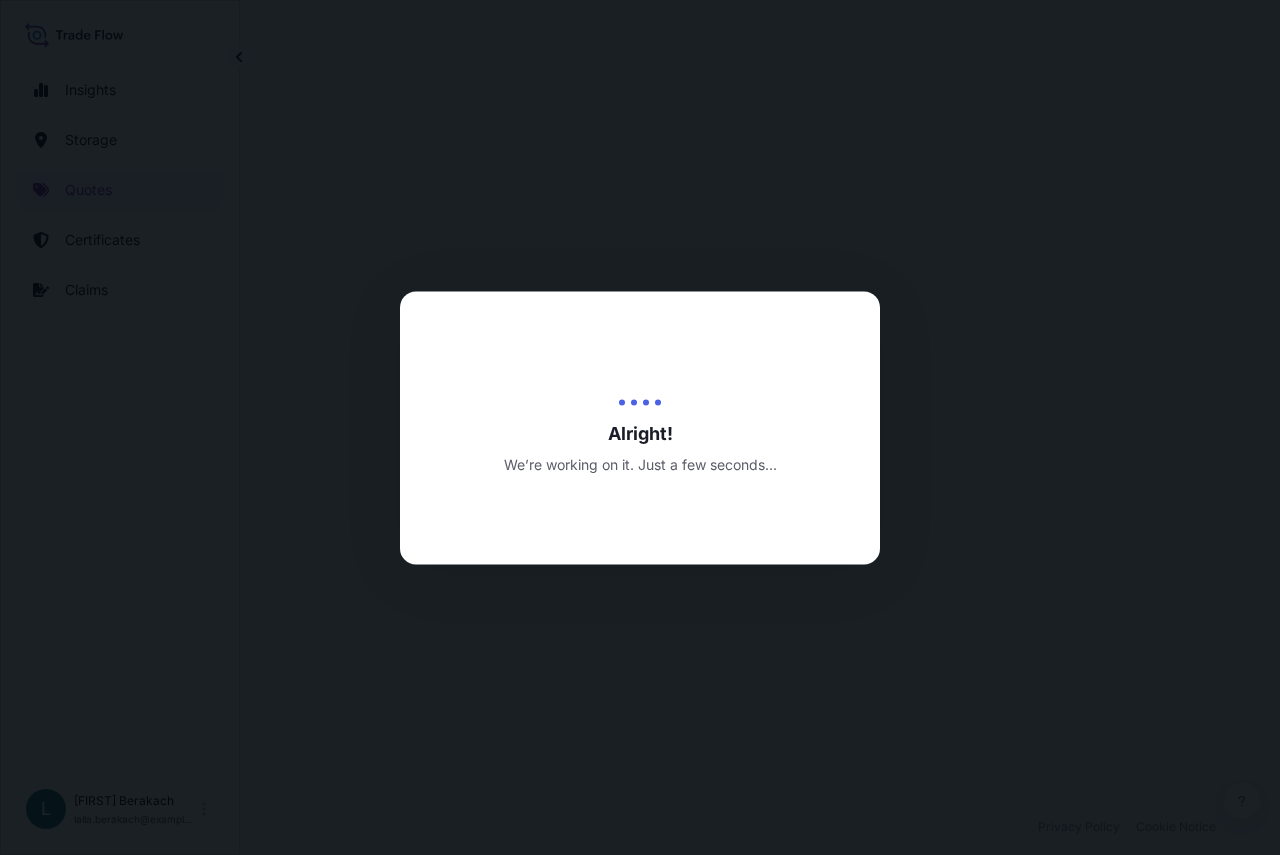 select on "Road / Inland" 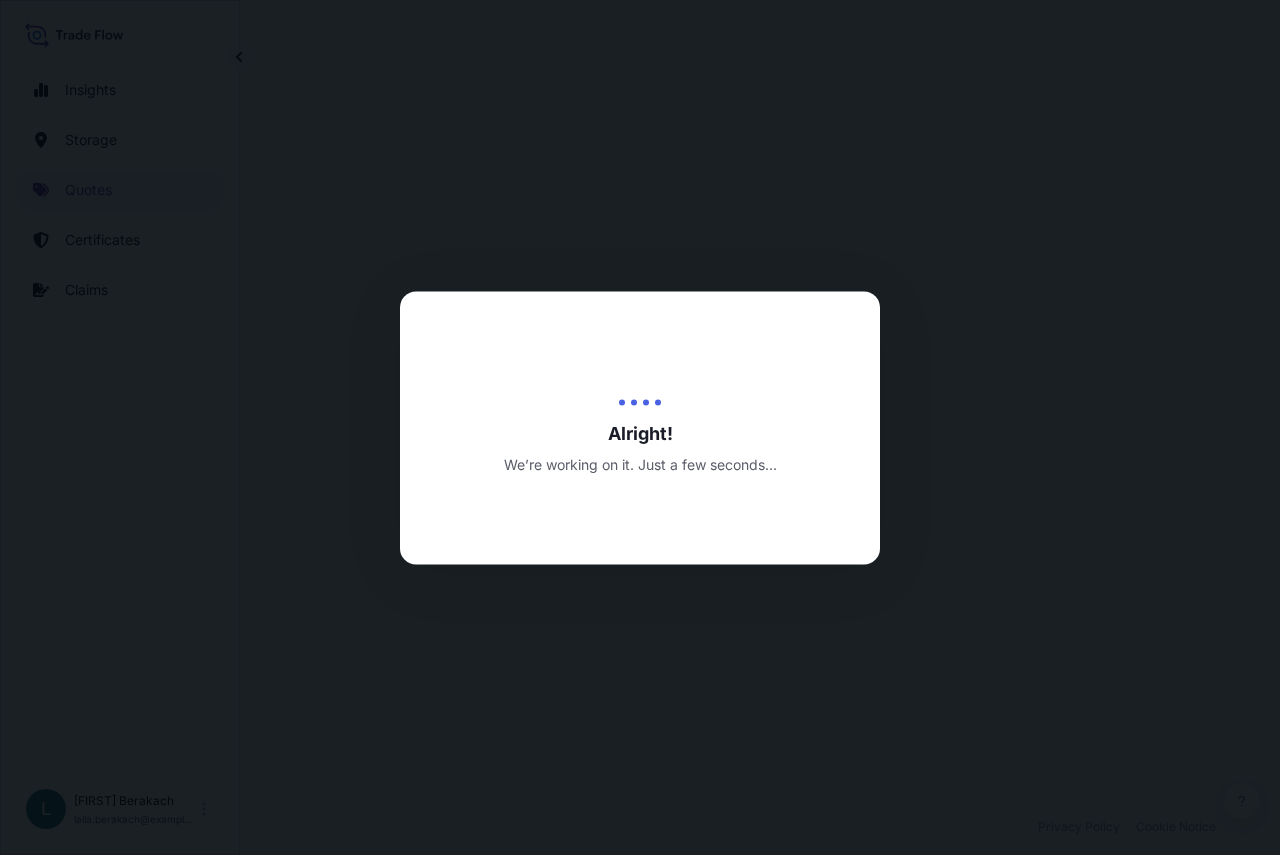select on "Water" 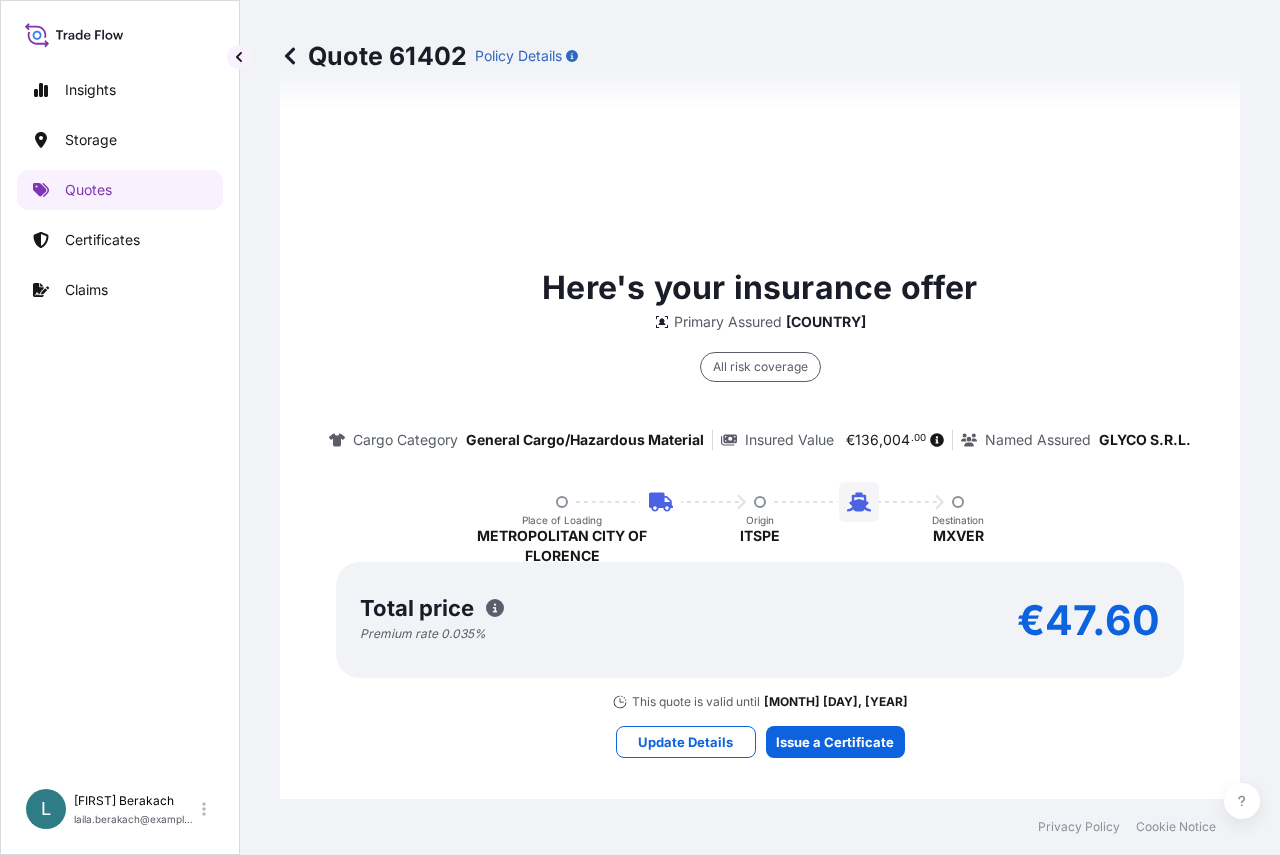 scroll, scrollTop: 1393, scrollLeft: 0, axis: vertical 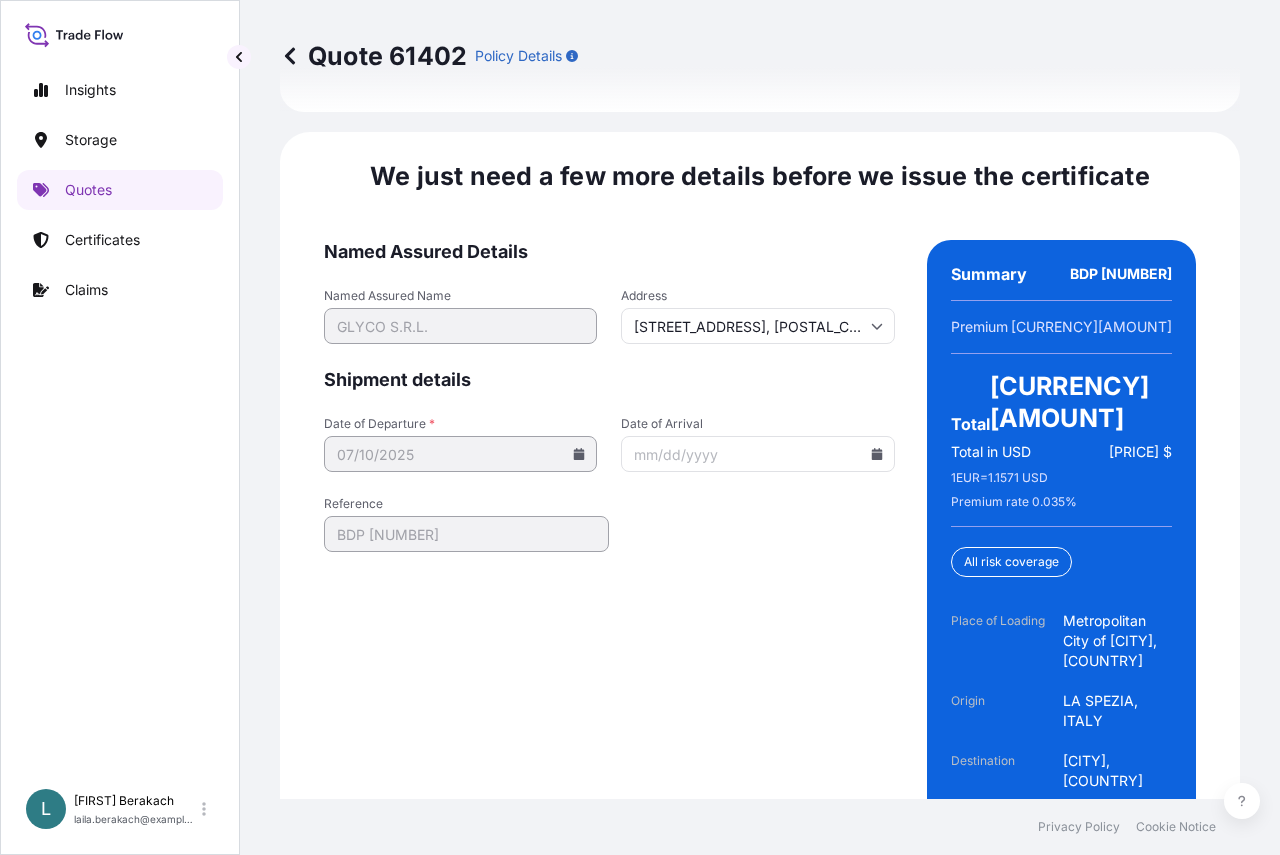 click 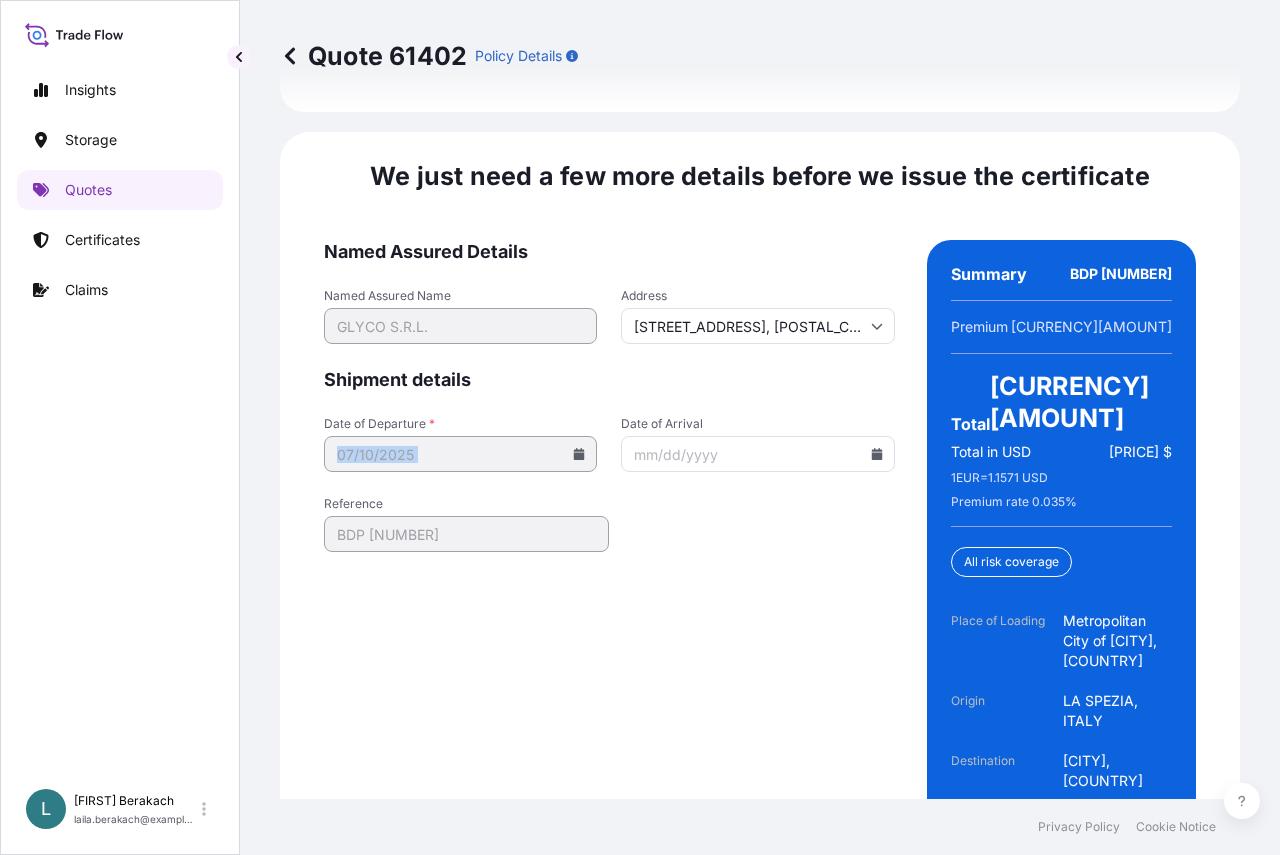 click 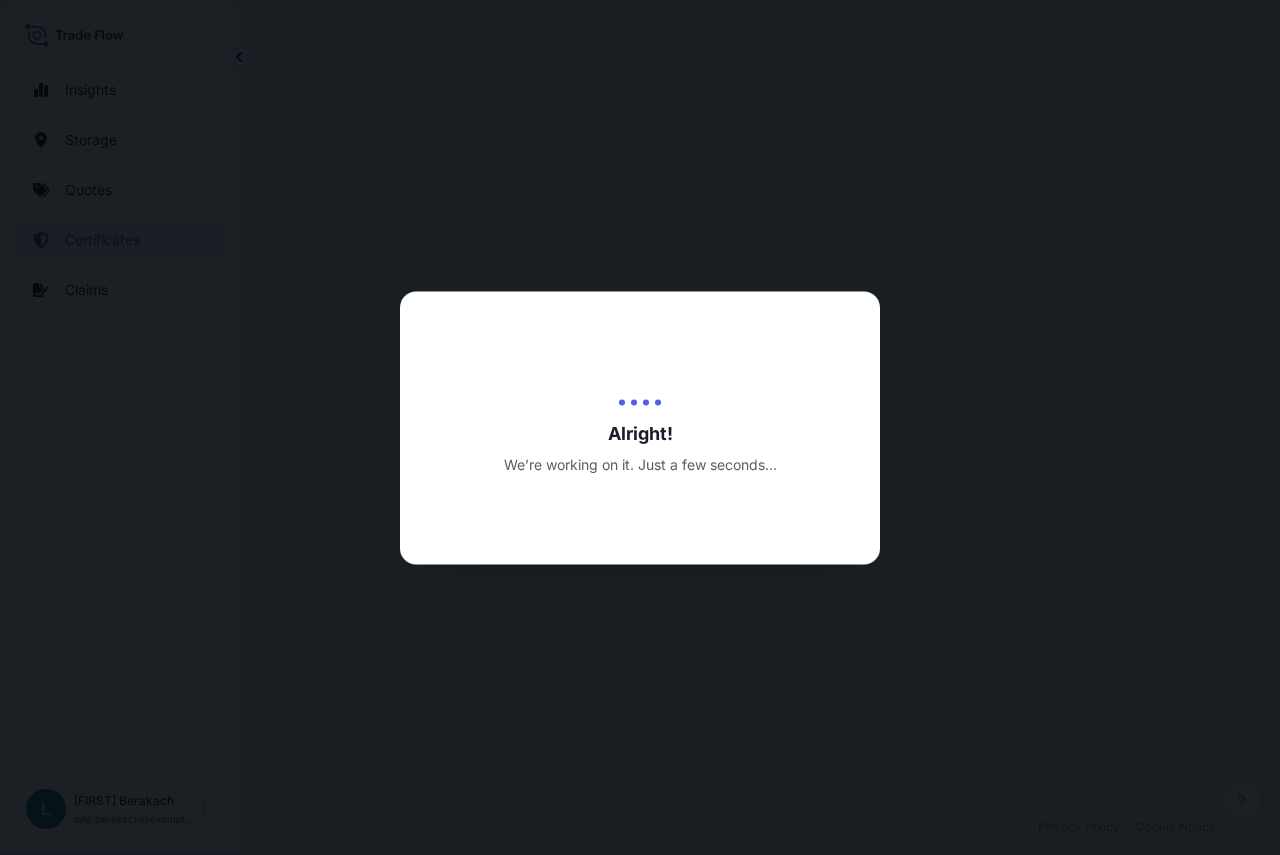 scroll, scrollTop: 0, scrollLeft: 0, axis: both 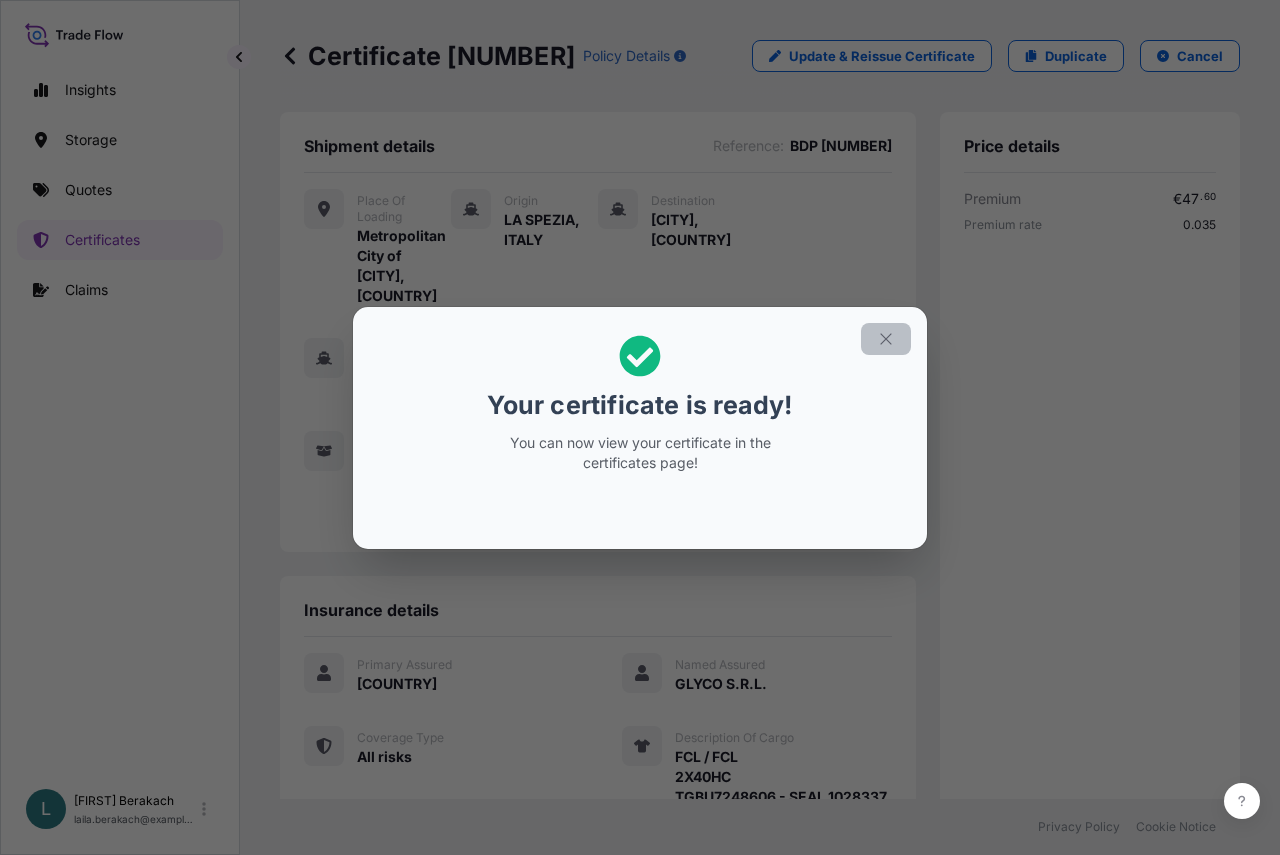 click 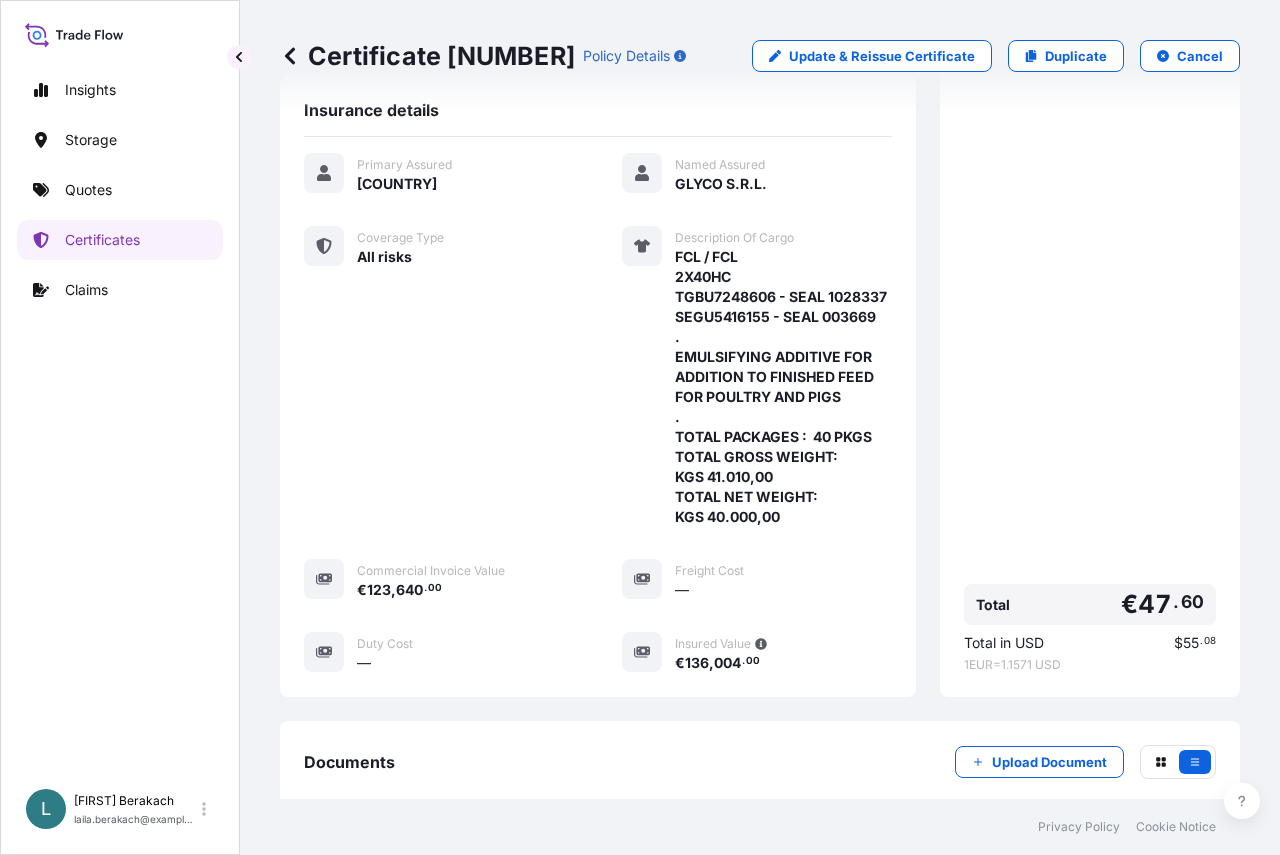 scroll, scrollTop: 794, scrollLeft: 0, axis: vertical 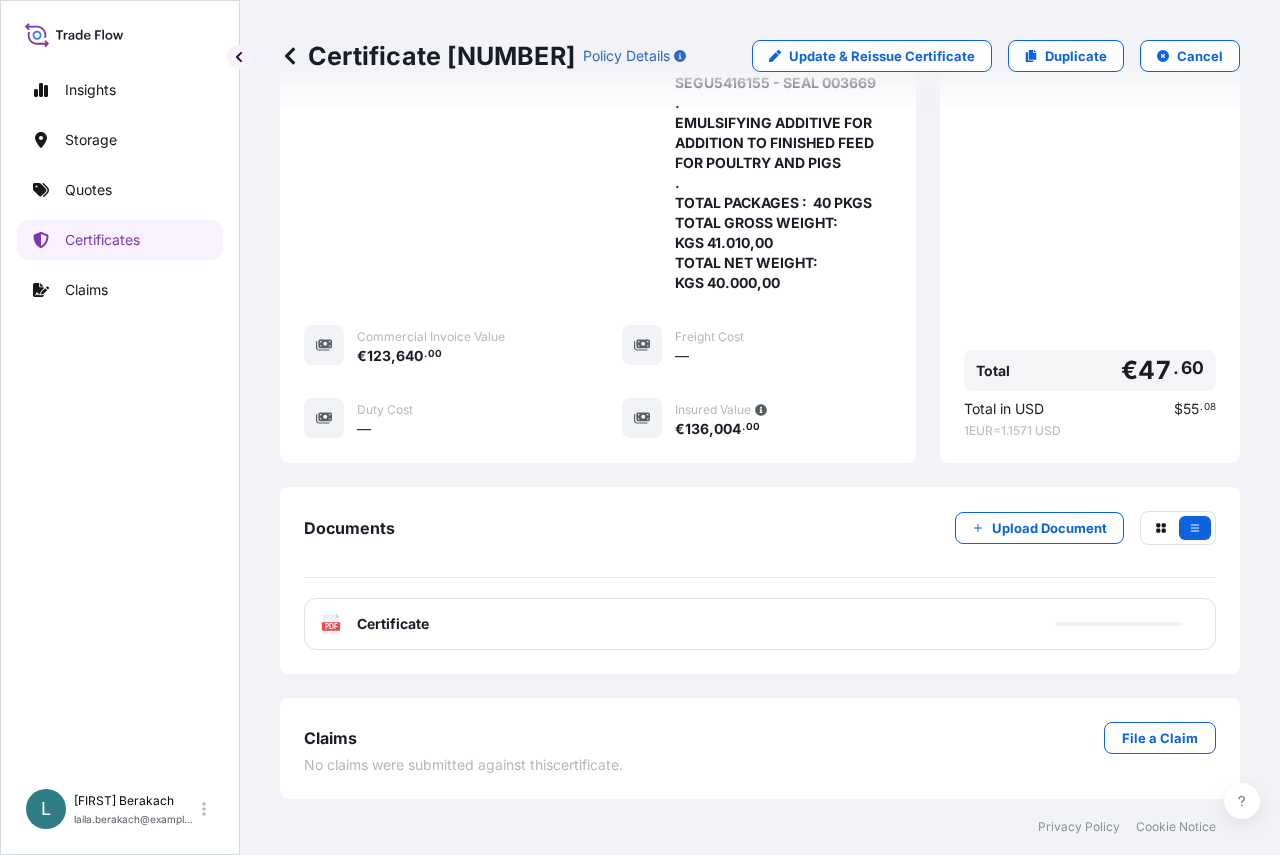 click on "PDF Certificate" at bounding box center [760, 624] 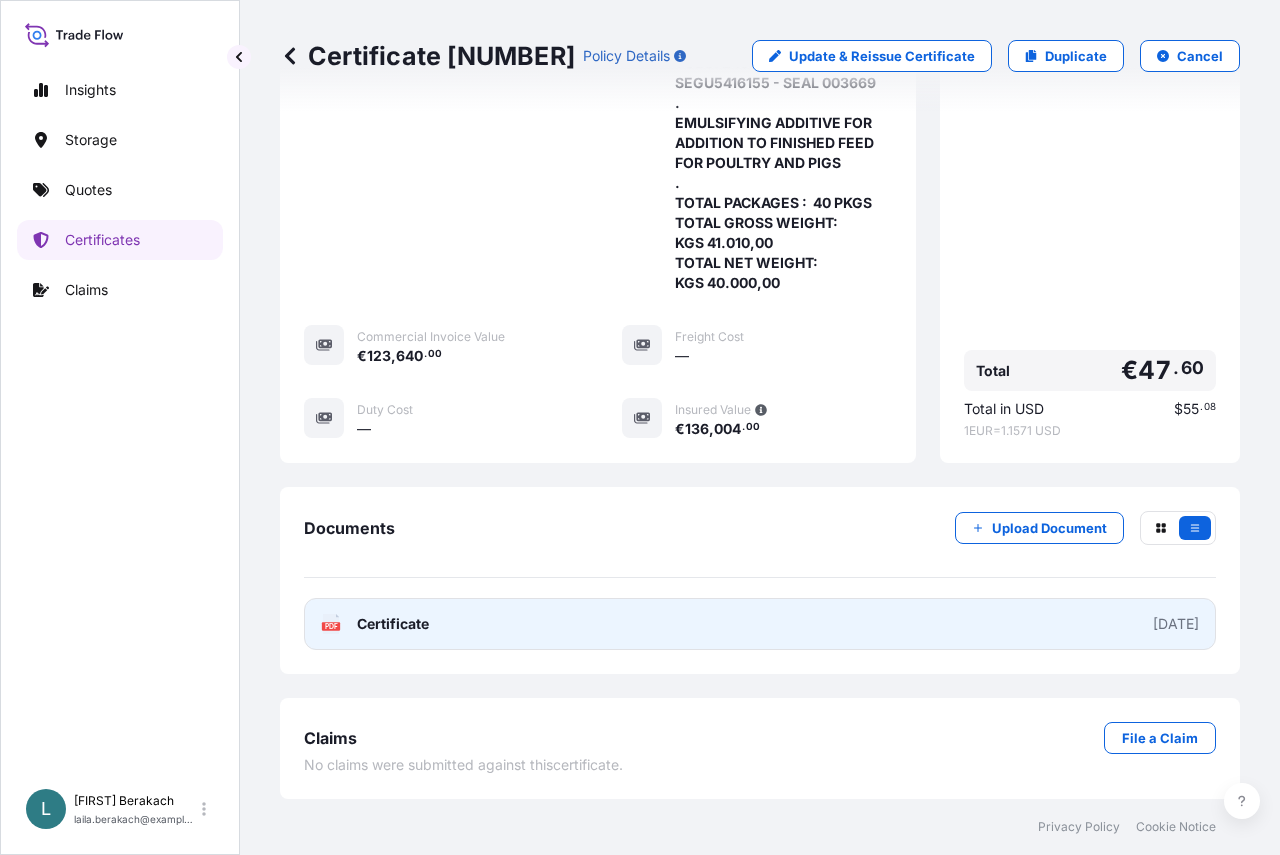 click on "PDF Certificate 2025-08-05" at bounding box center [760, 624] 